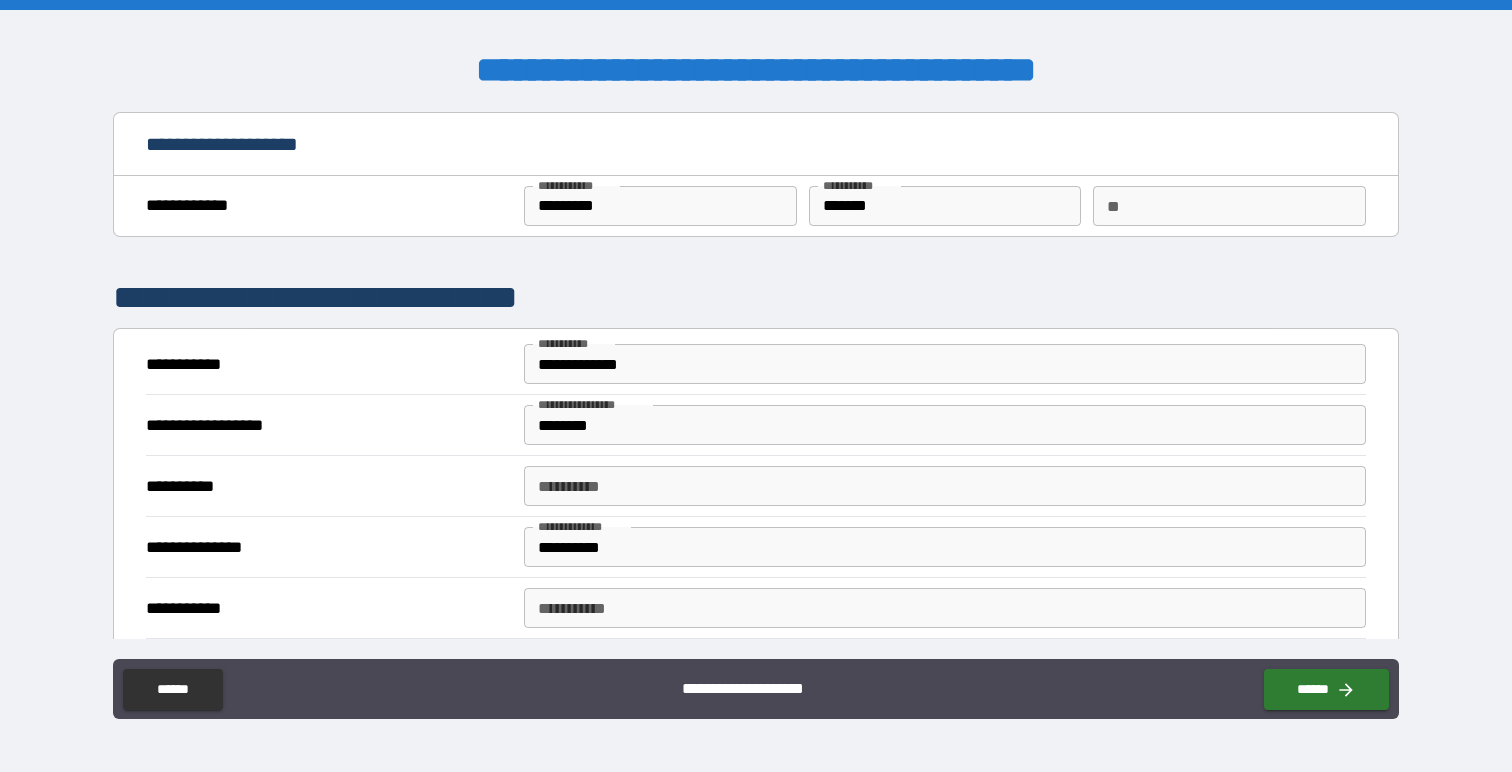scroll, scrollTop: 0, scrollLeft: 0, axis: both 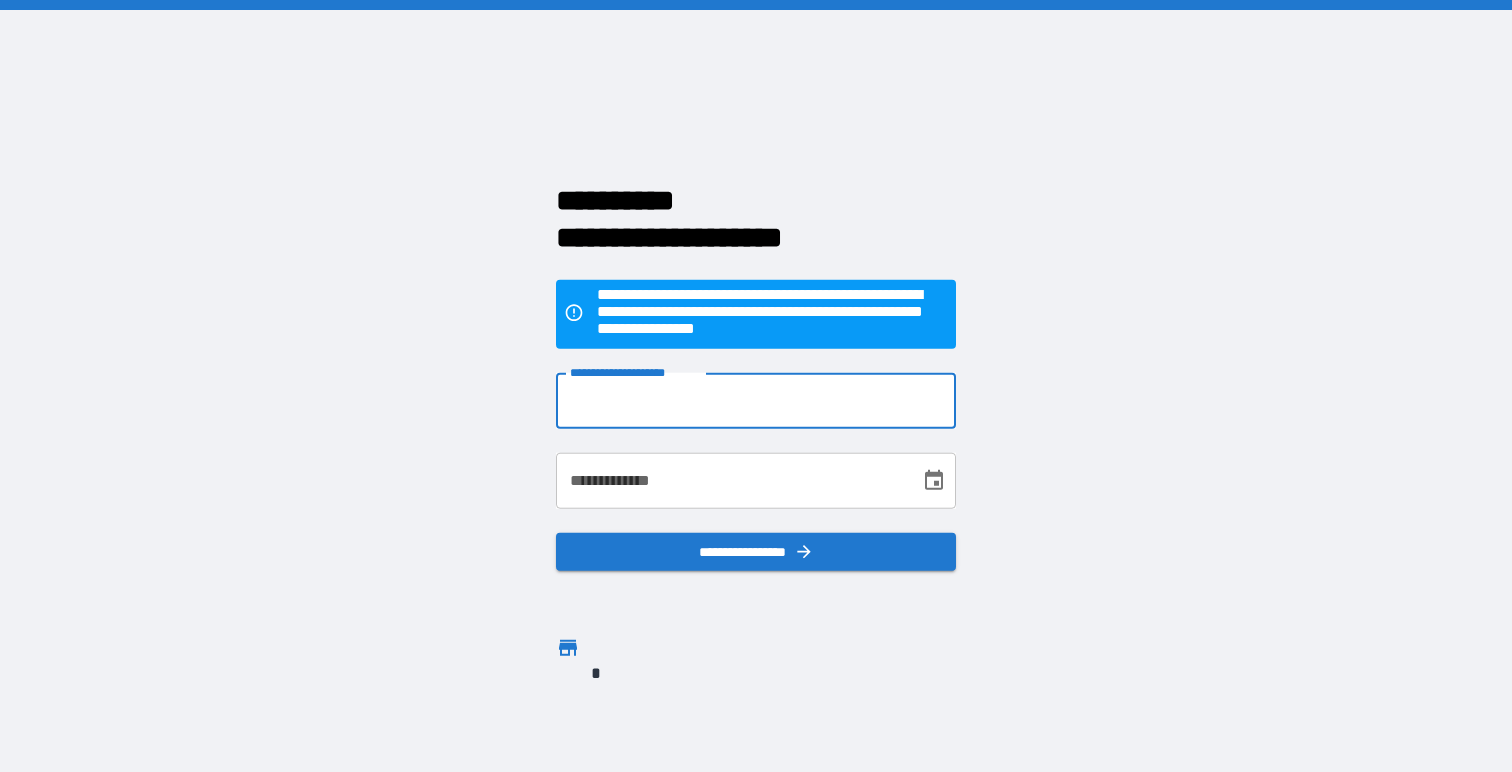 click on "**********" at bounding box center [756, 401] 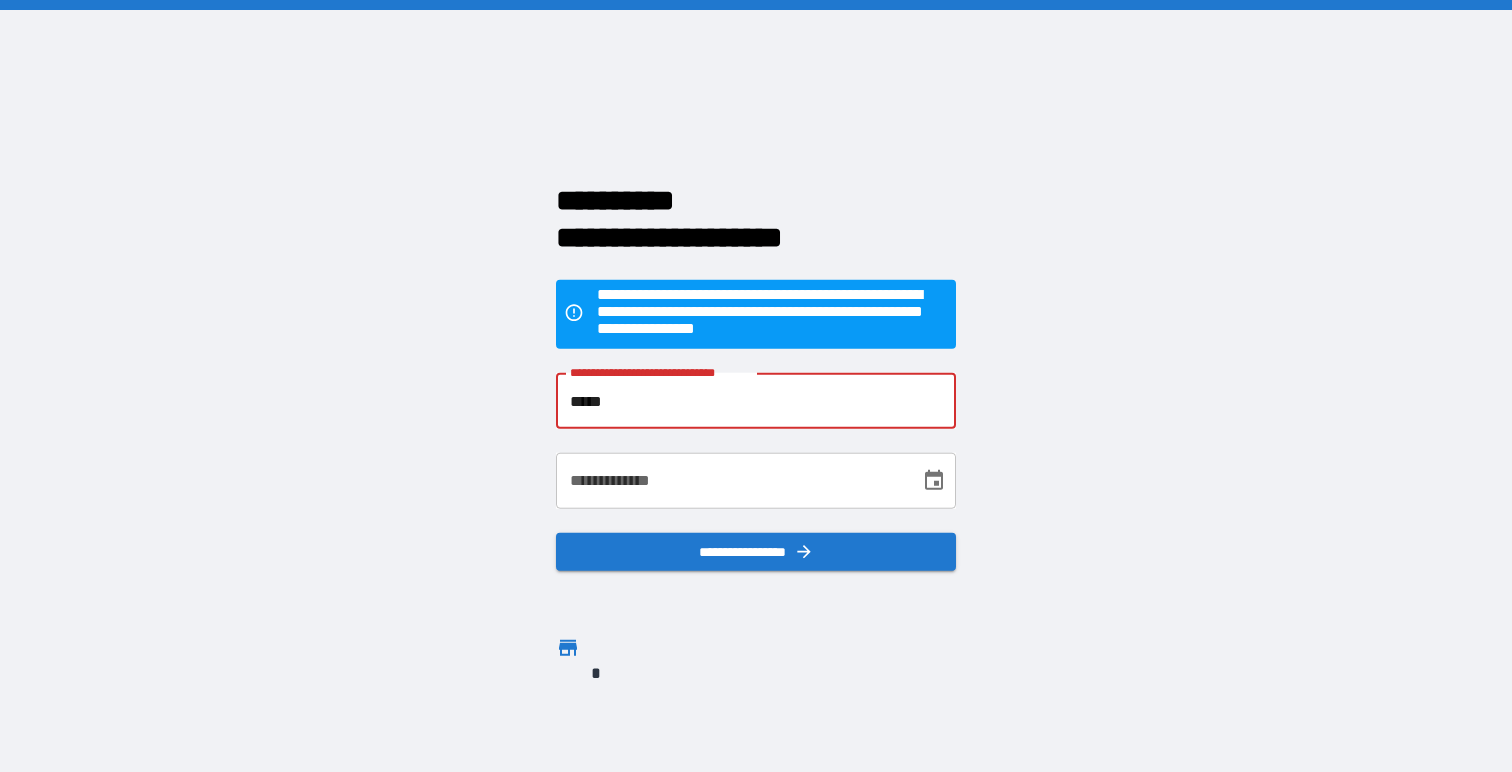 type on "**********" 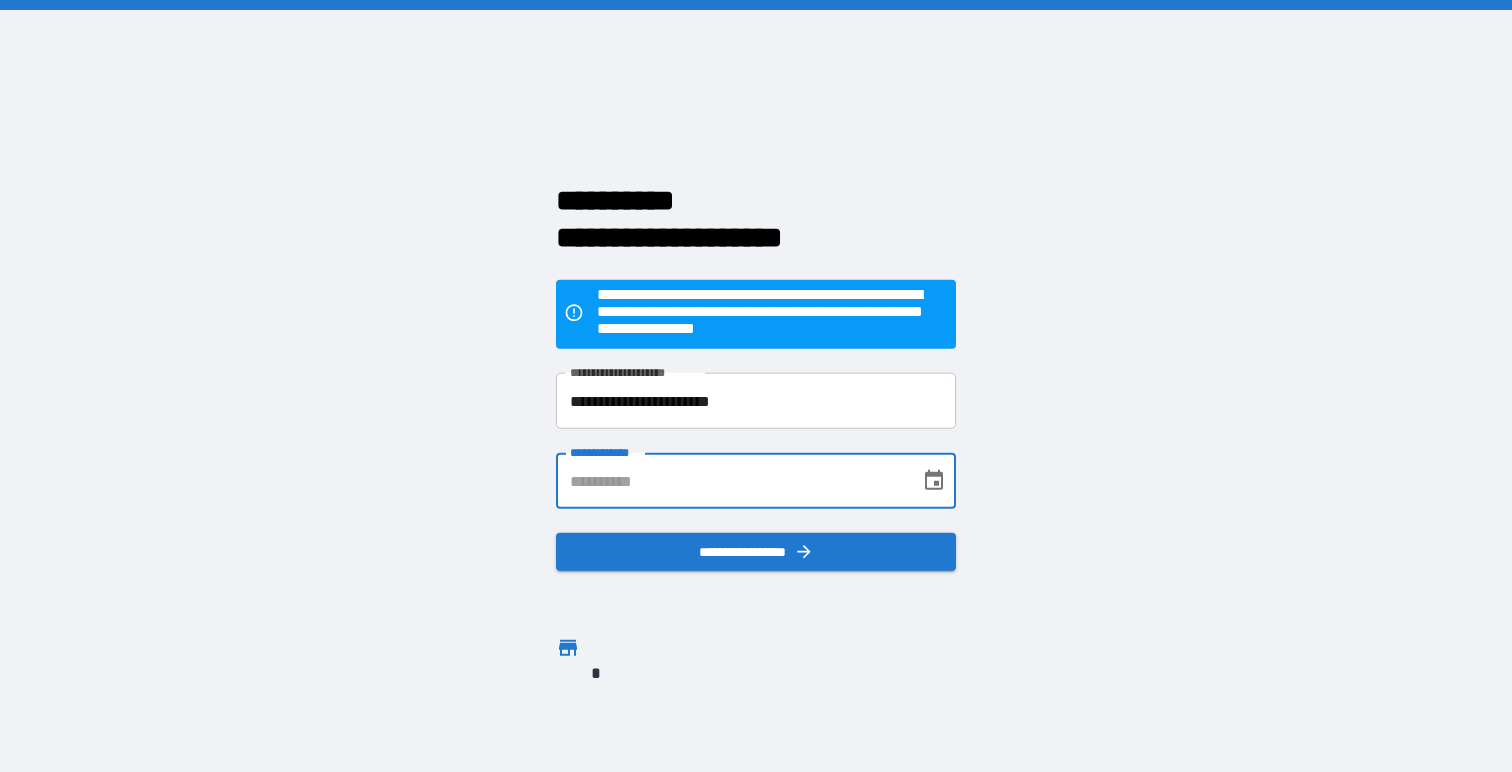 click on "**********" at bounding box center [731, 481] 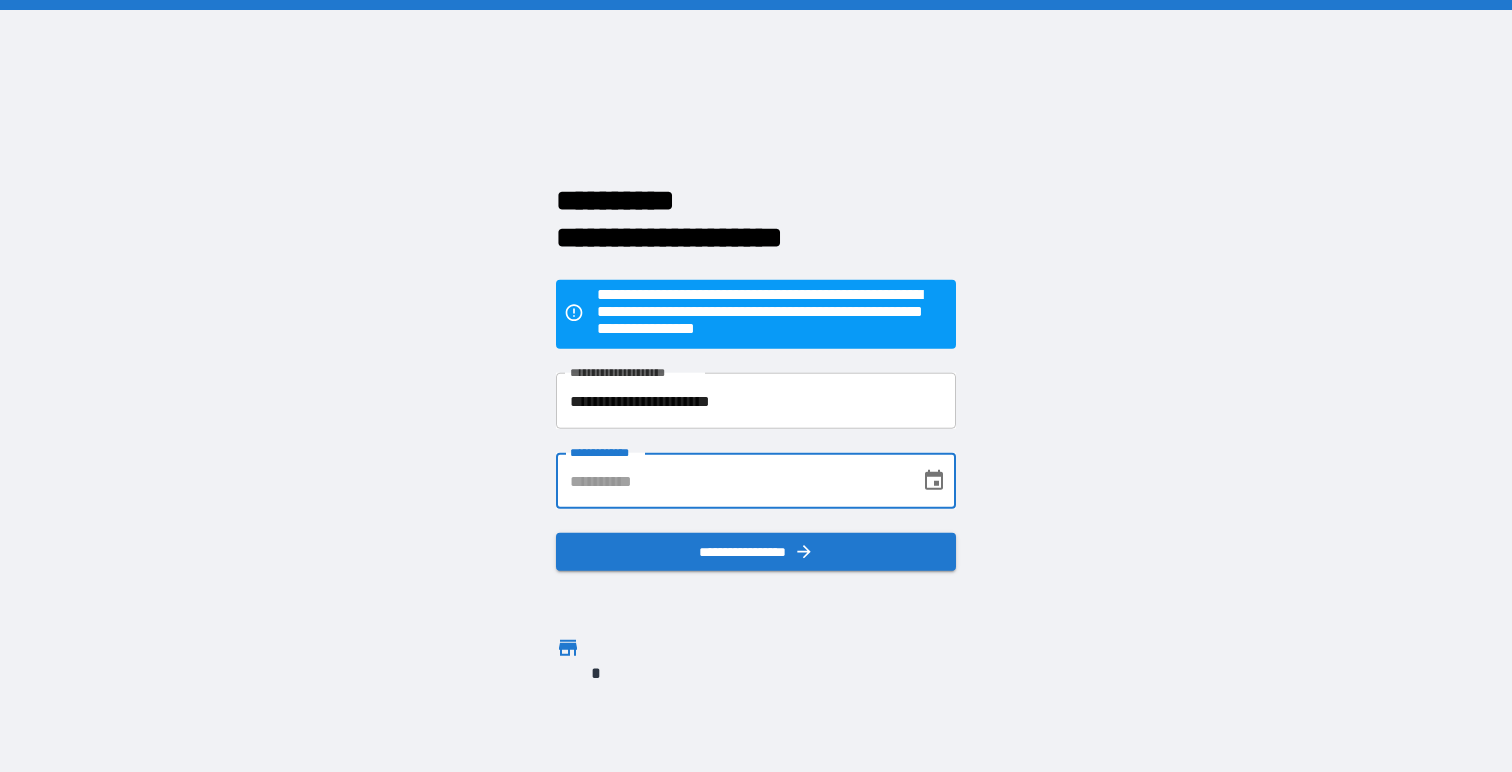 type on "**********" 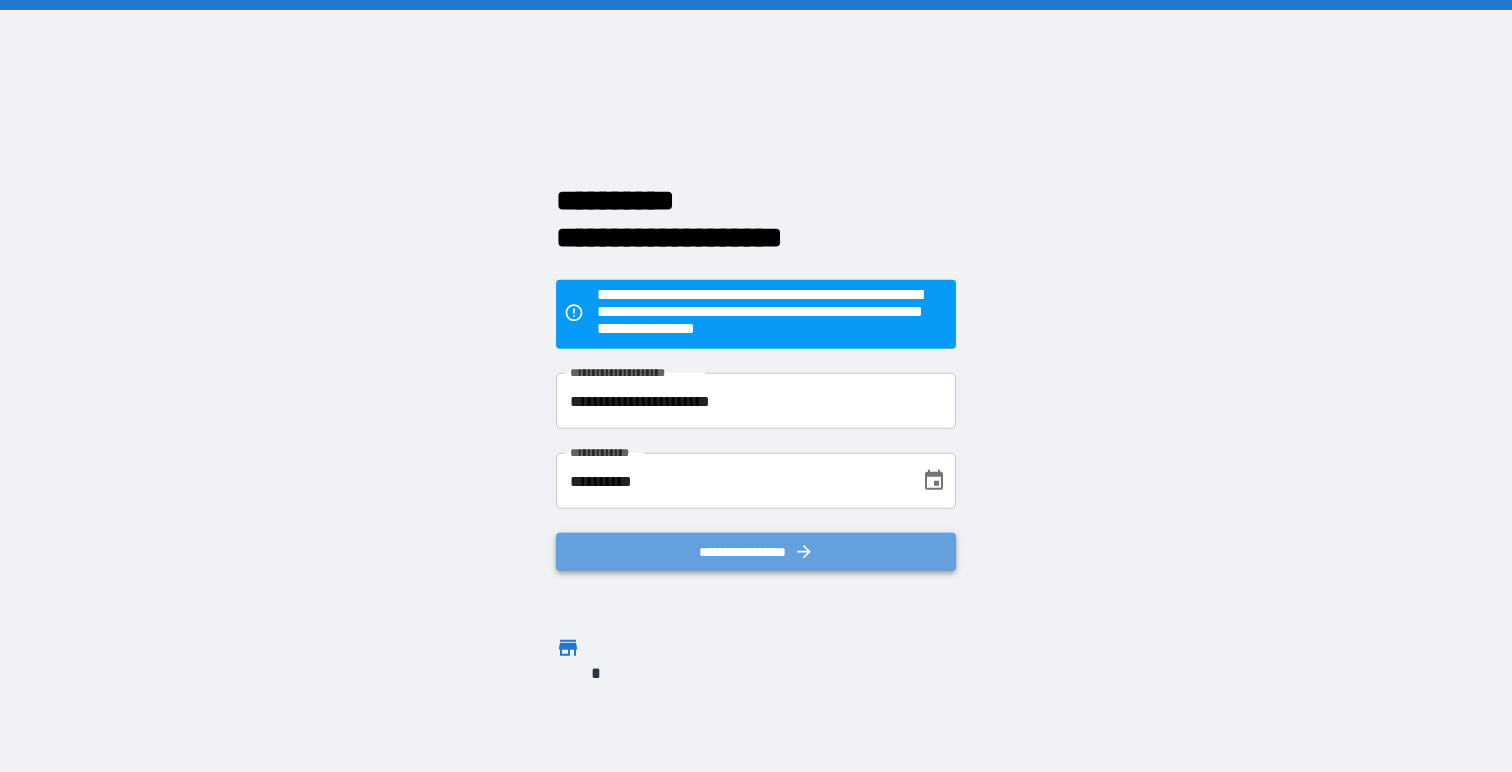 click on "**********" at bounding box center [756, 552] 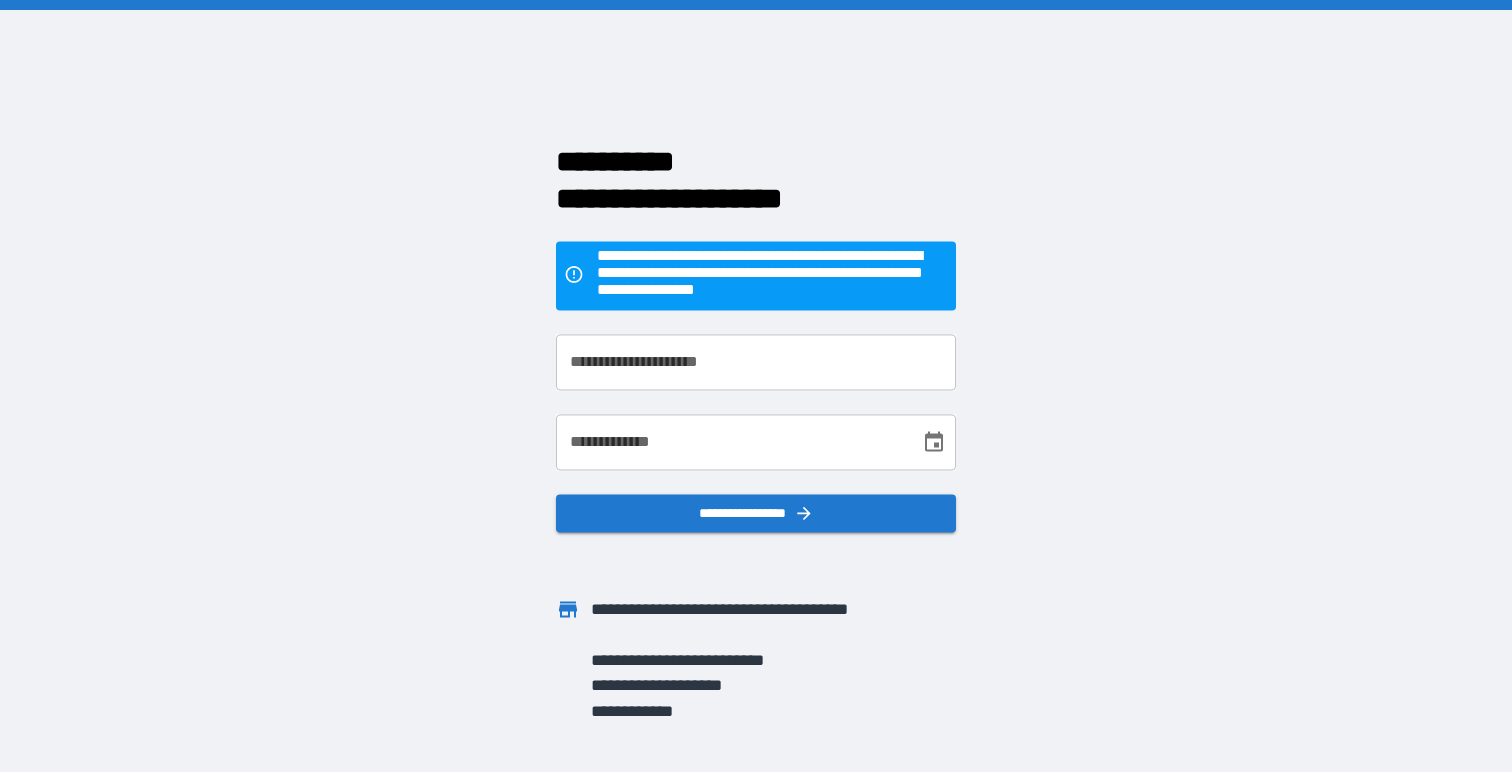 scroll, scrollTop: 0, scrollLeft: 0, axis: both 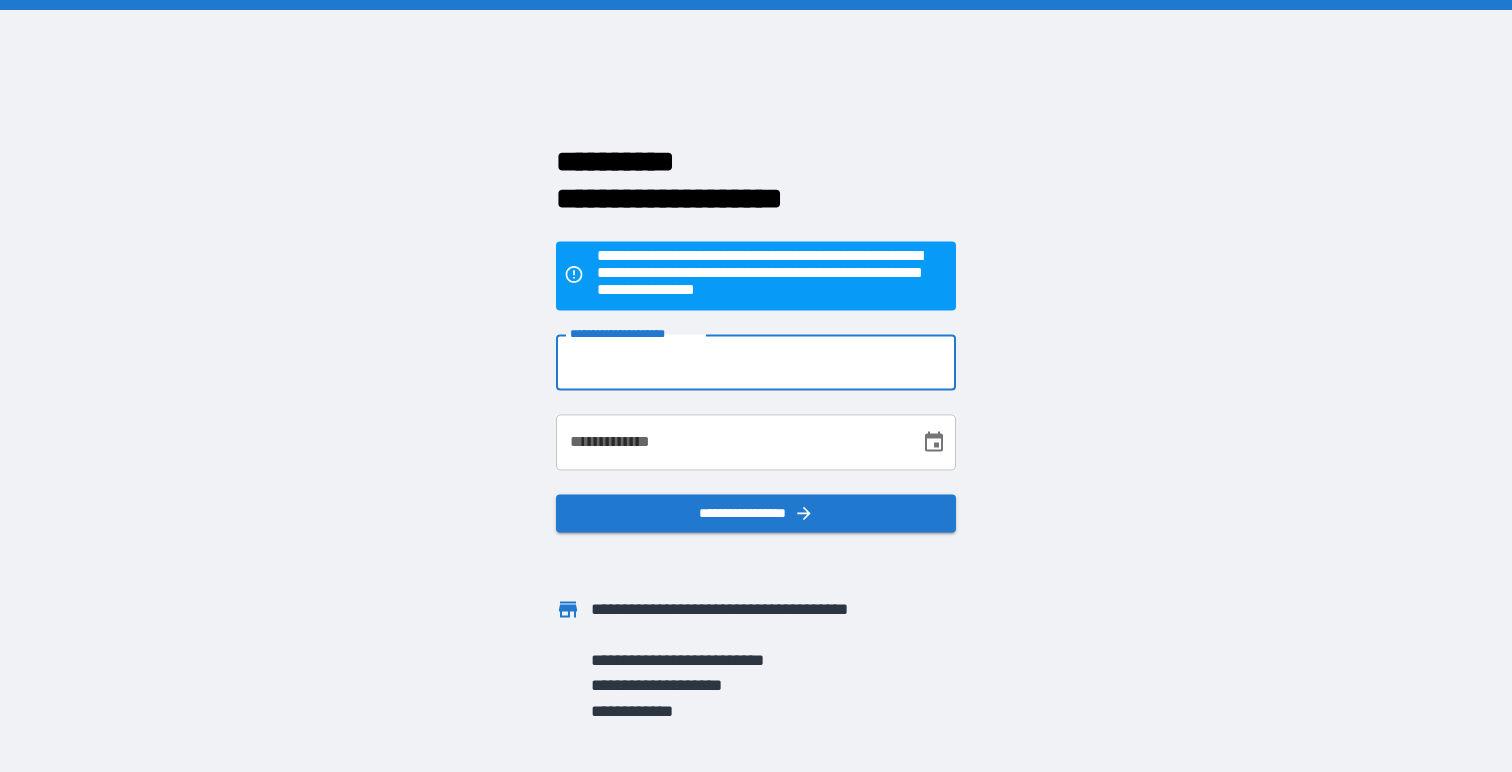 click on "**********" at bounding box center [756, 363] 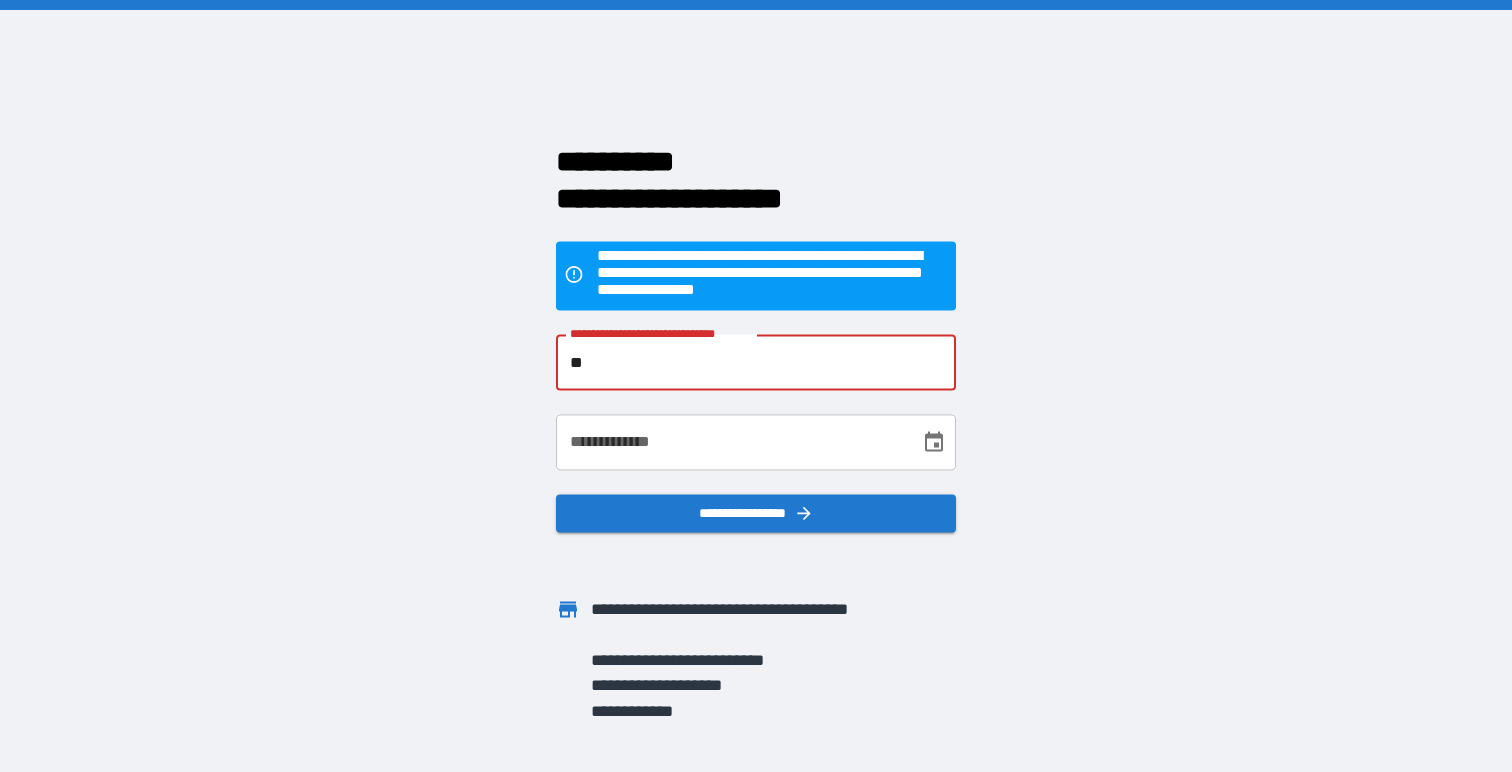 type on "**********" 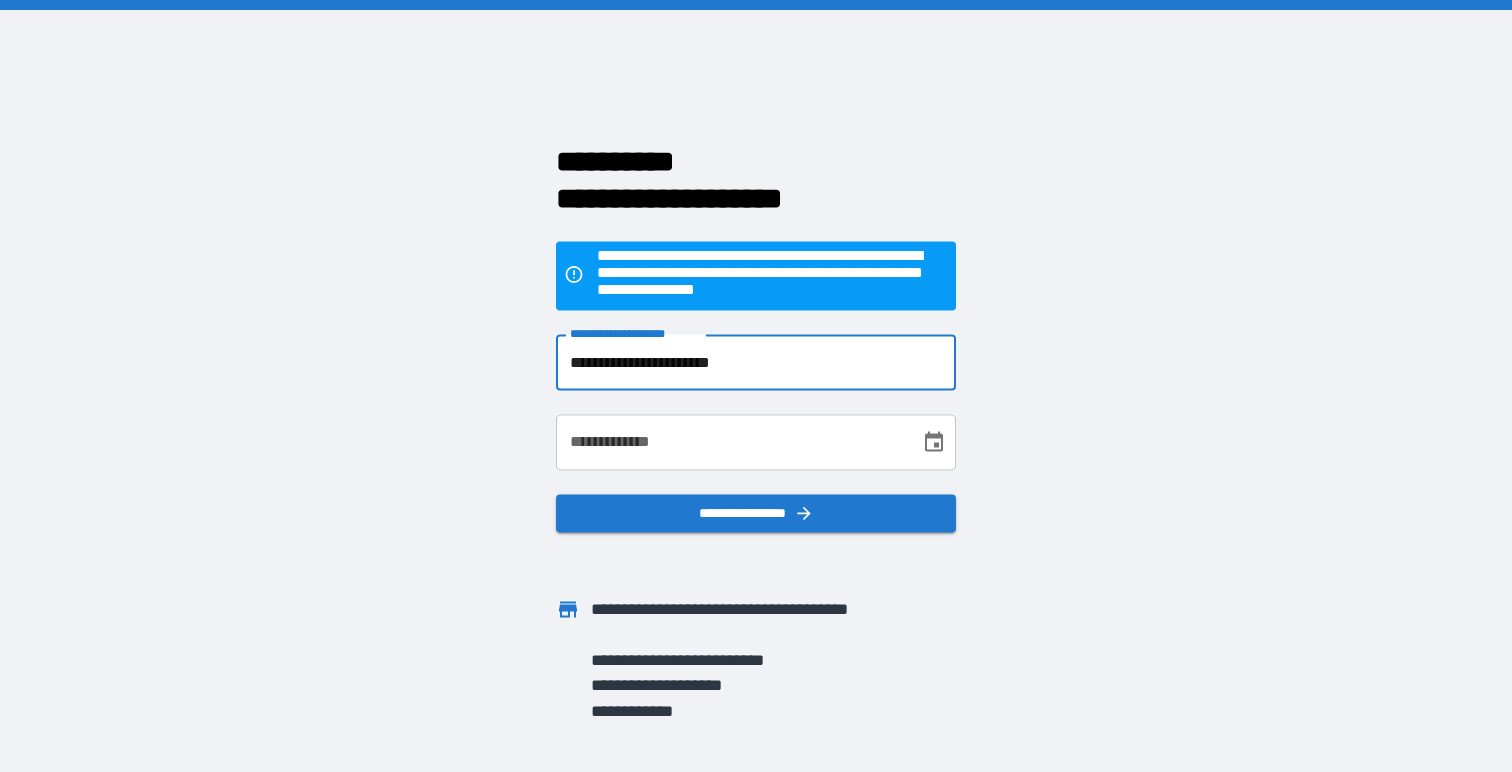 click on "**********" at bounding box center (731, 443) 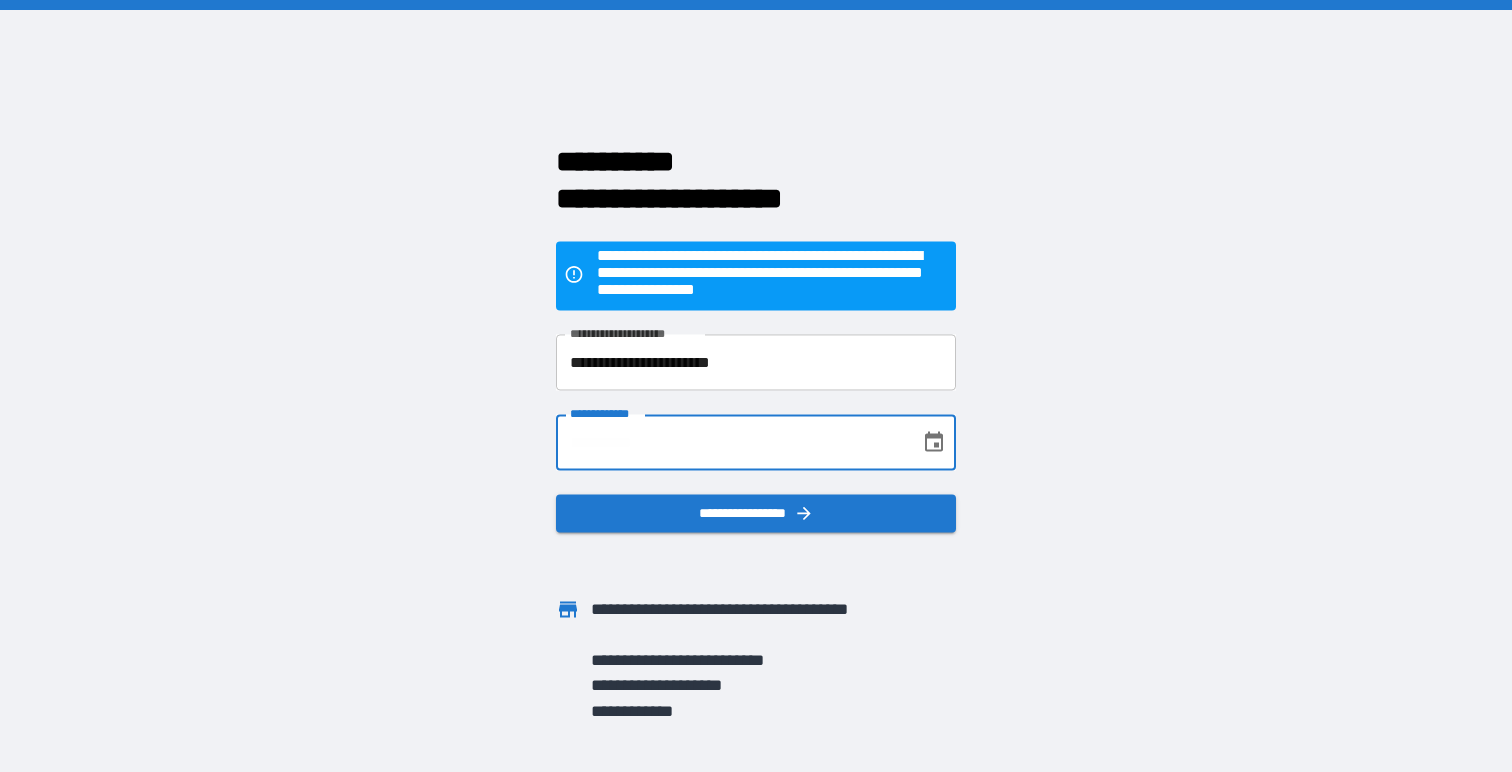 type on "**********" 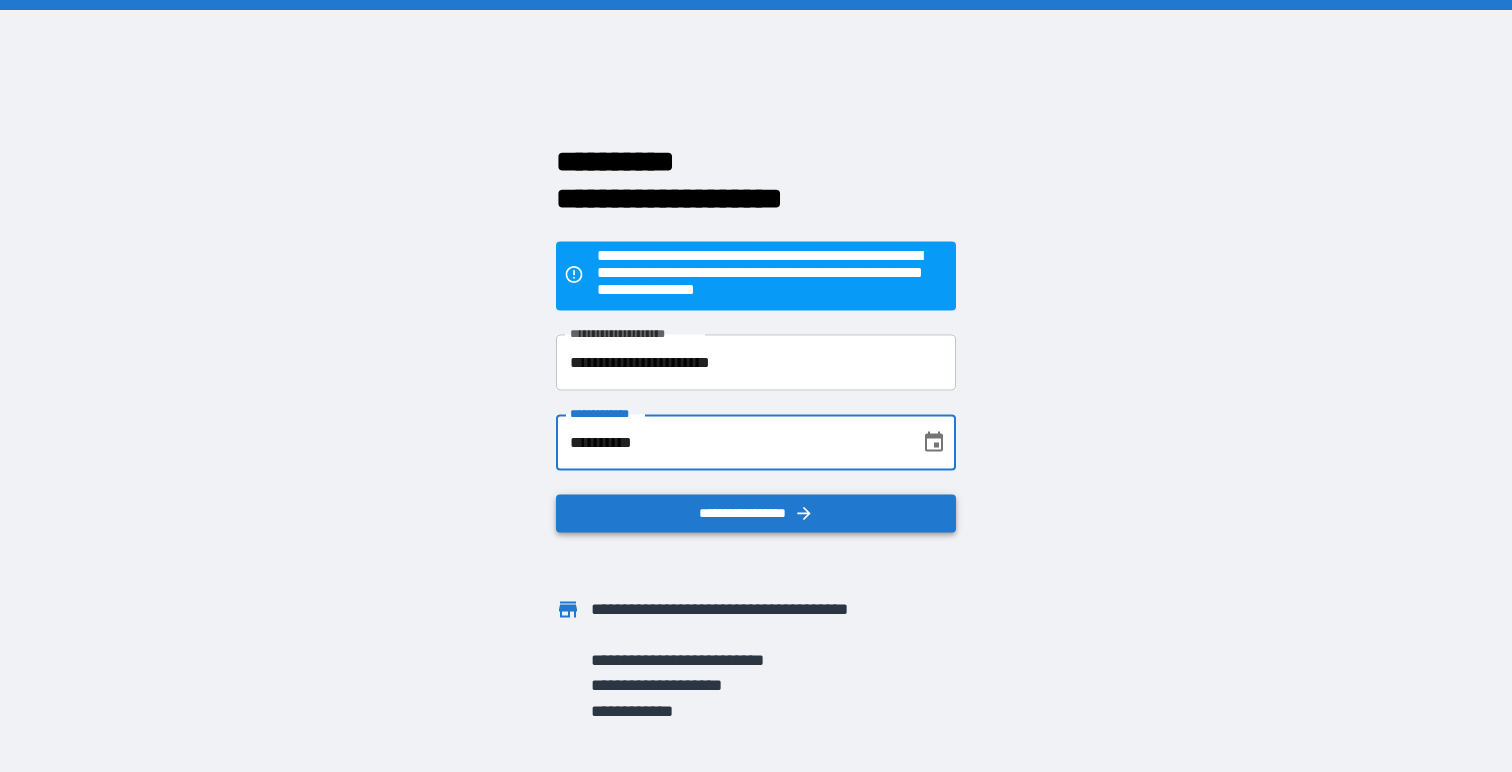 click on "**********" at bounding box center (756, 514) 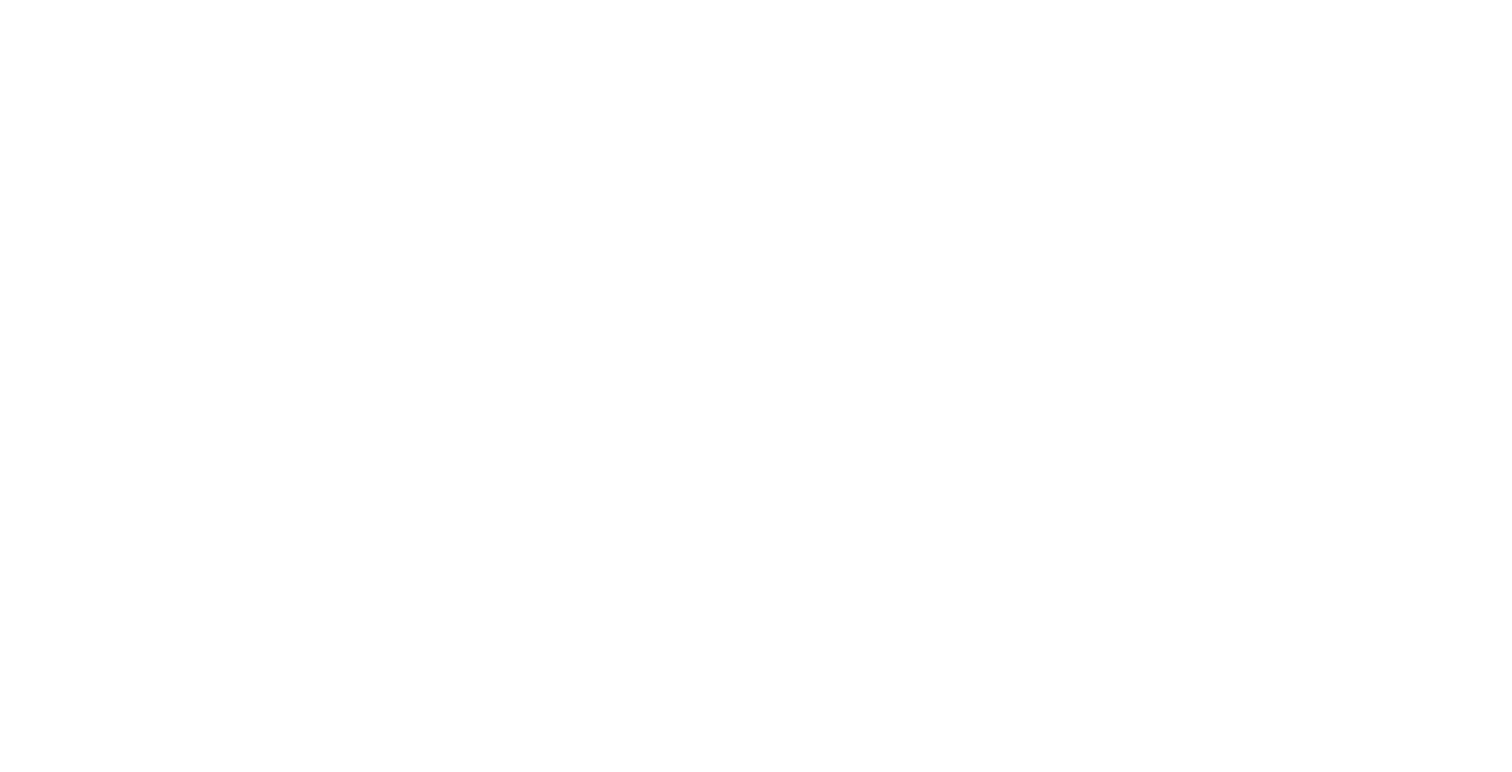 scroll, scrollTop: 0, scrollLeft: 0, axis: both 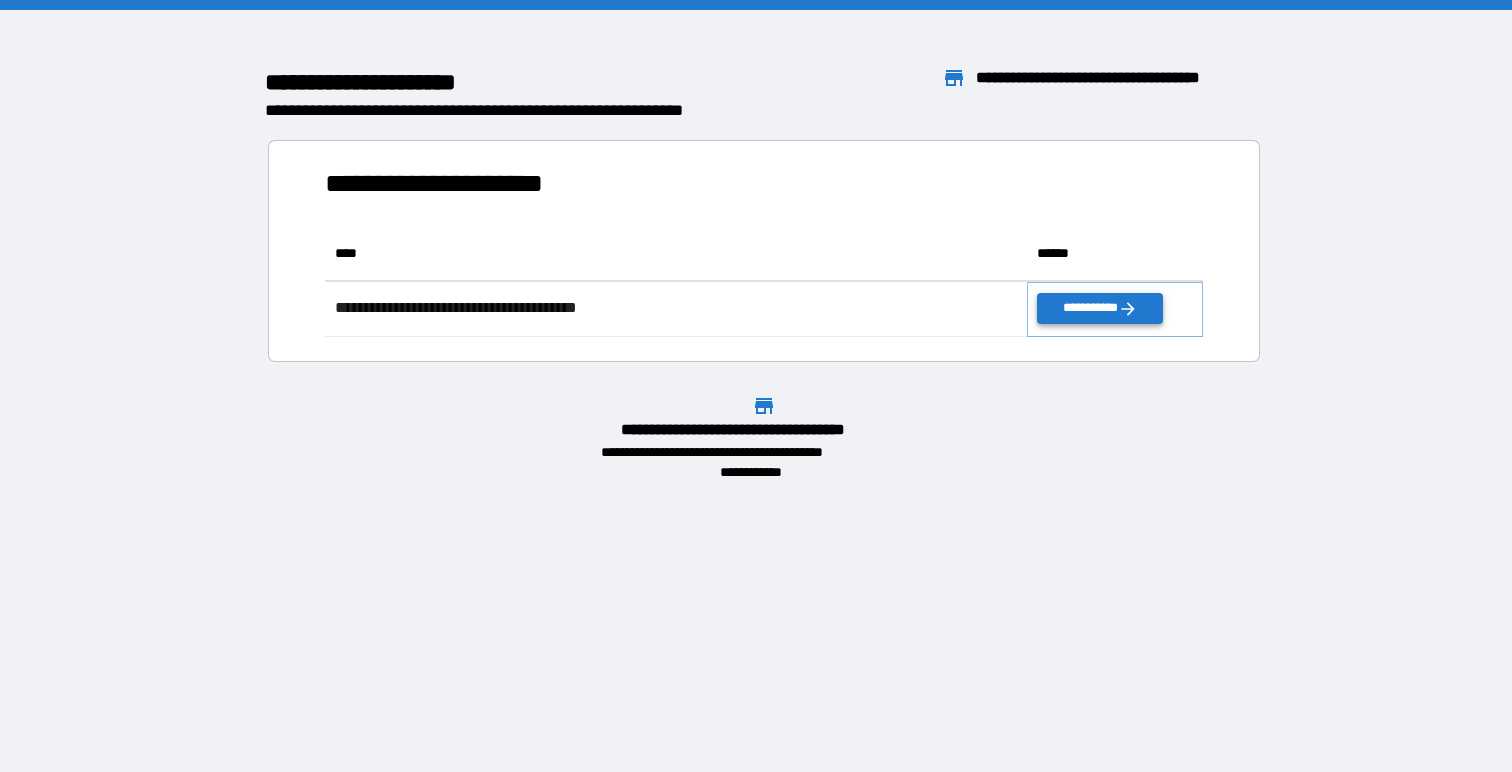click on "**********" at bounding box center (1099, 308) 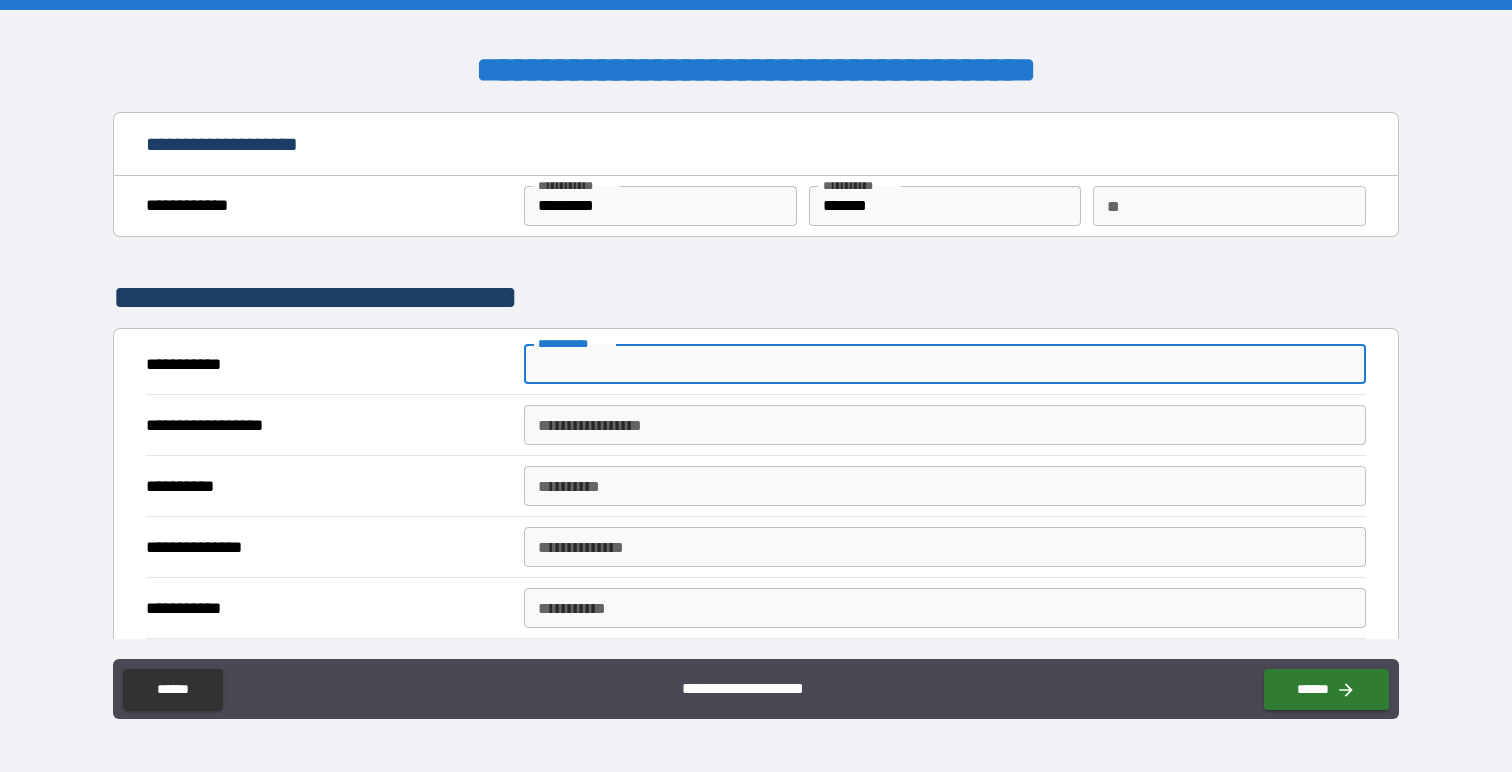 click on "**********" at bounding box center [944, 364] 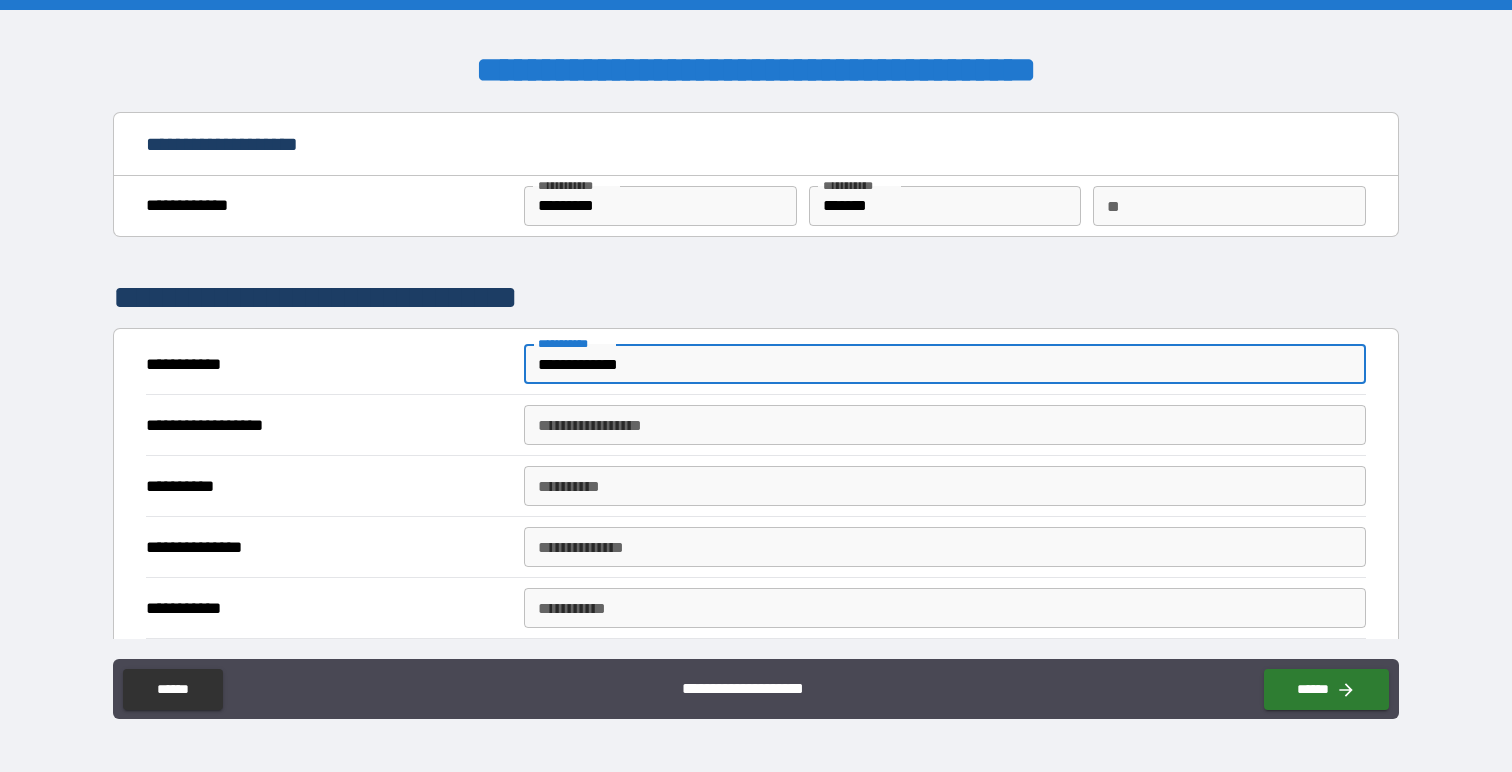 type on "**********" 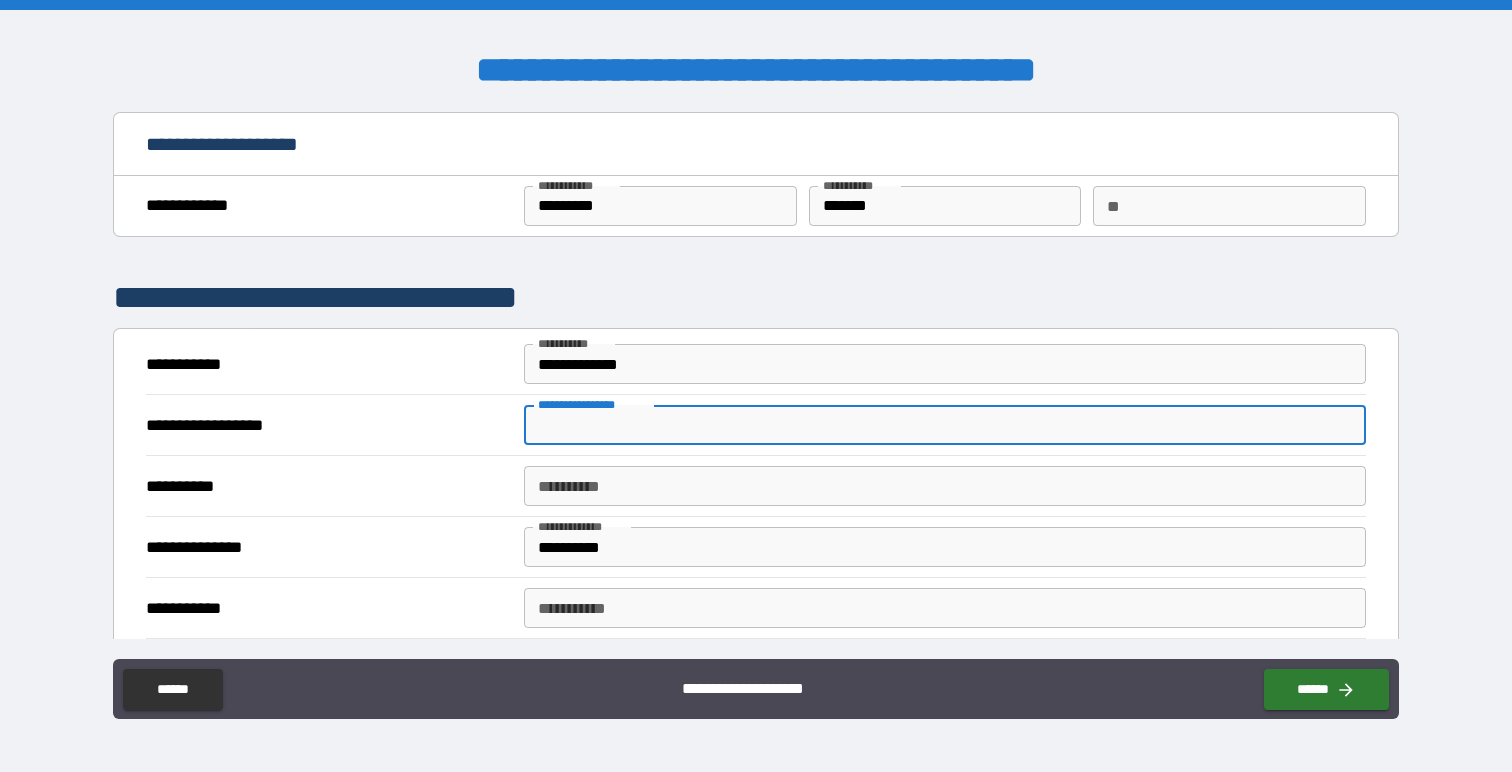 click on "**********" at bounding box center (944, 425) 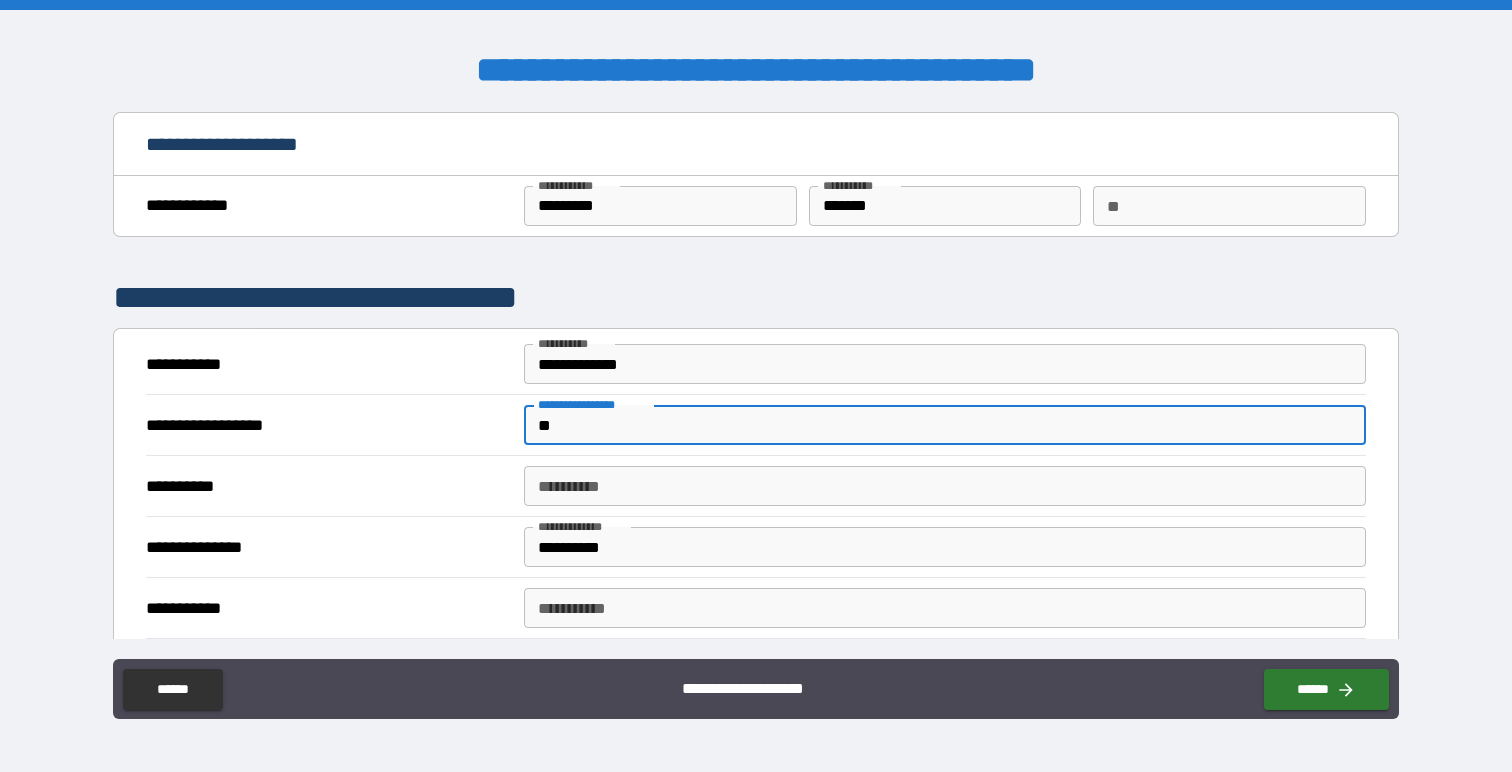 type on "*" 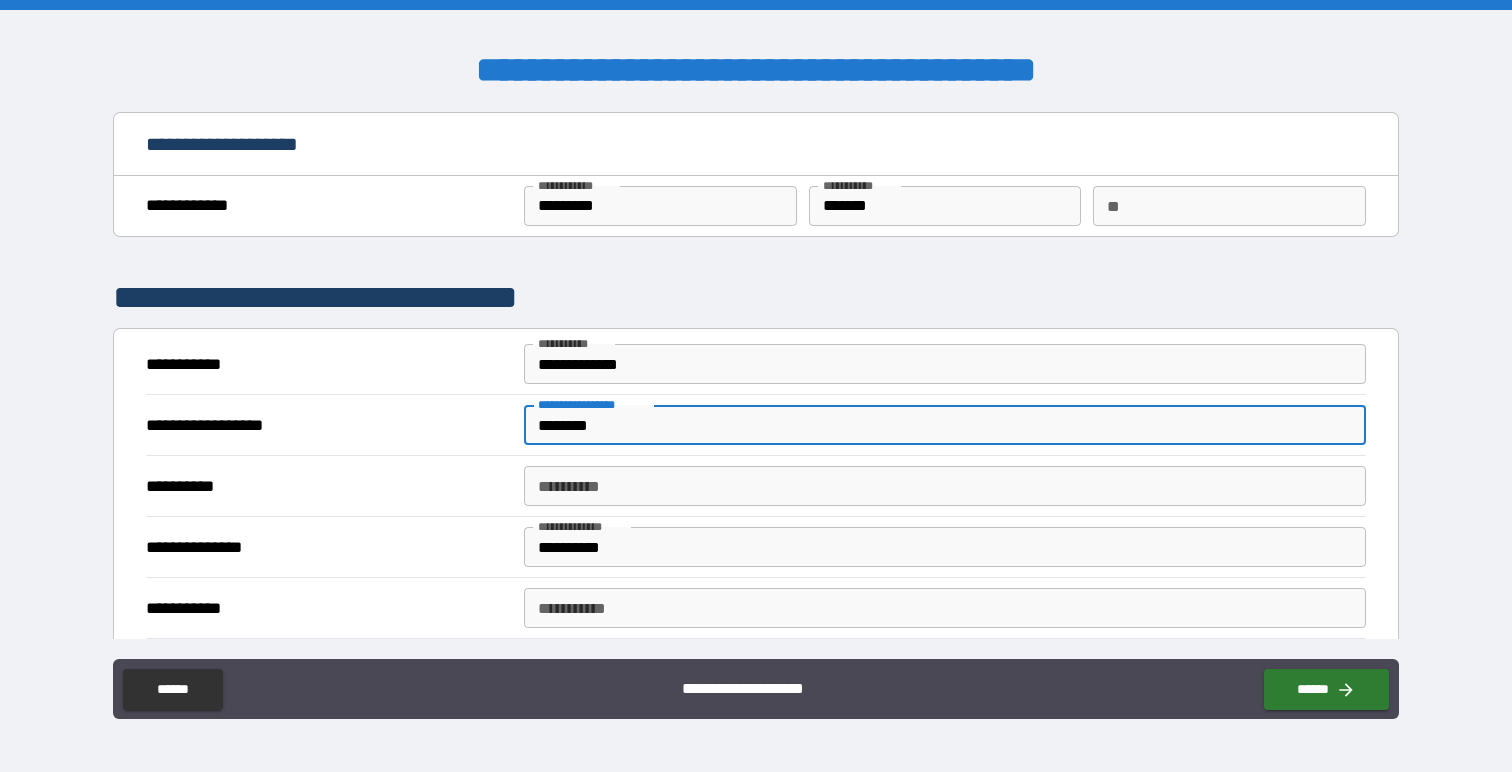type on "********" 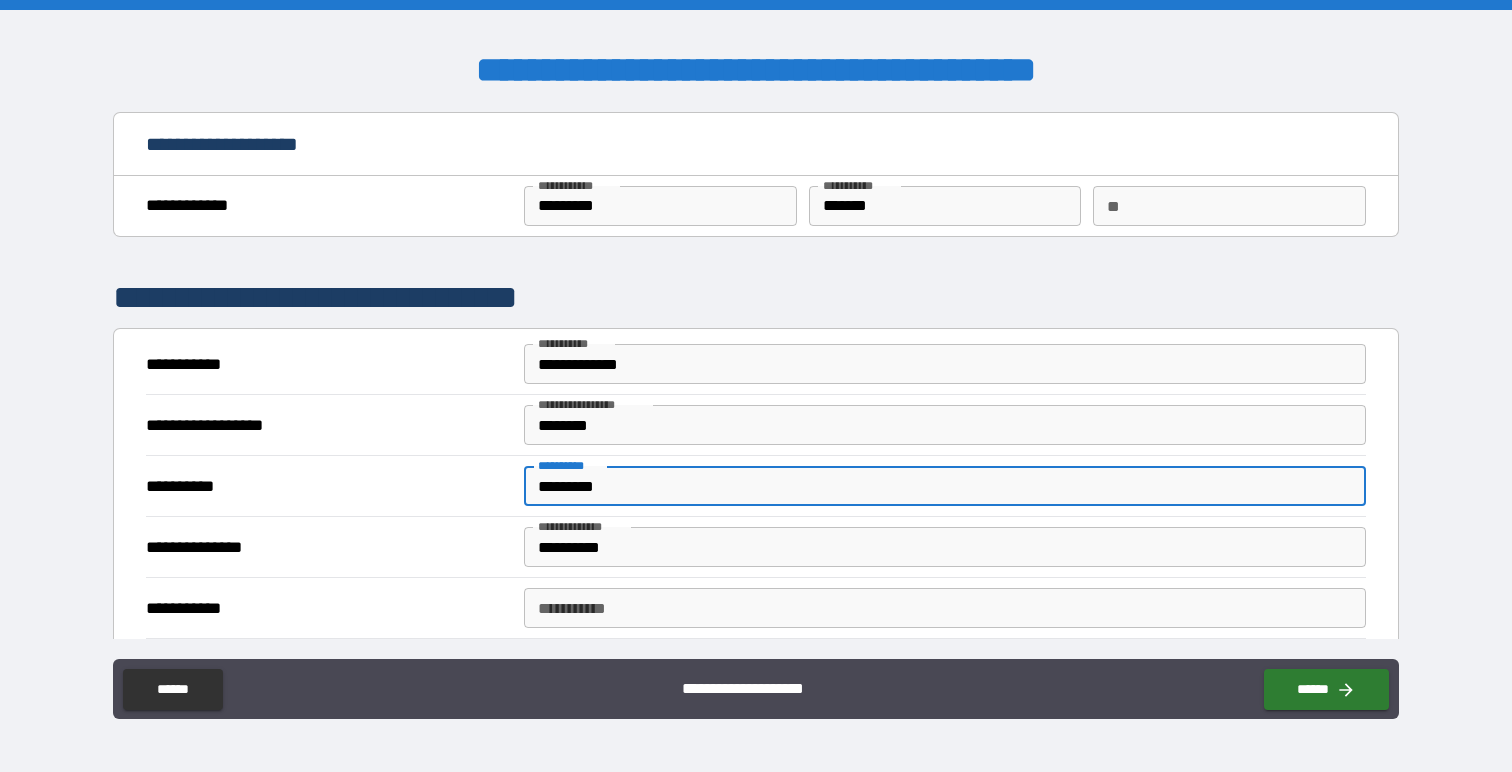 type on "*********" 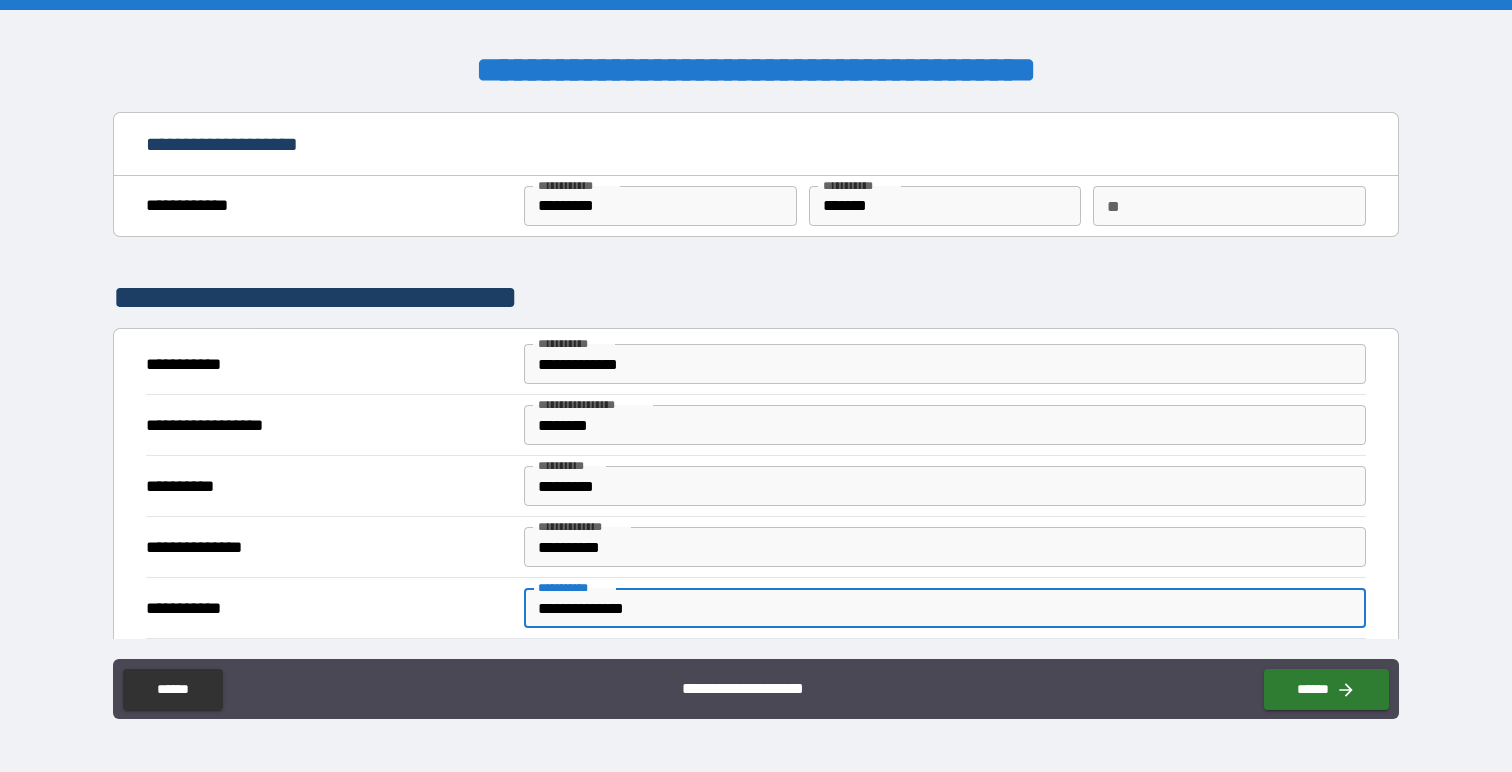 type on "**********" 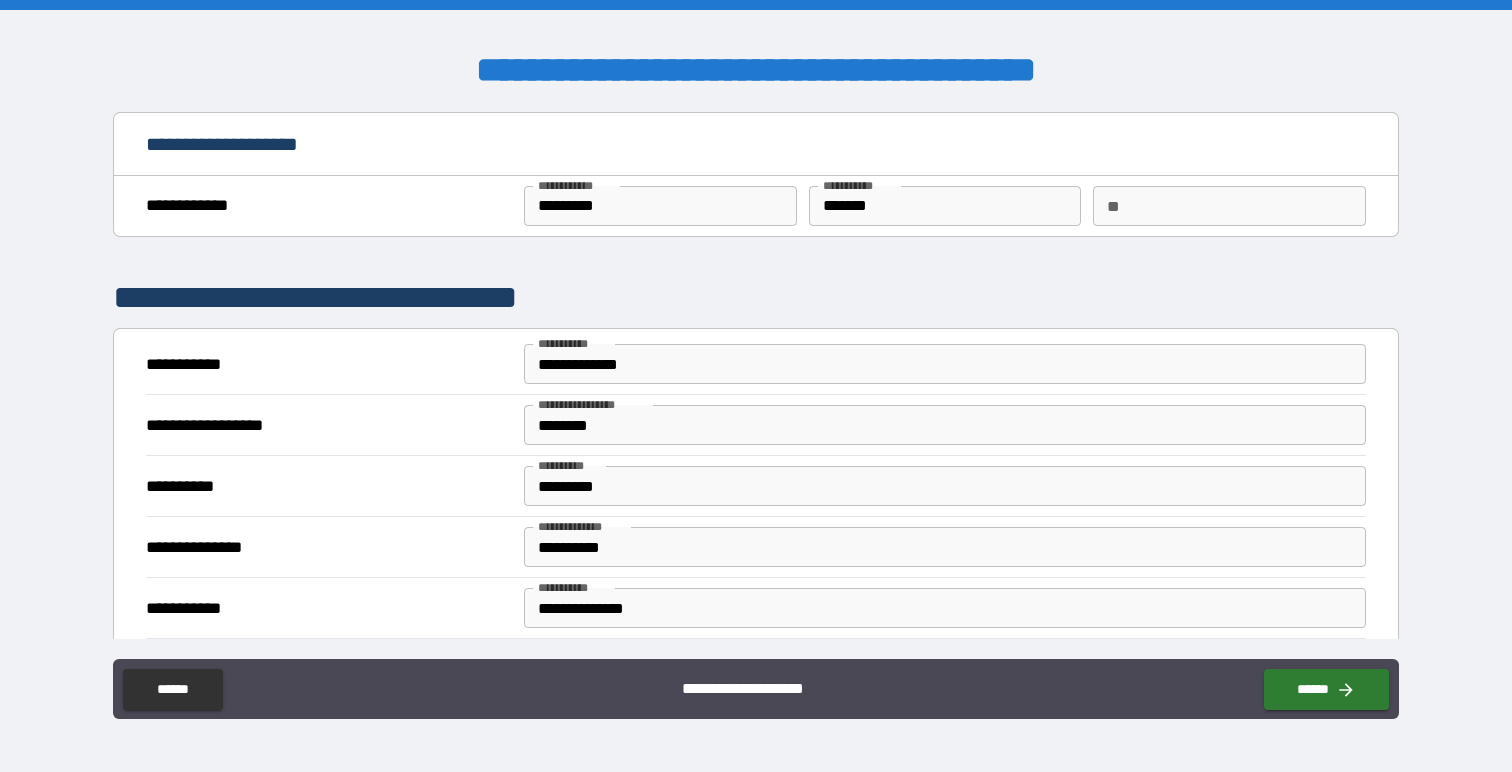 scroll, scrollTop: 294, scrollLeft: 0, axis: vertical 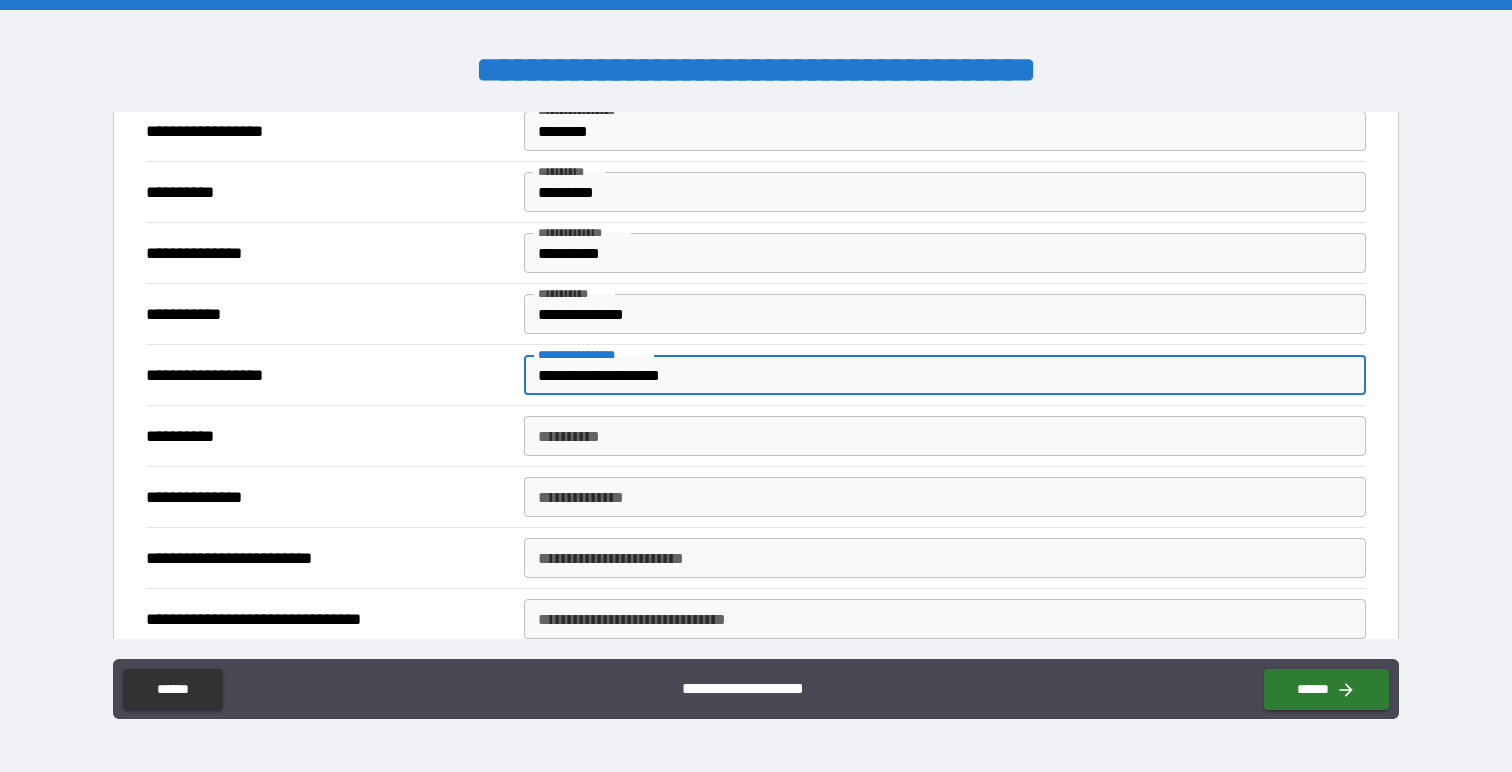 type on "**********" 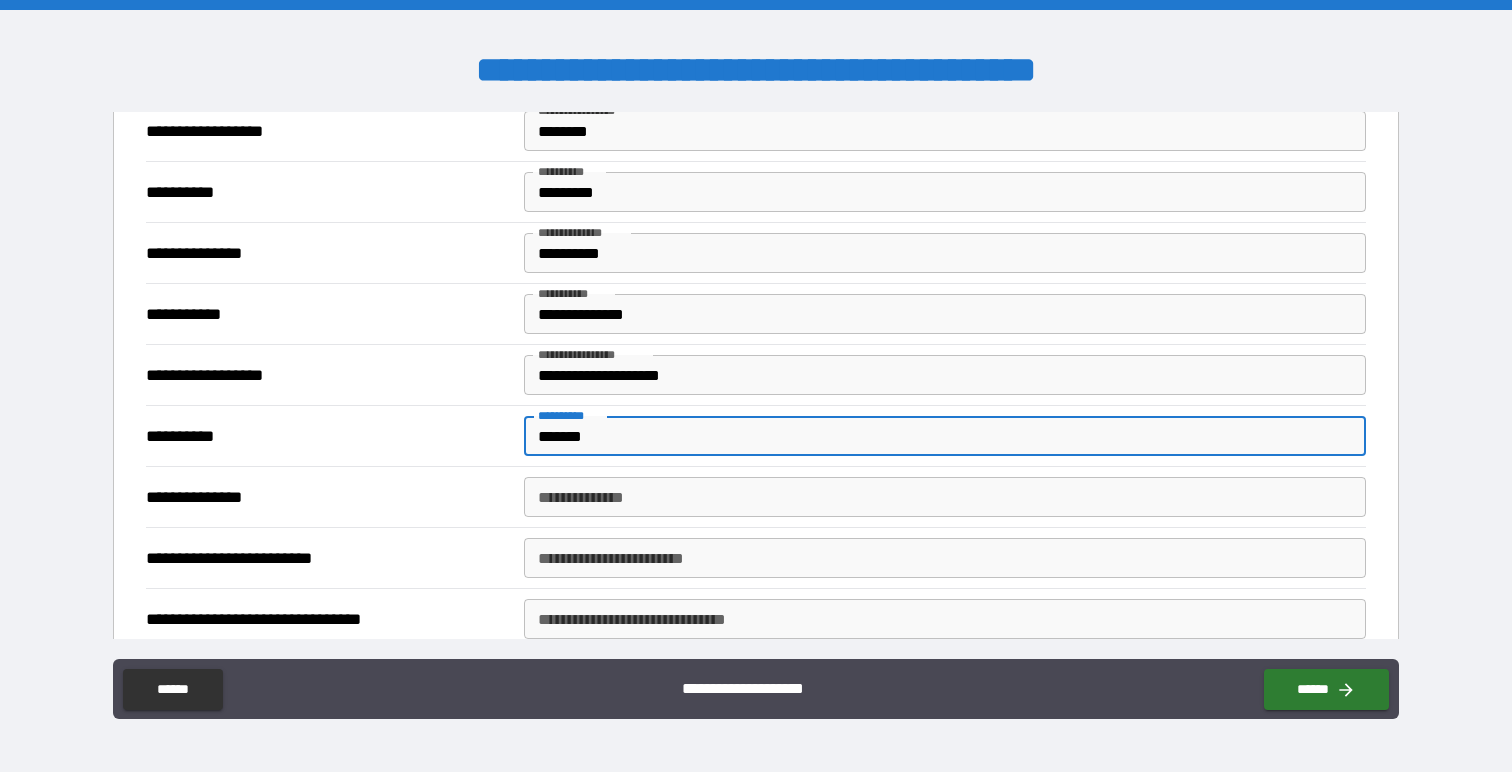 type on "*******" 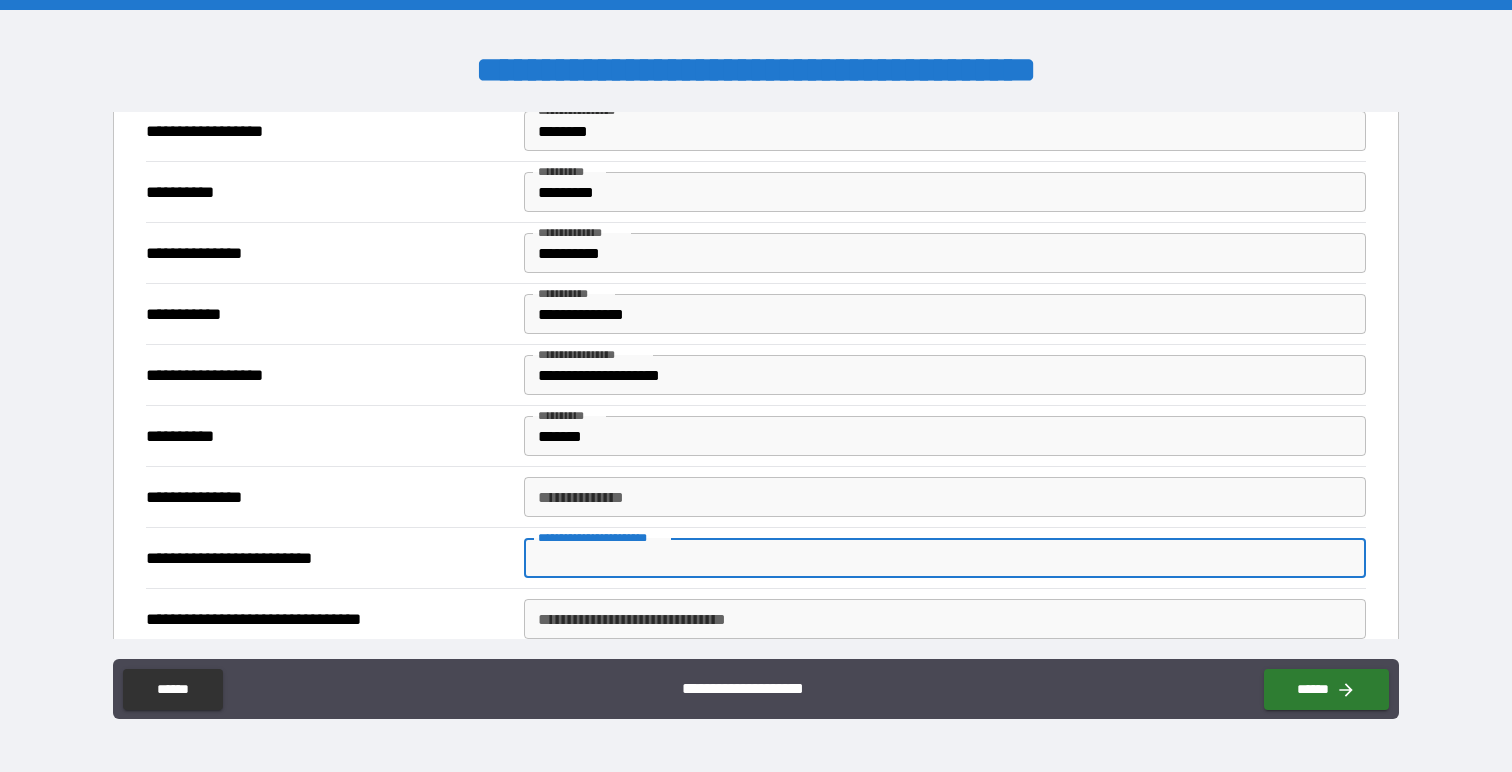click on "**********" at bounding box center (944, 558) 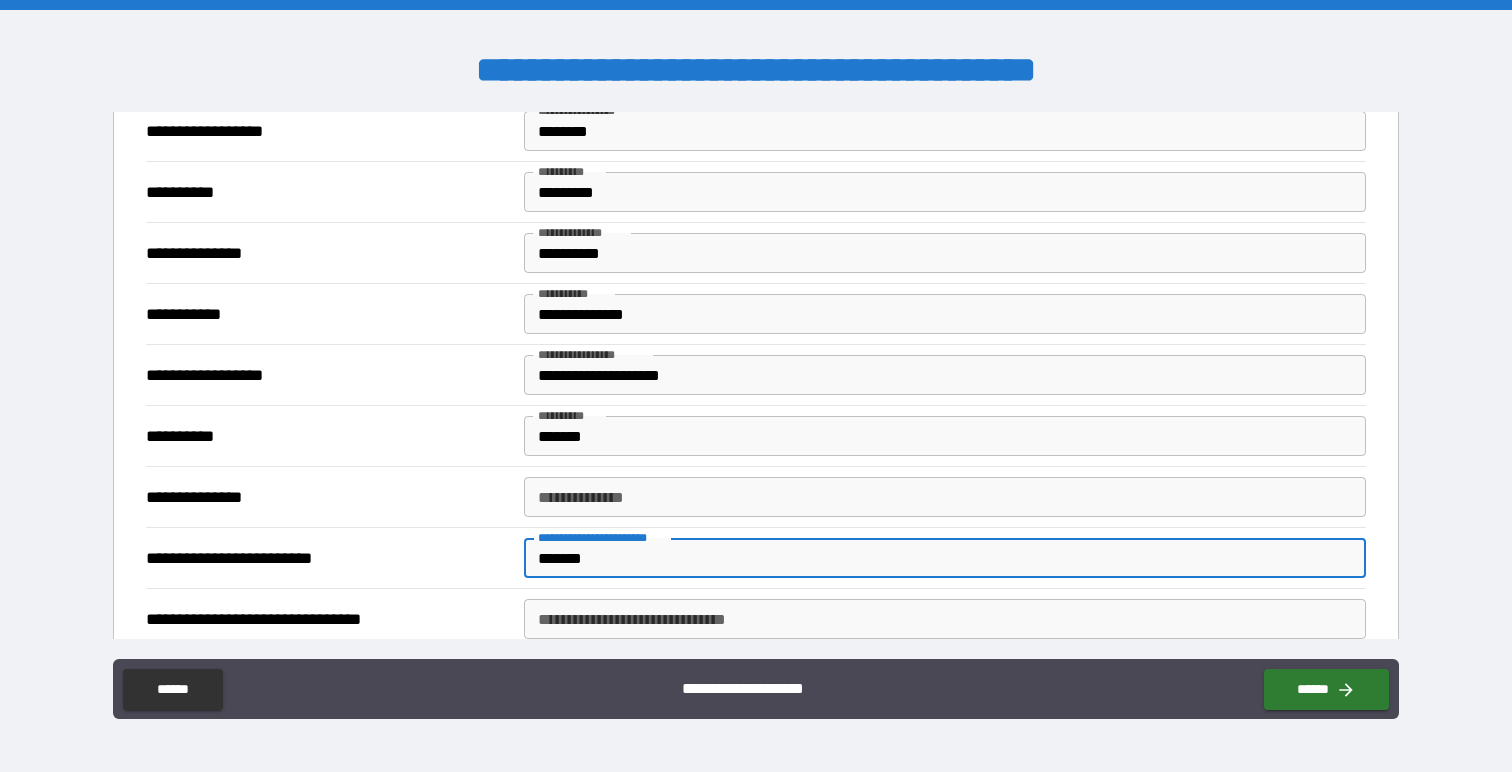 type on "*******" 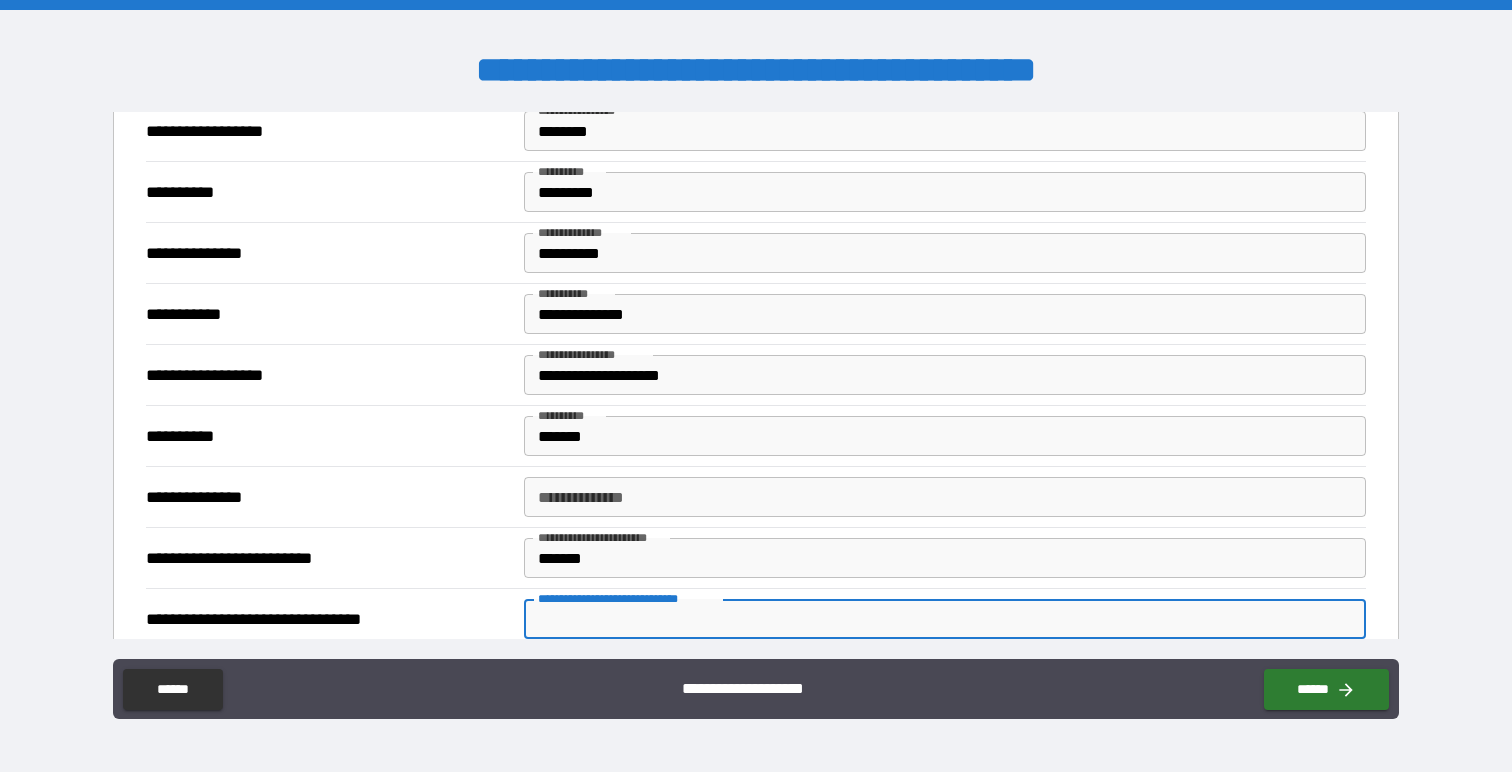 click on "**********" at bounding box center (944, 619) 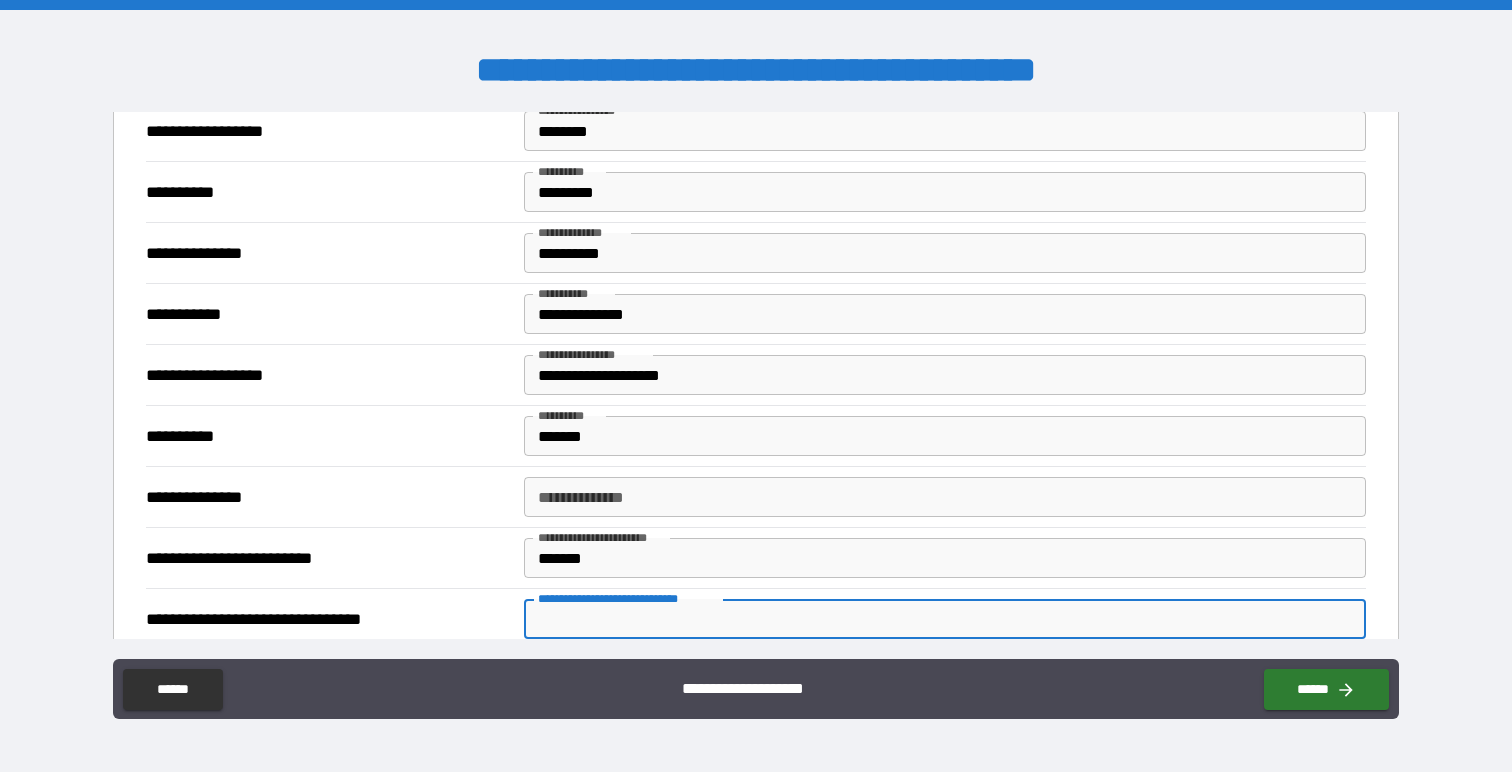 type on "**********" 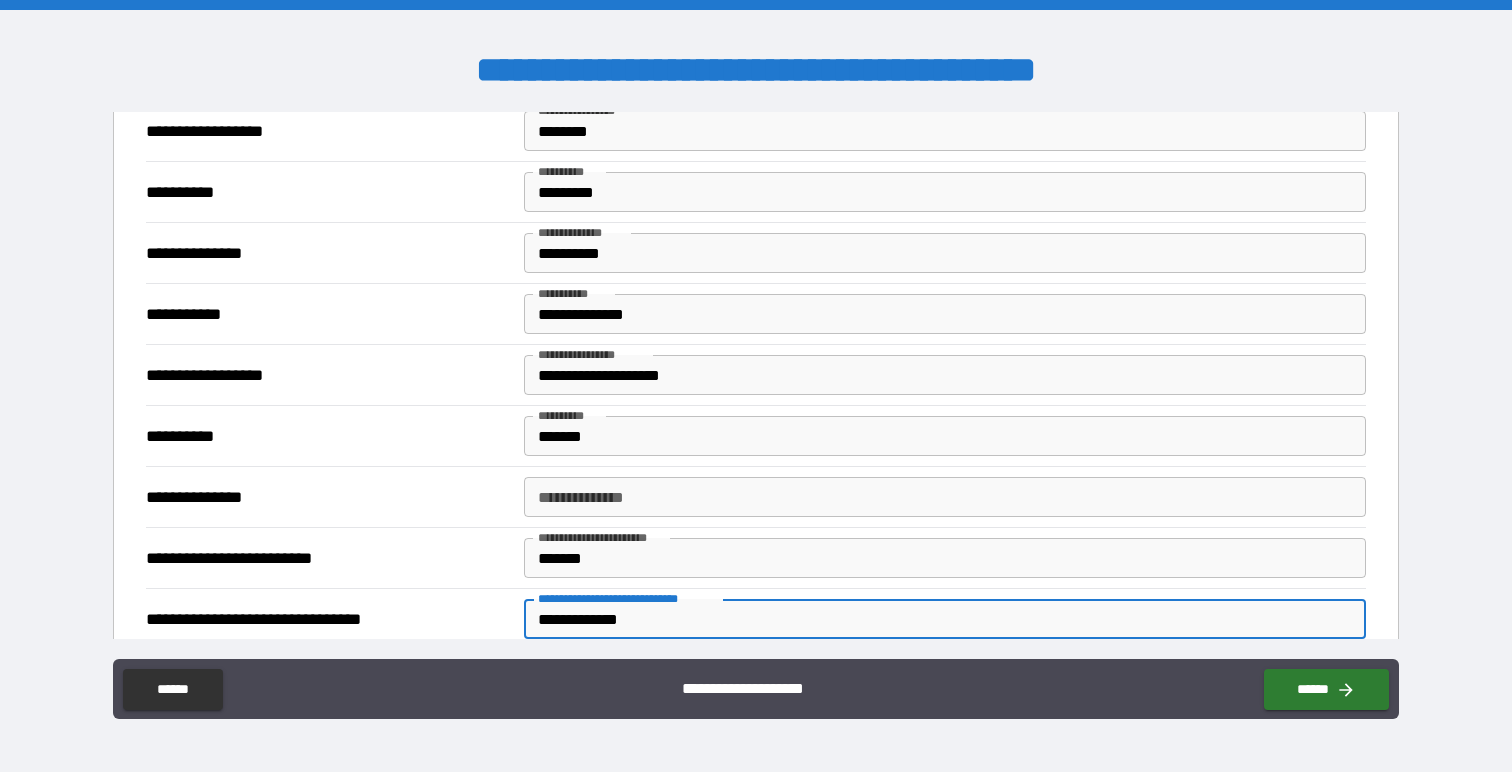 type on "**********" 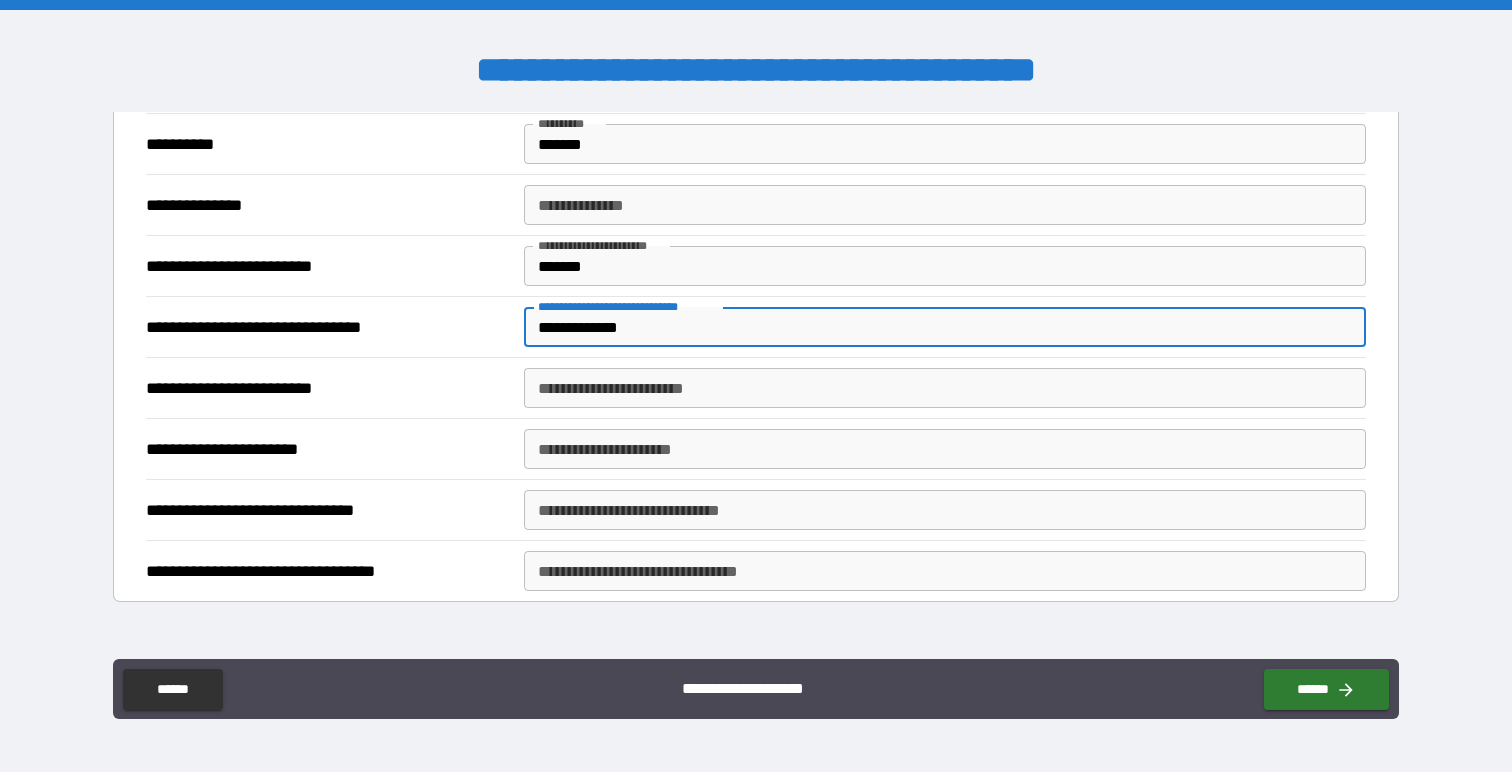 click on "**********" at bounding box center [944, 388] 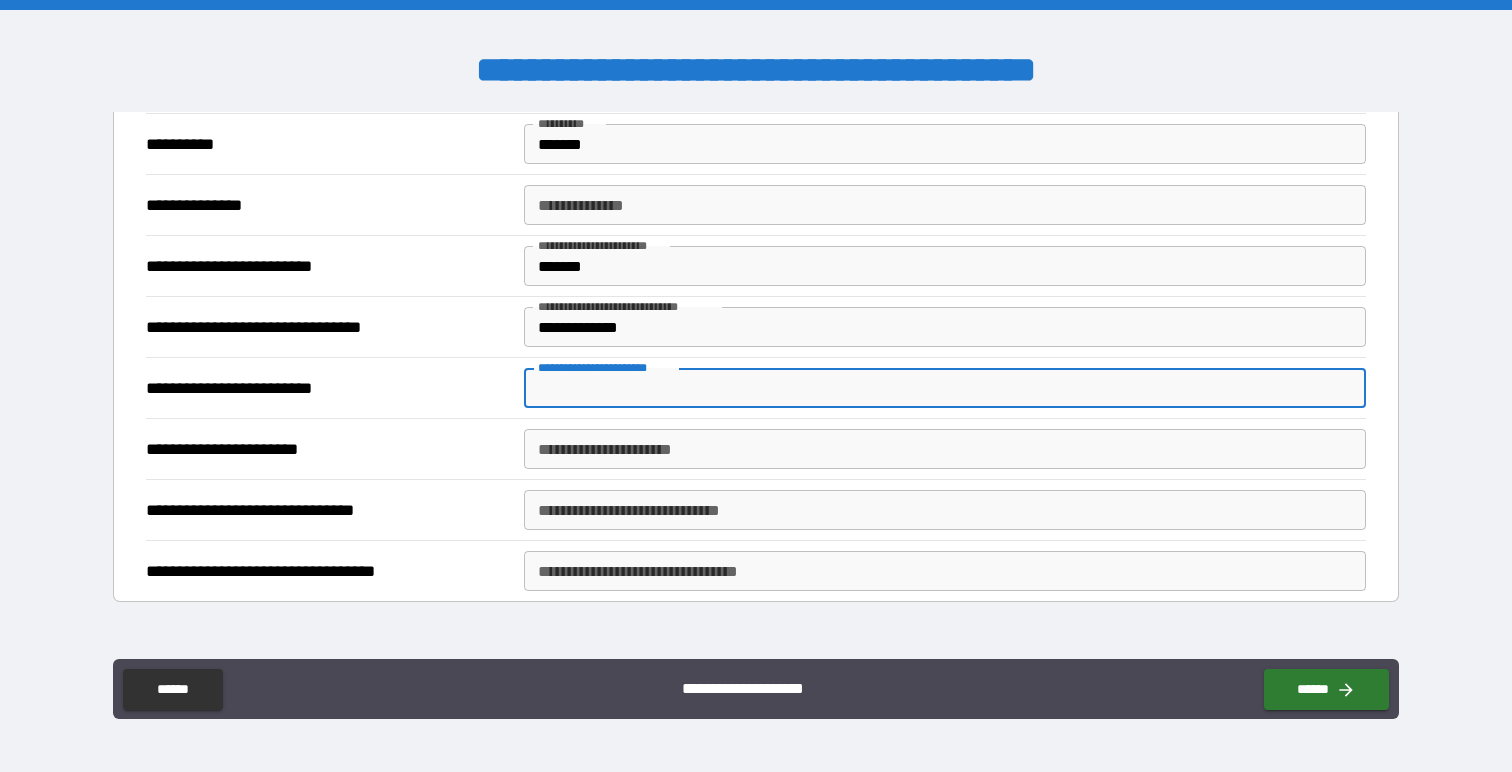 scroll, scrollTop: 595, scrollLeft: 0, axis: vertical 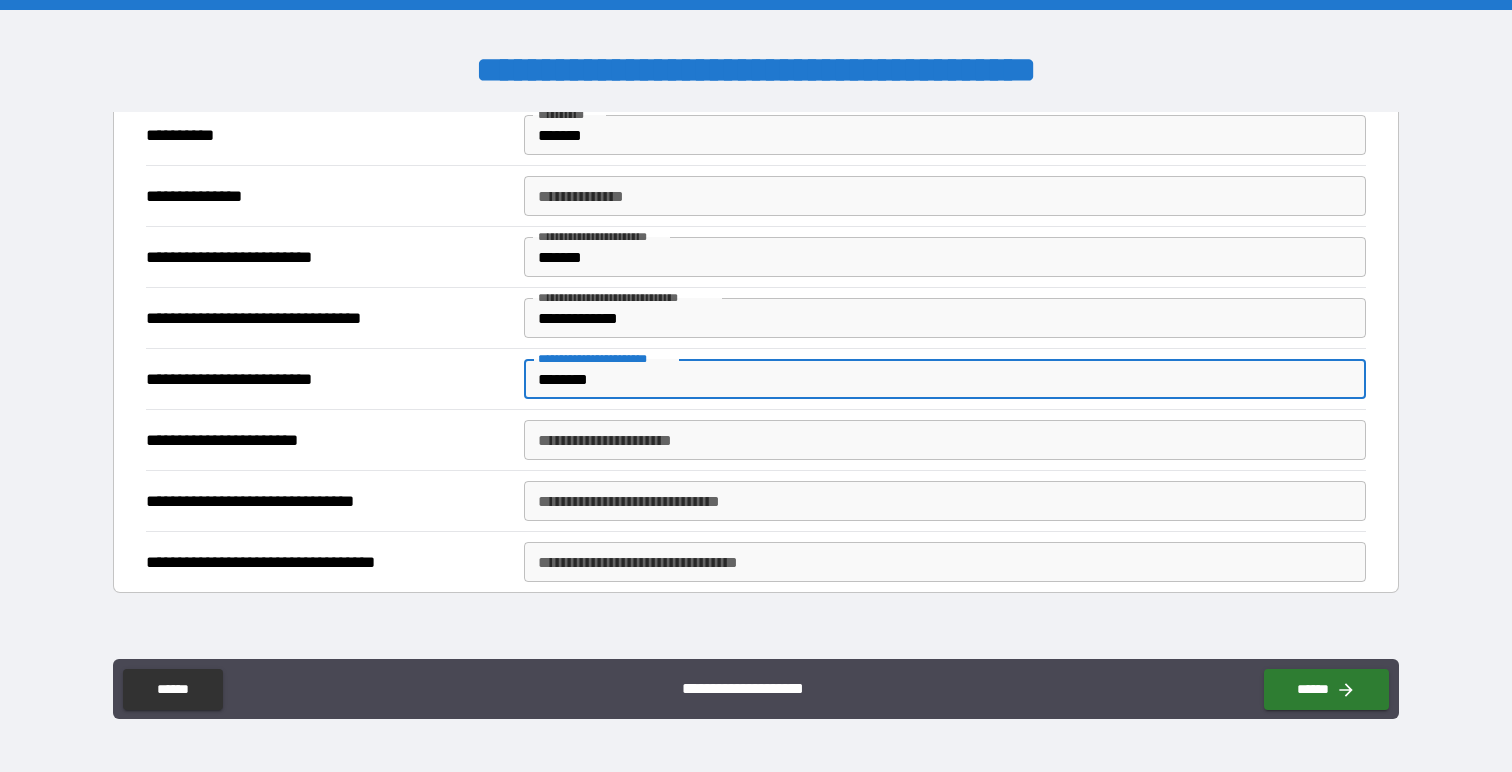 type on "********" 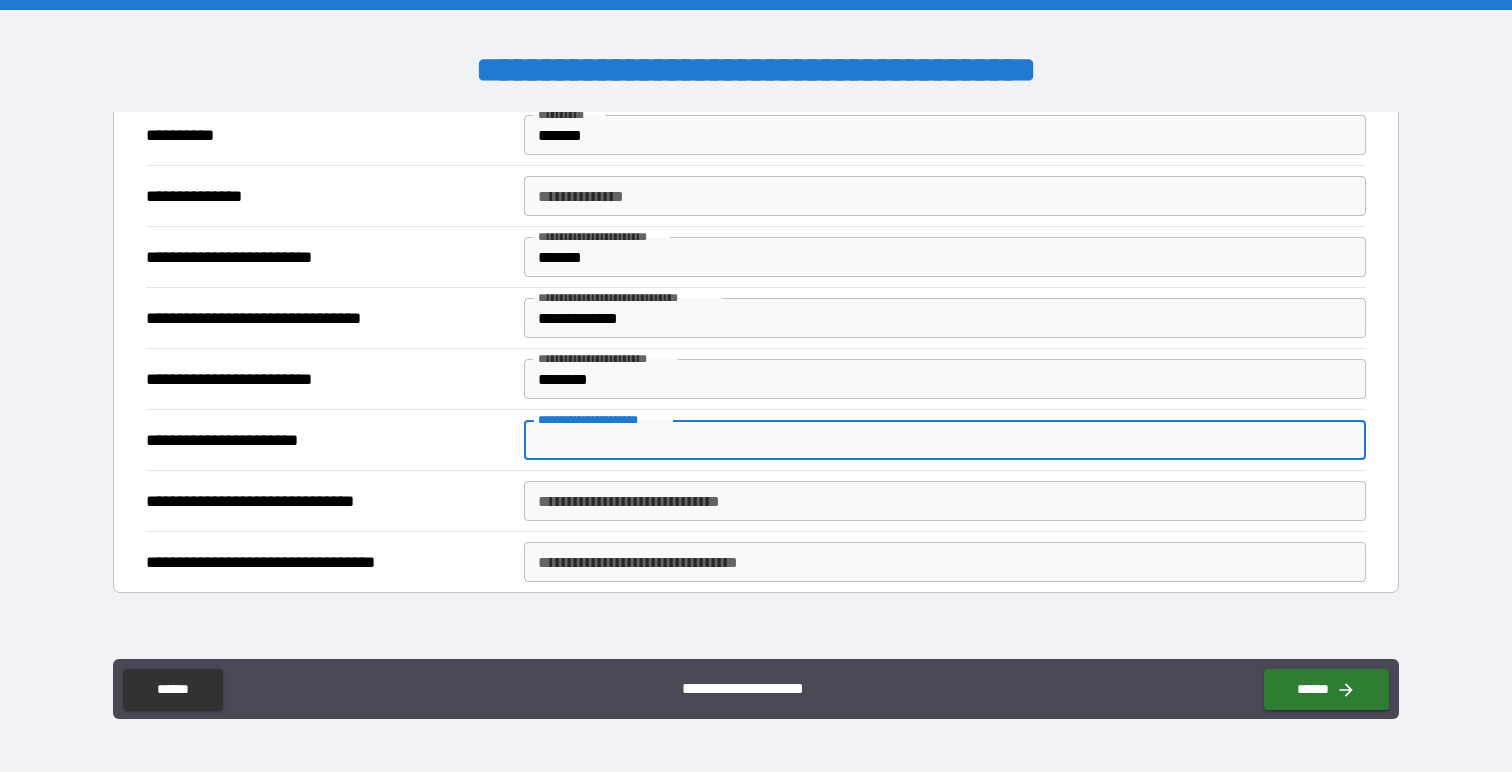 click on "**********" at bounding box center (944, 440) 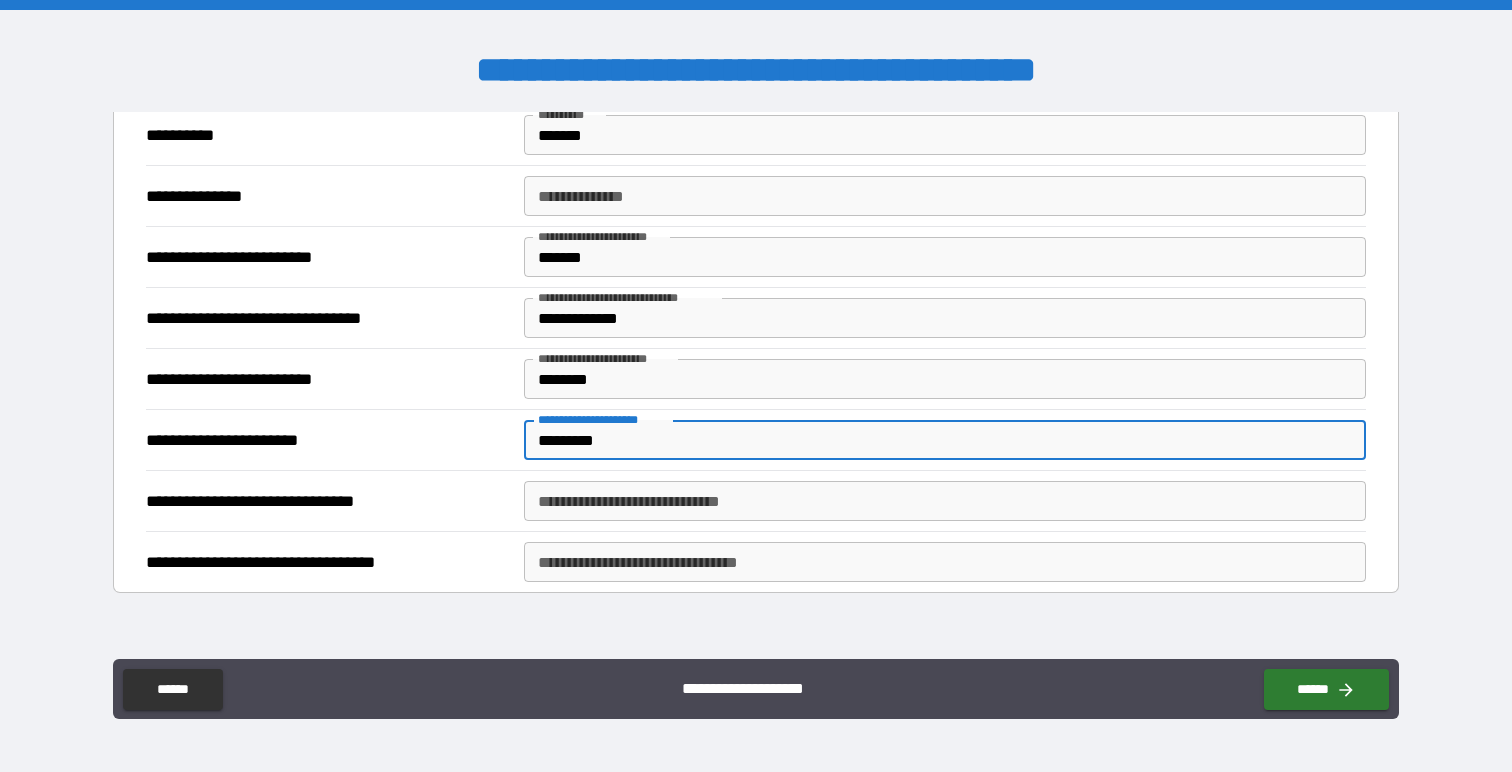 type on "*********" 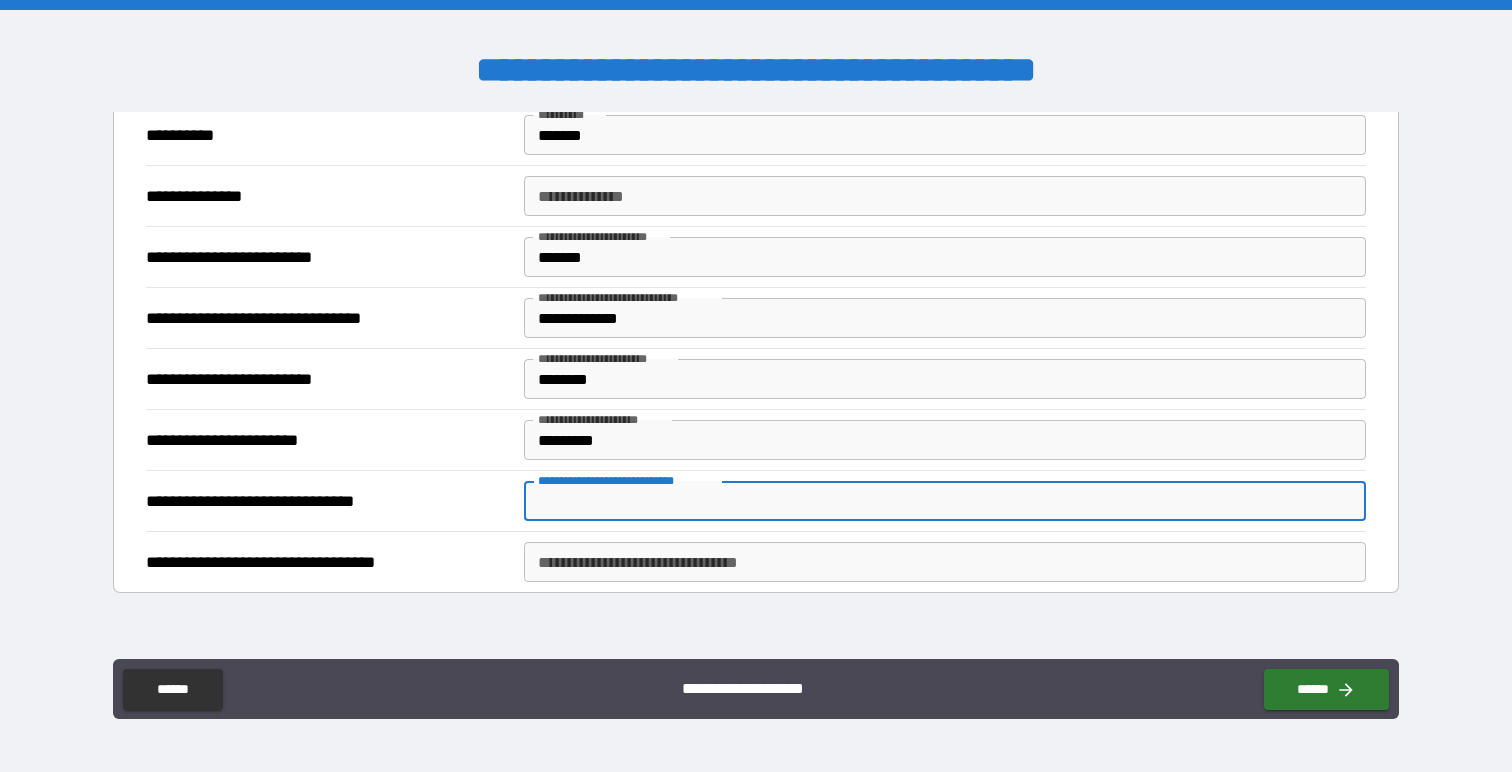 click on "**********" at bounding box center (944, 501) 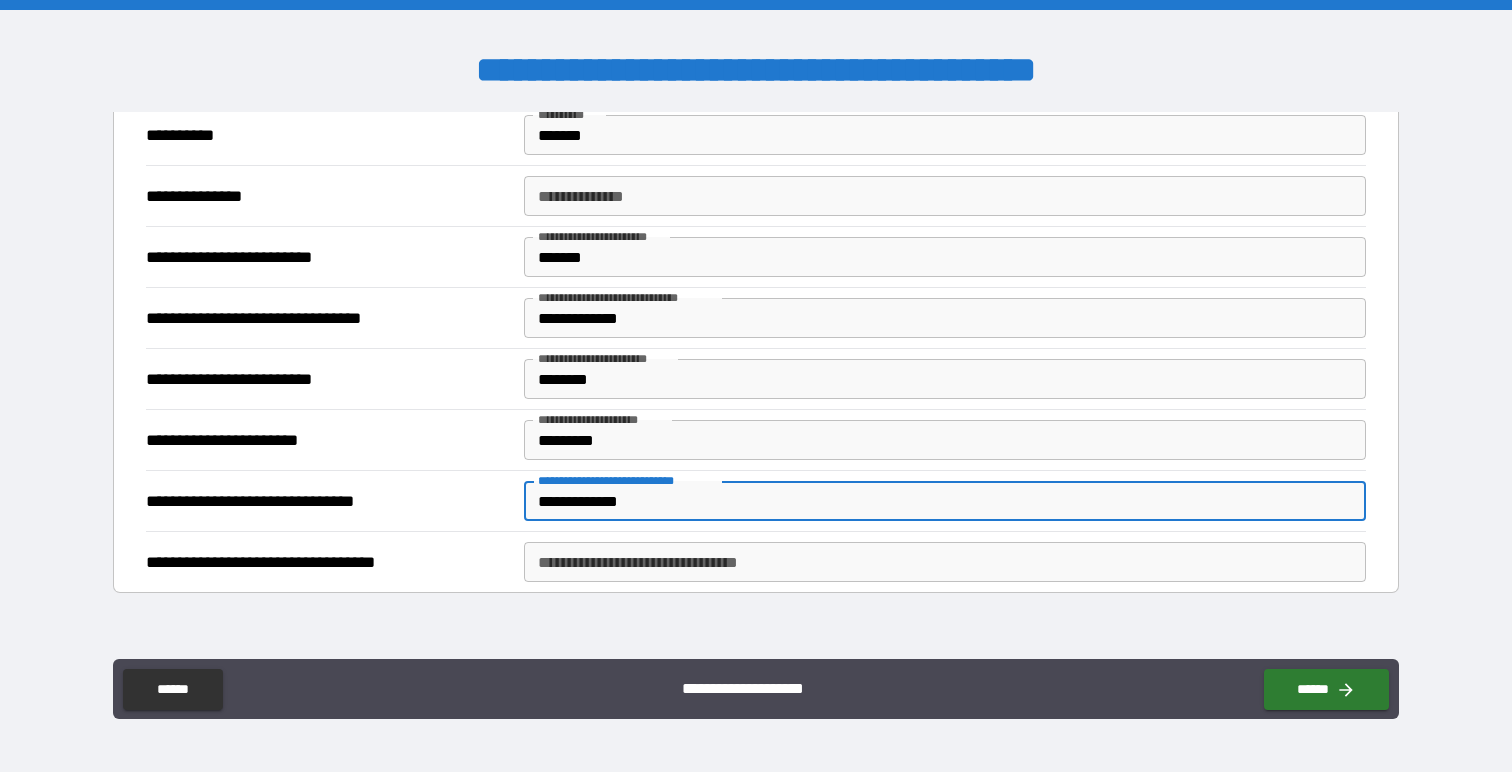 type on "**********" 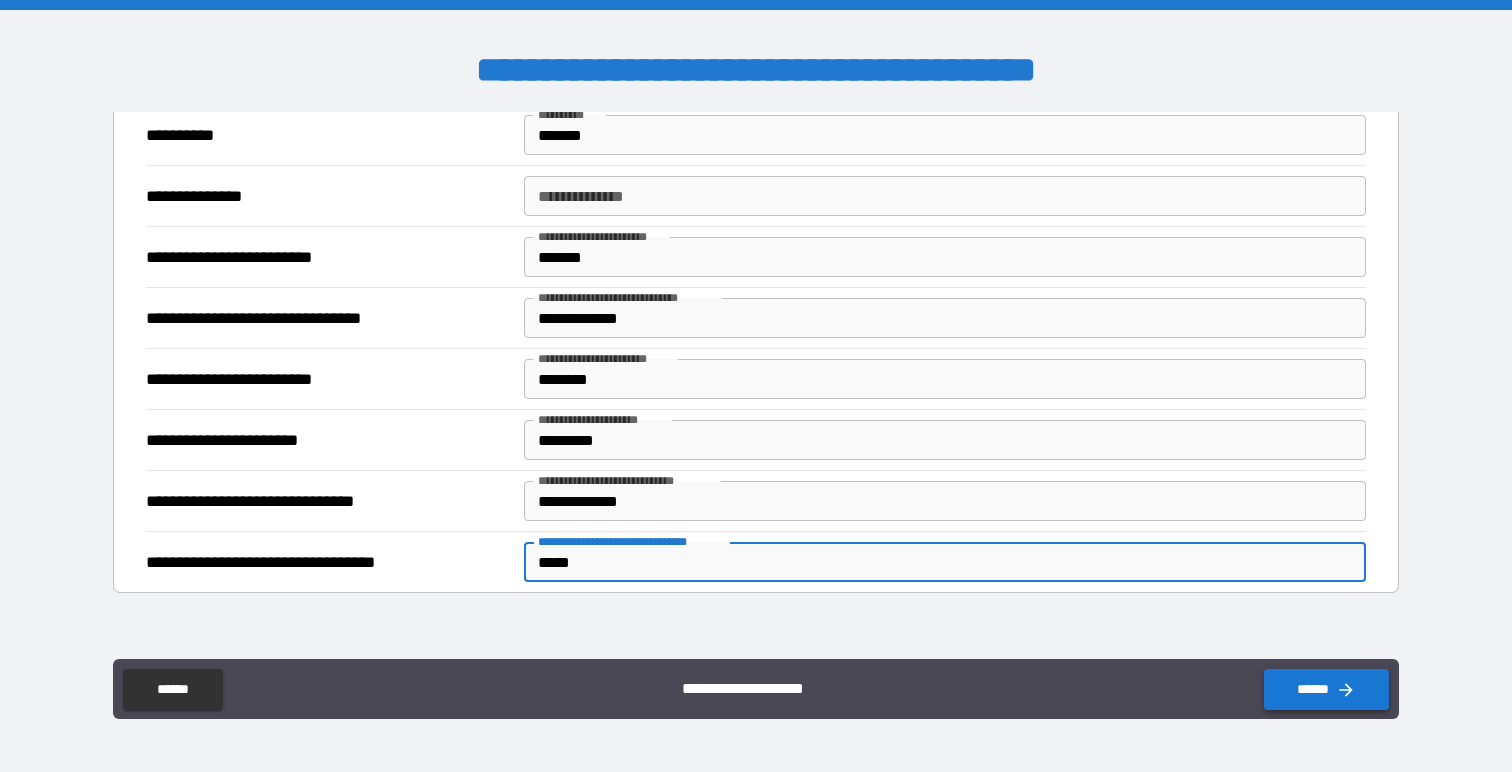 type on "*****" 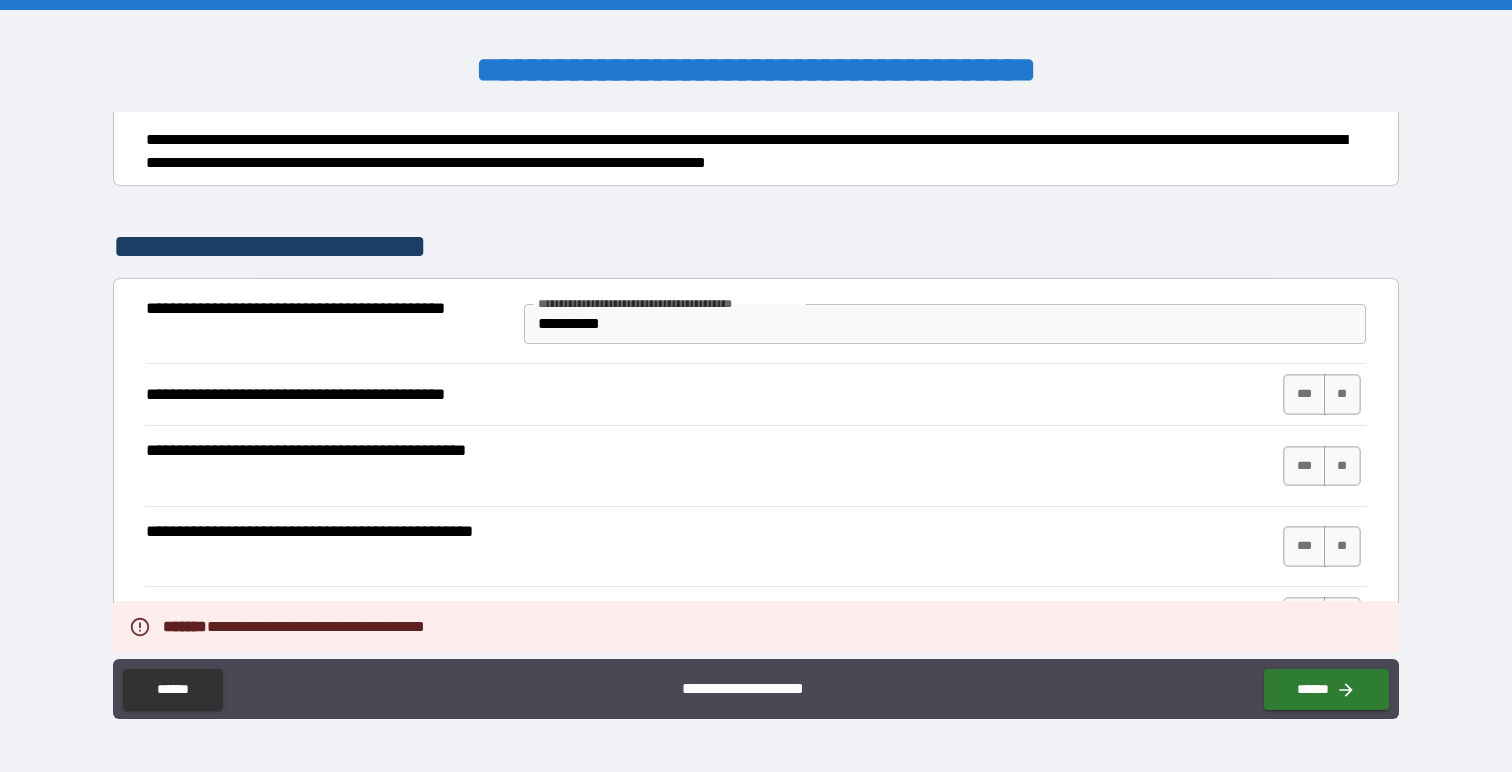 scroll, scrollTop: 1176, scrollLeft: 0, axis: vertical 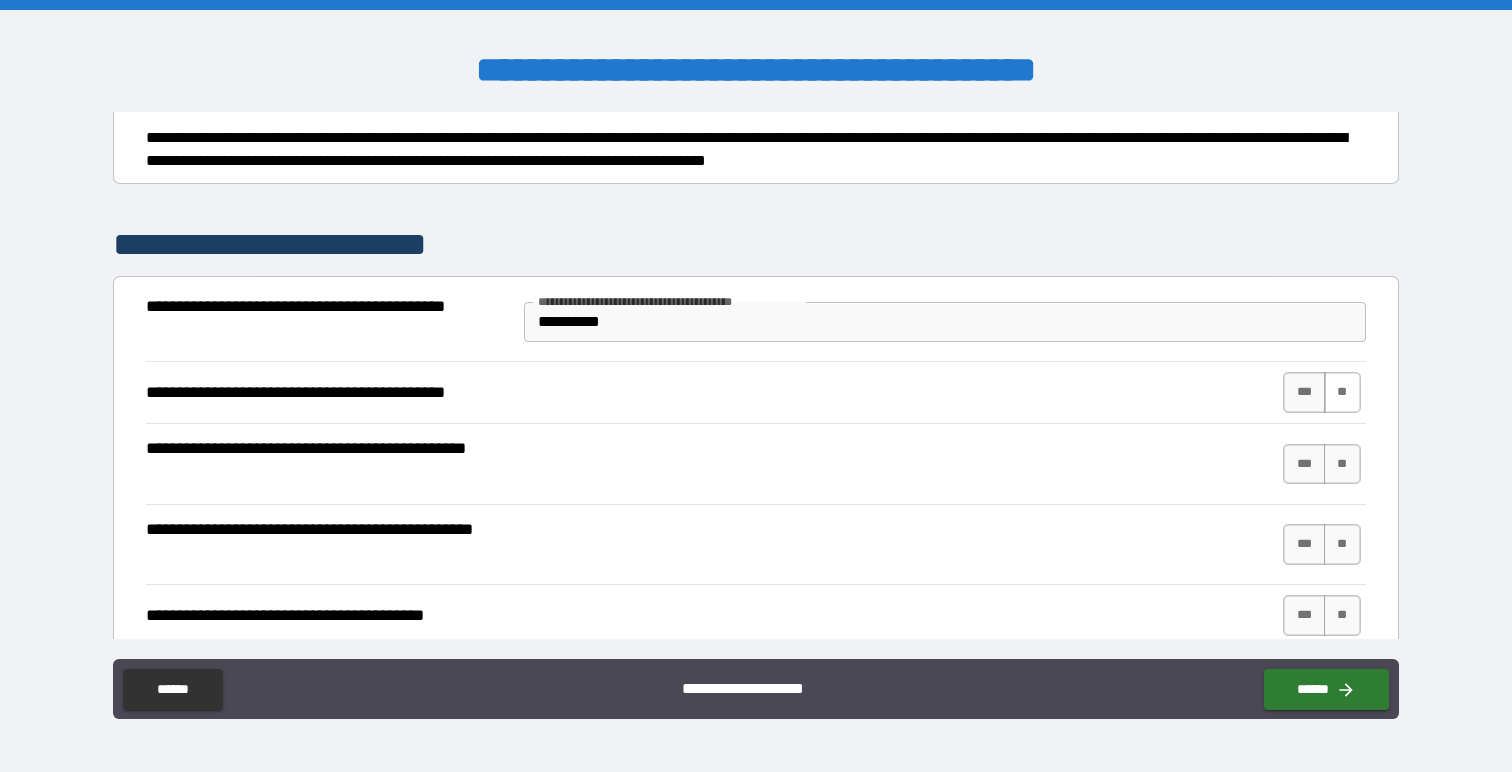 click on "**" at bounding box center (1342, 392) 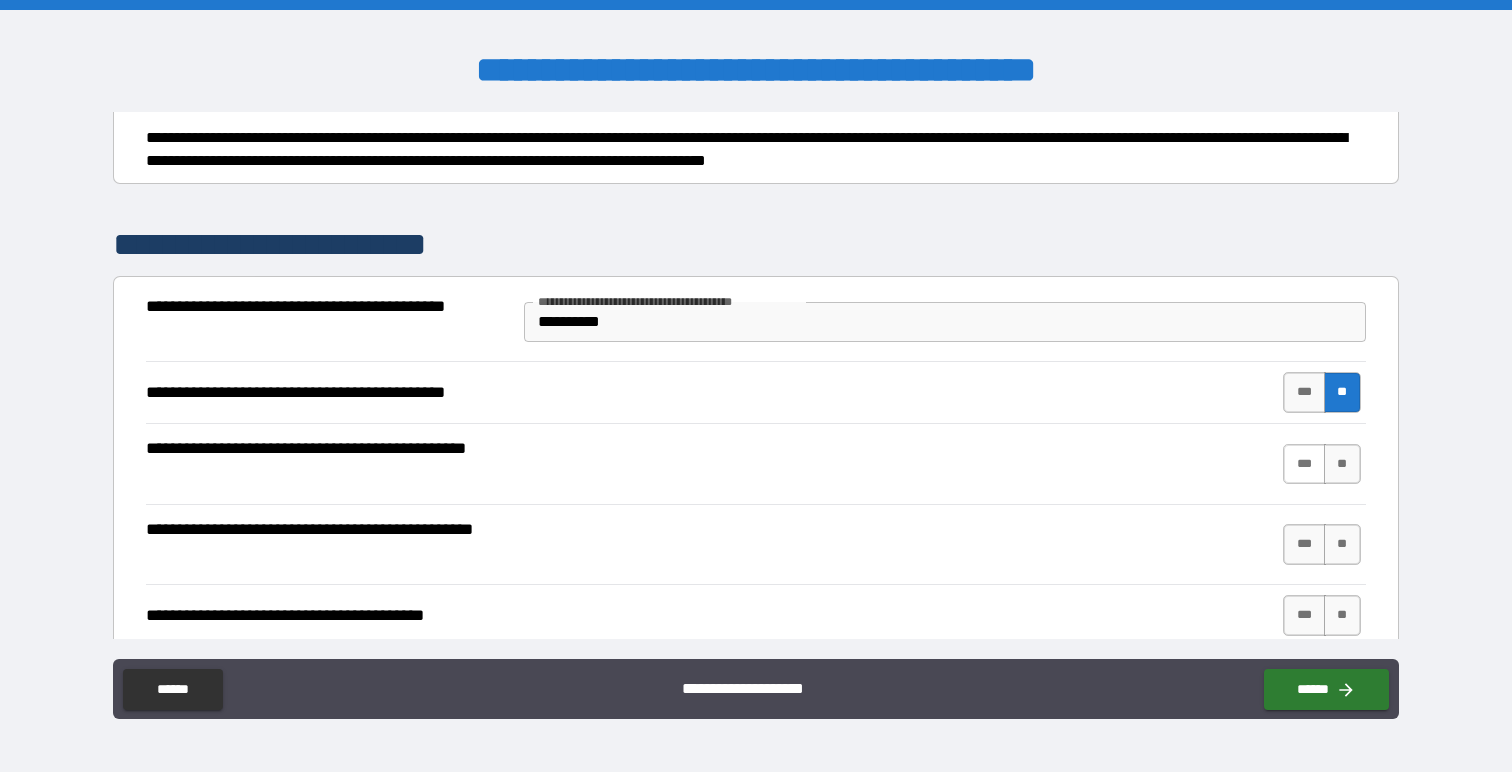 click on "***" at bounding box center [1304, 464] 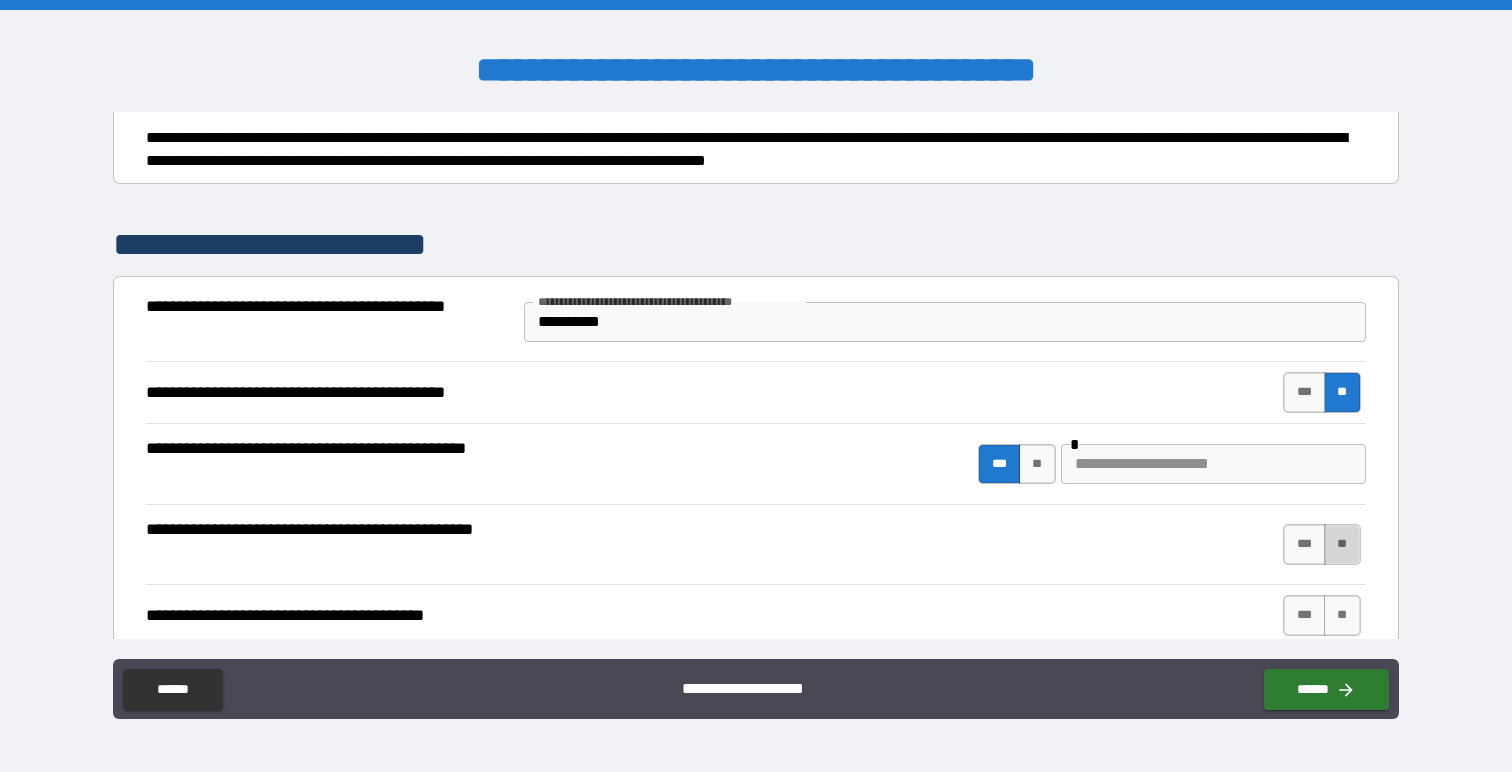 click on "**" at bounding box center (1342, 544) 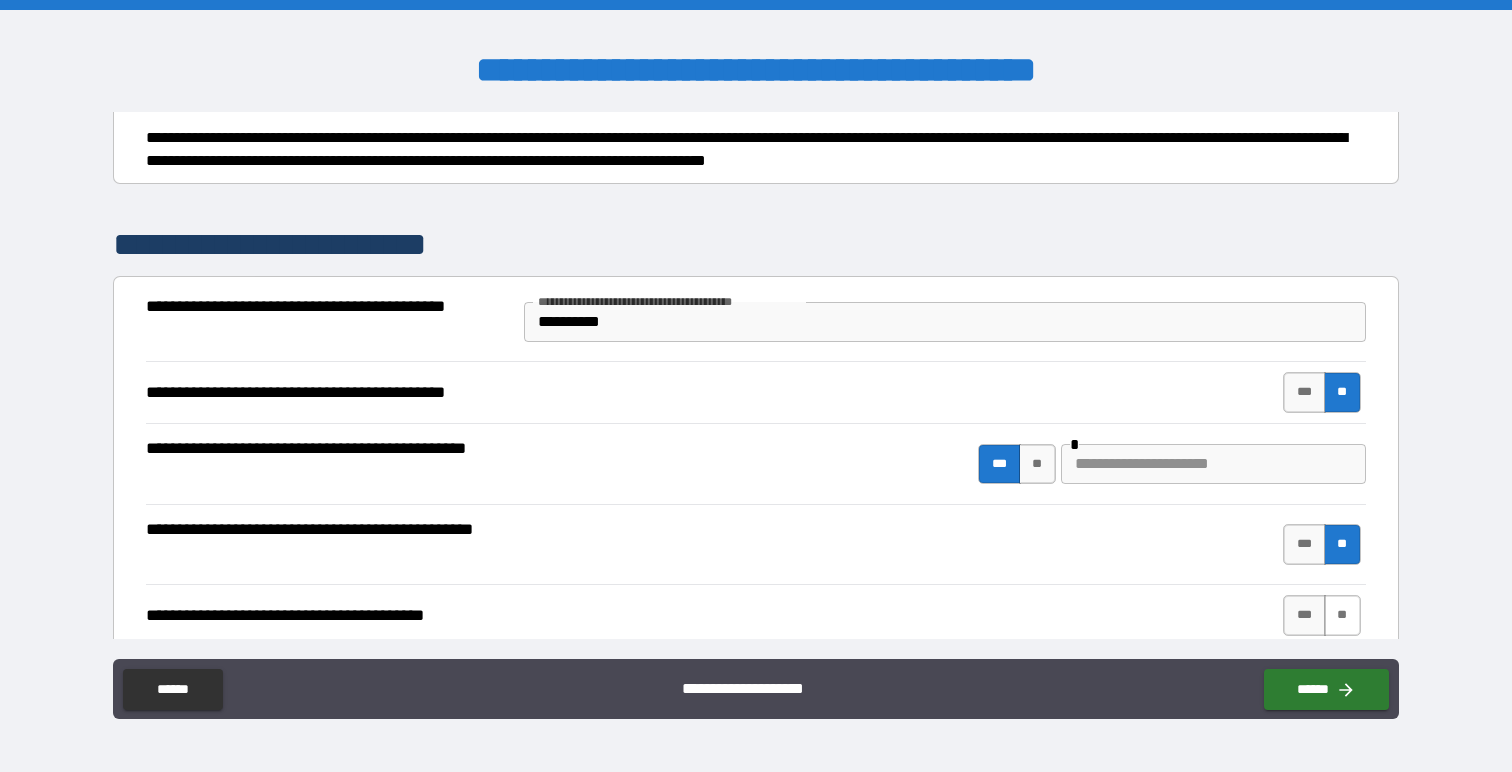 click on "**" at bounding box center (1342, 615) 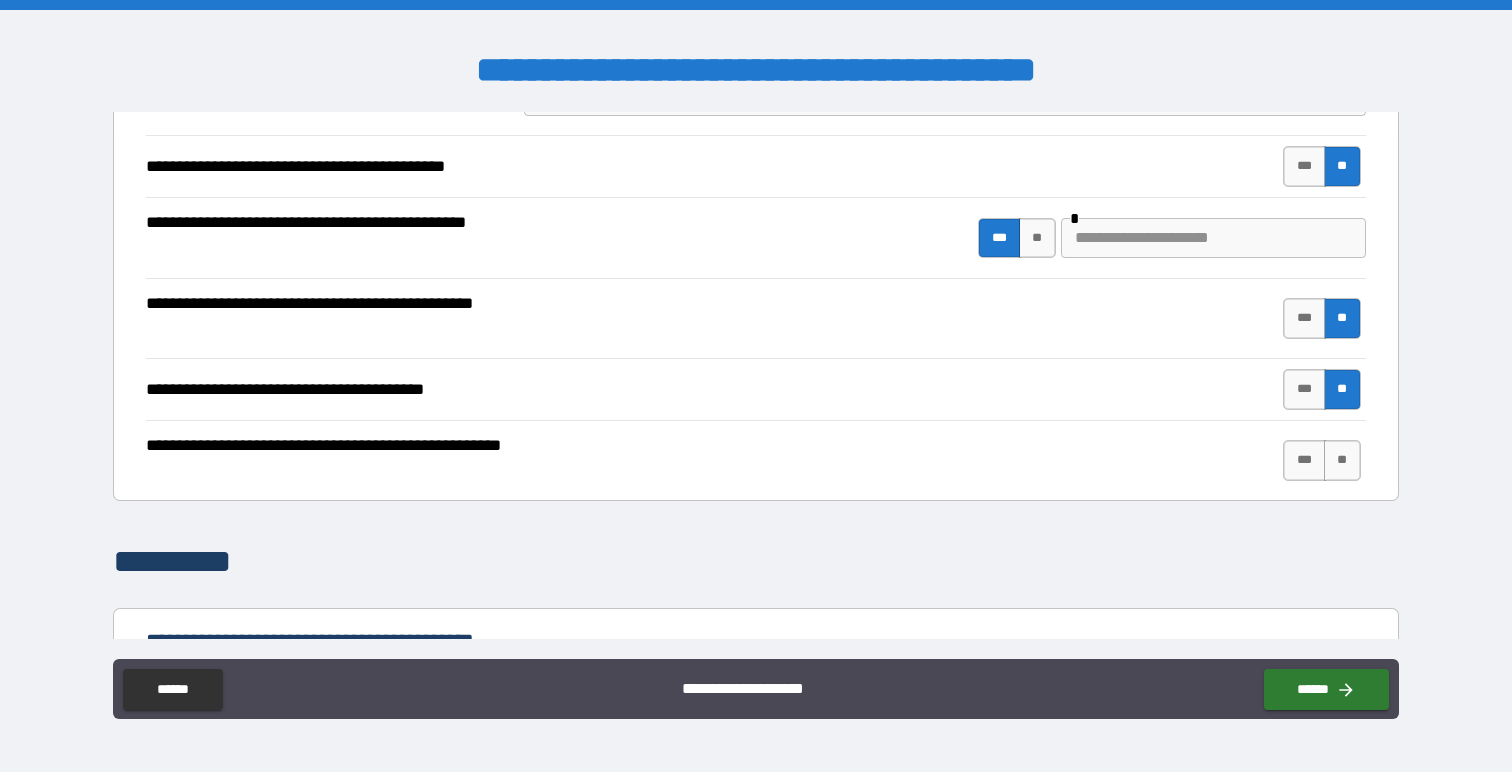 scroll, scrollTop: 1403, scrollLeft: 0, axis: vertical 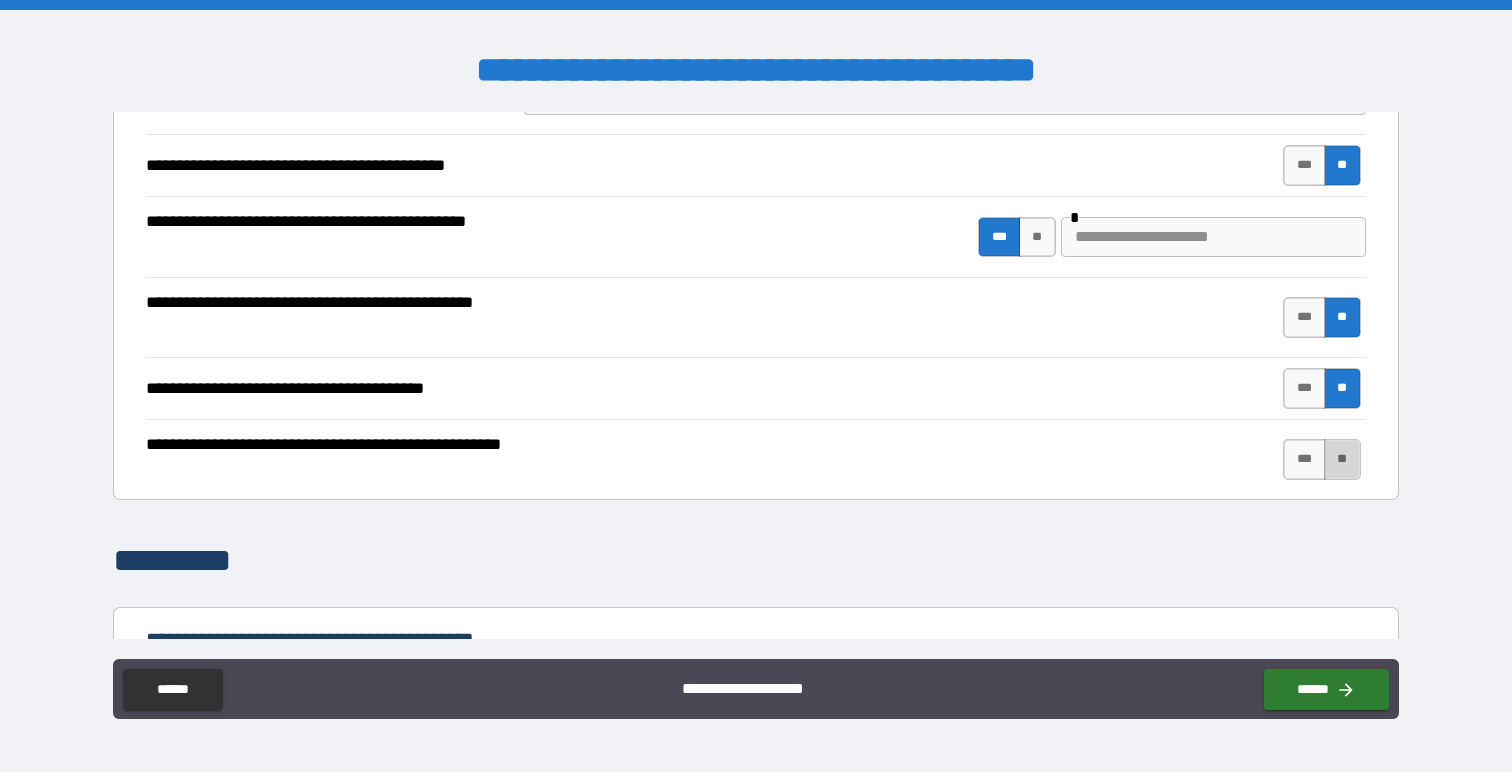 click on "**" at bounding box center [1342, 459] 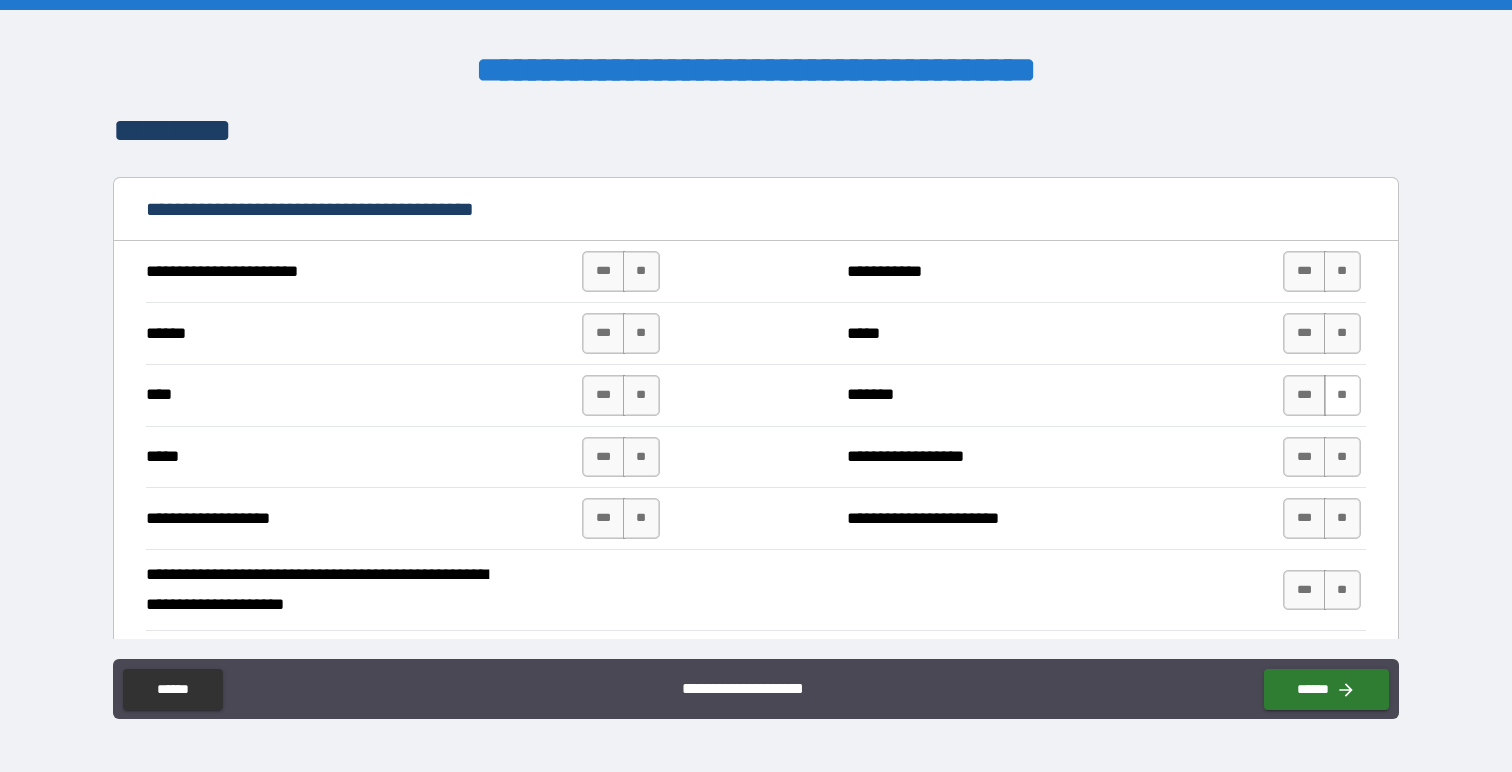 scroll, scrollTop: 1847, scrollLeft: 0, axis: vertical 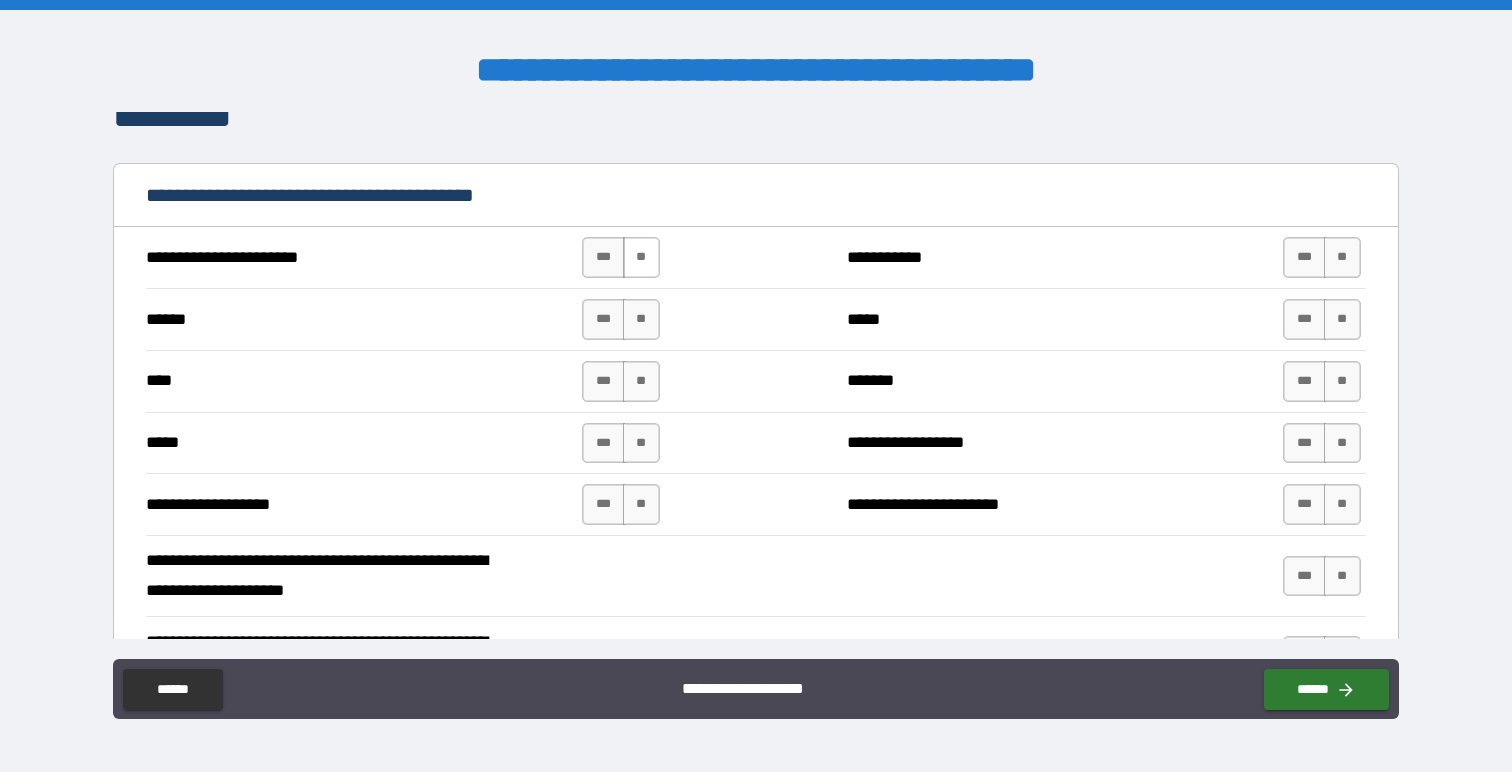 click on "**" at bounding box center [641, 257] 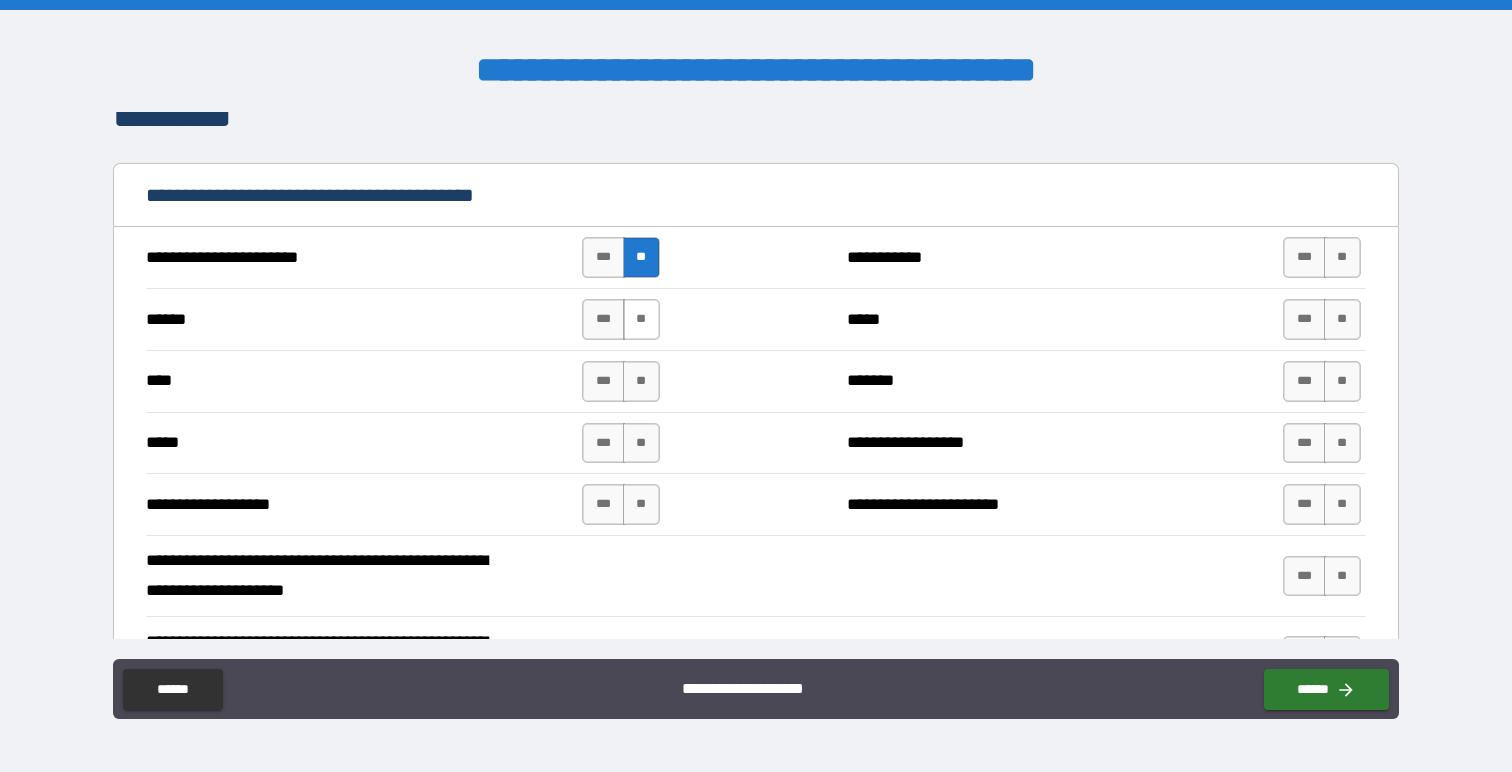 click on "**" at bounding box center [641, 319] 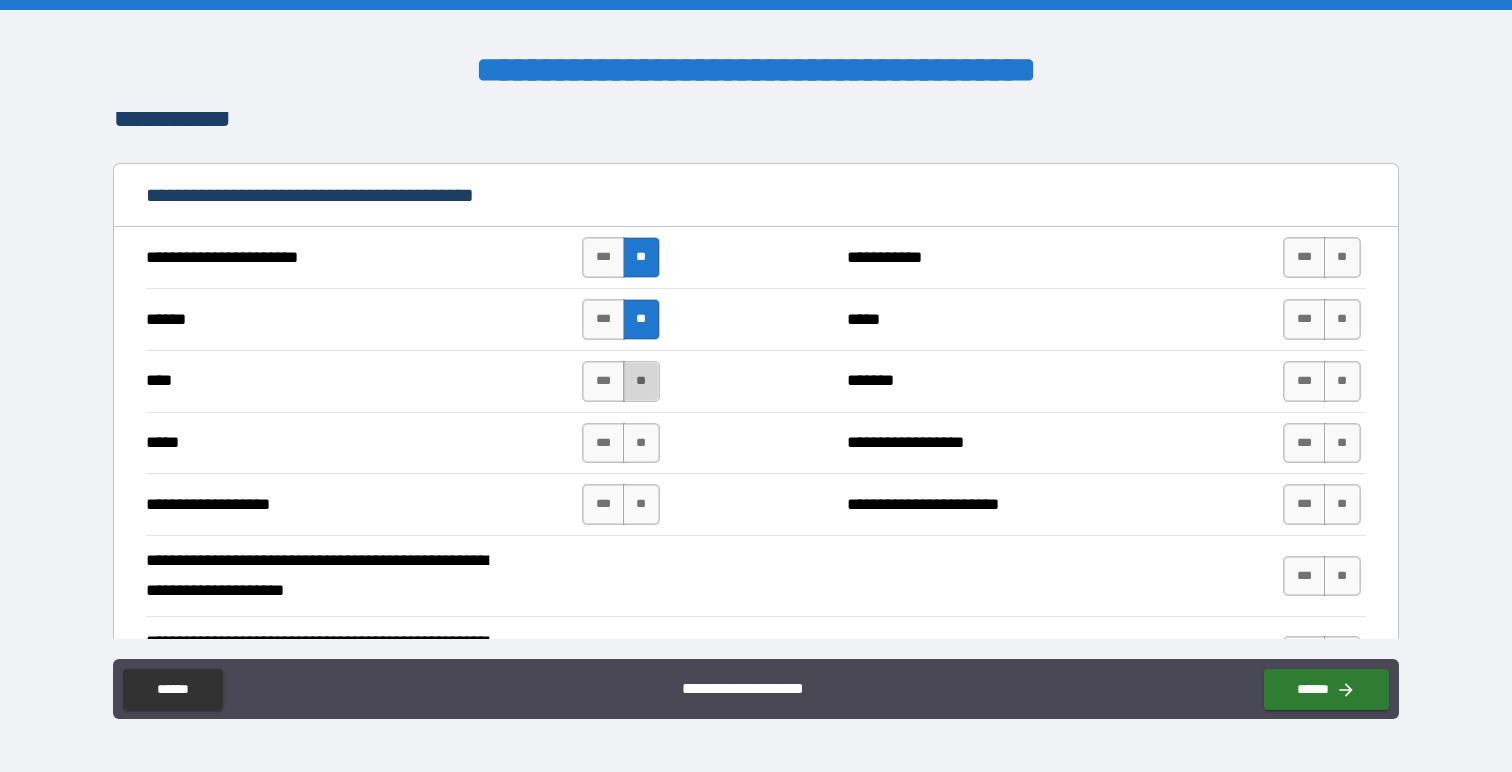 click on "**" at bounding box center [641, 381] 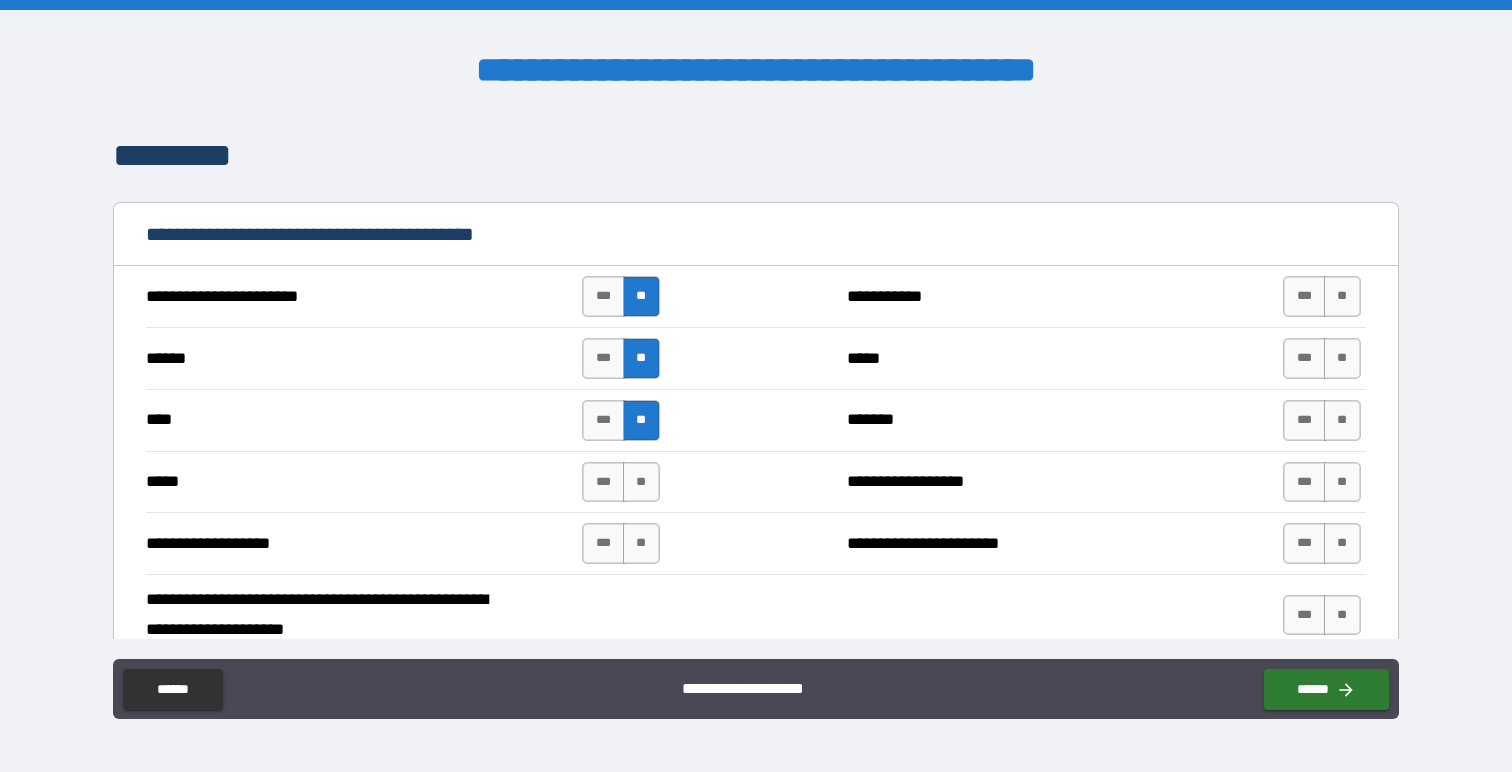 scroll, scrollTop: 1807, scrollLeft: 0, axis: vertical 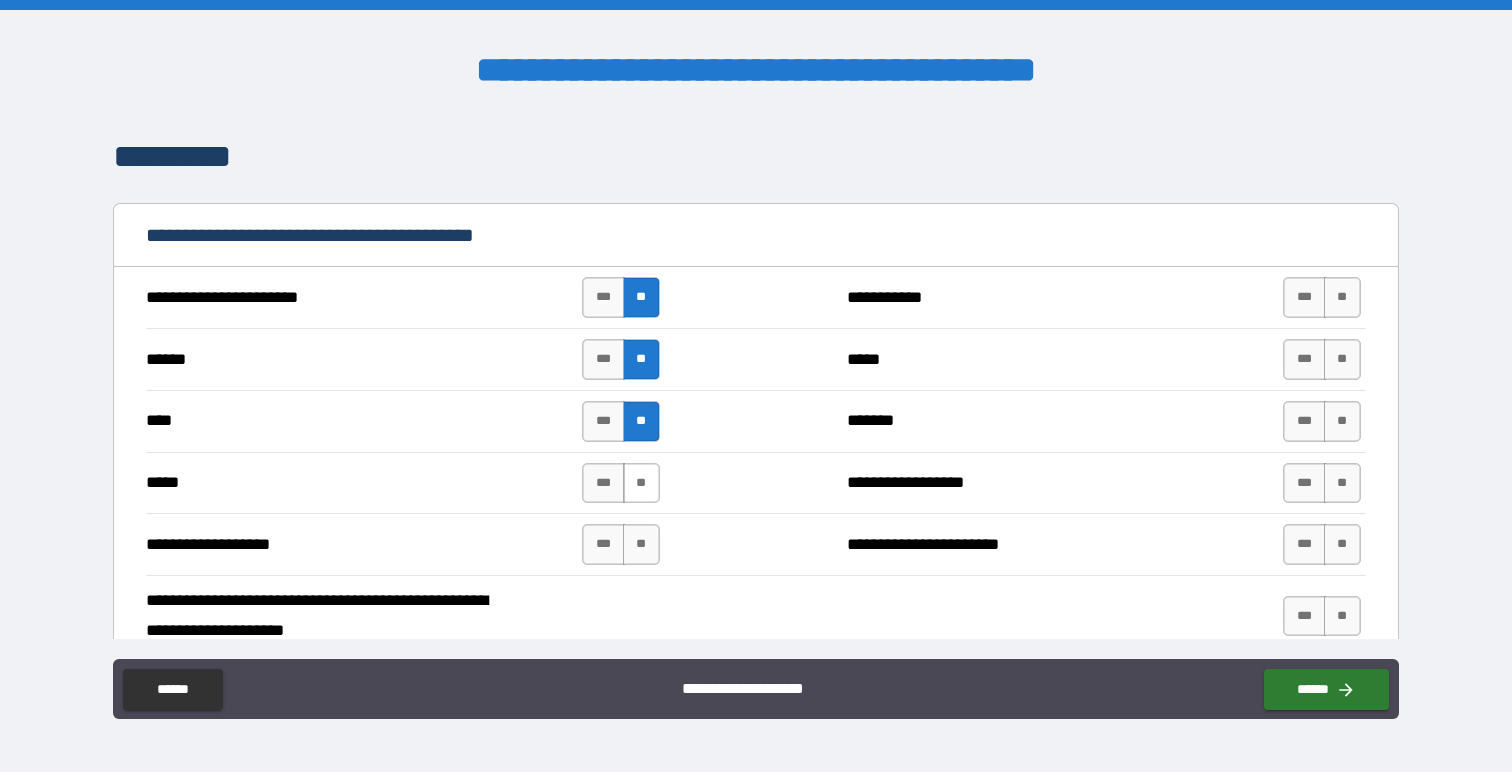 click on "**" at bounding box center [641, 483] 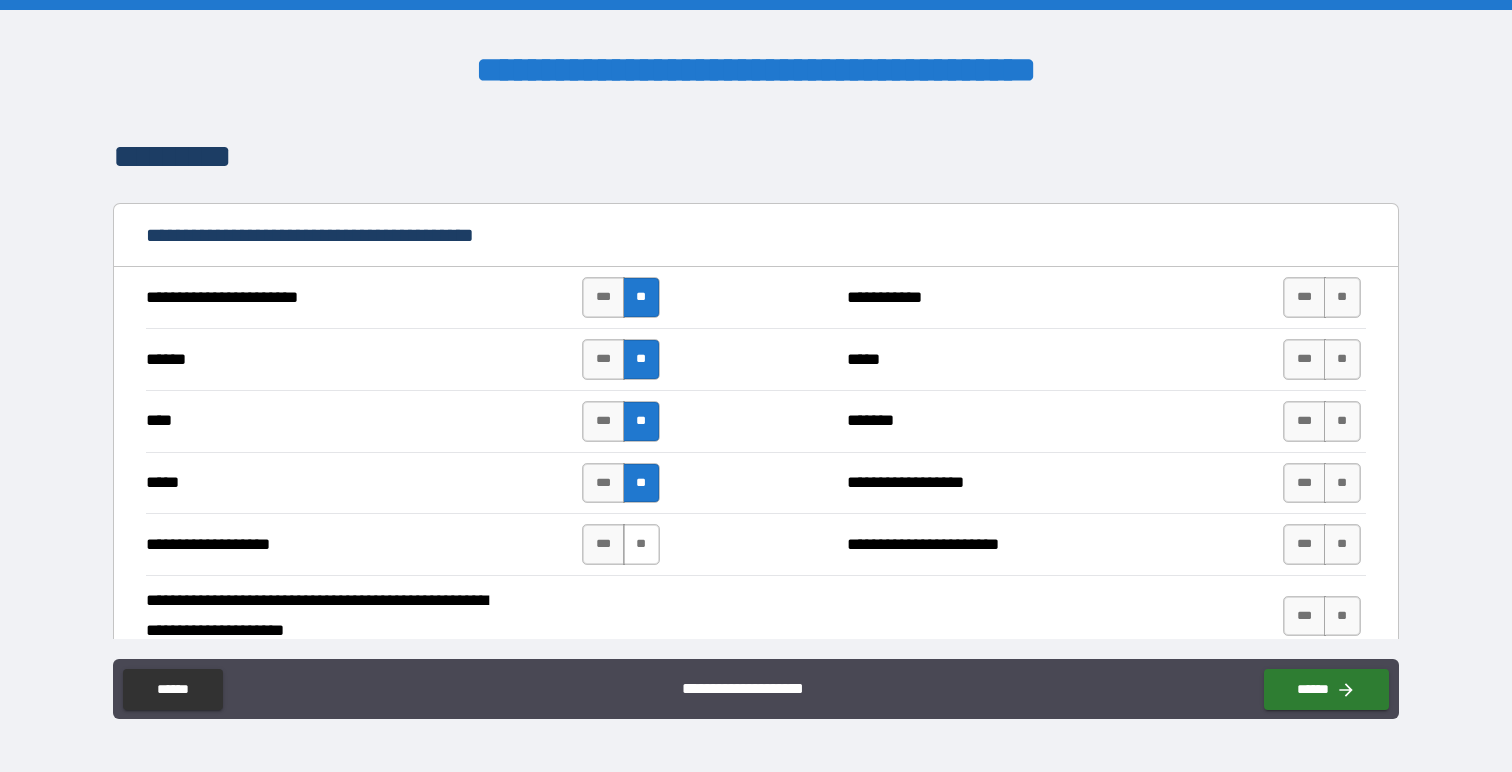 click on "**" at bounding box center [641, 544] 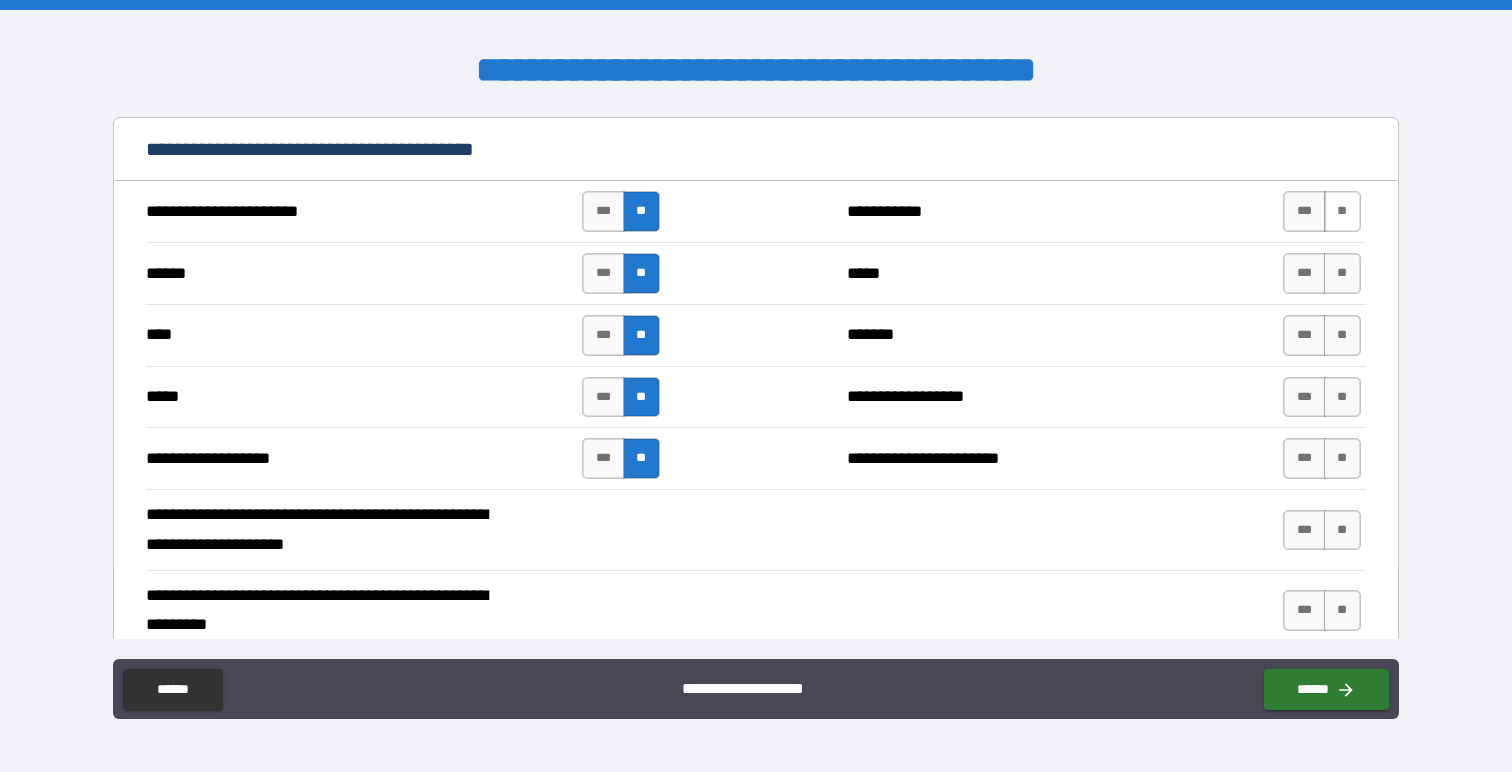 scroll, scrollTop: 1892, scrollLeft: 0, axis: vertical 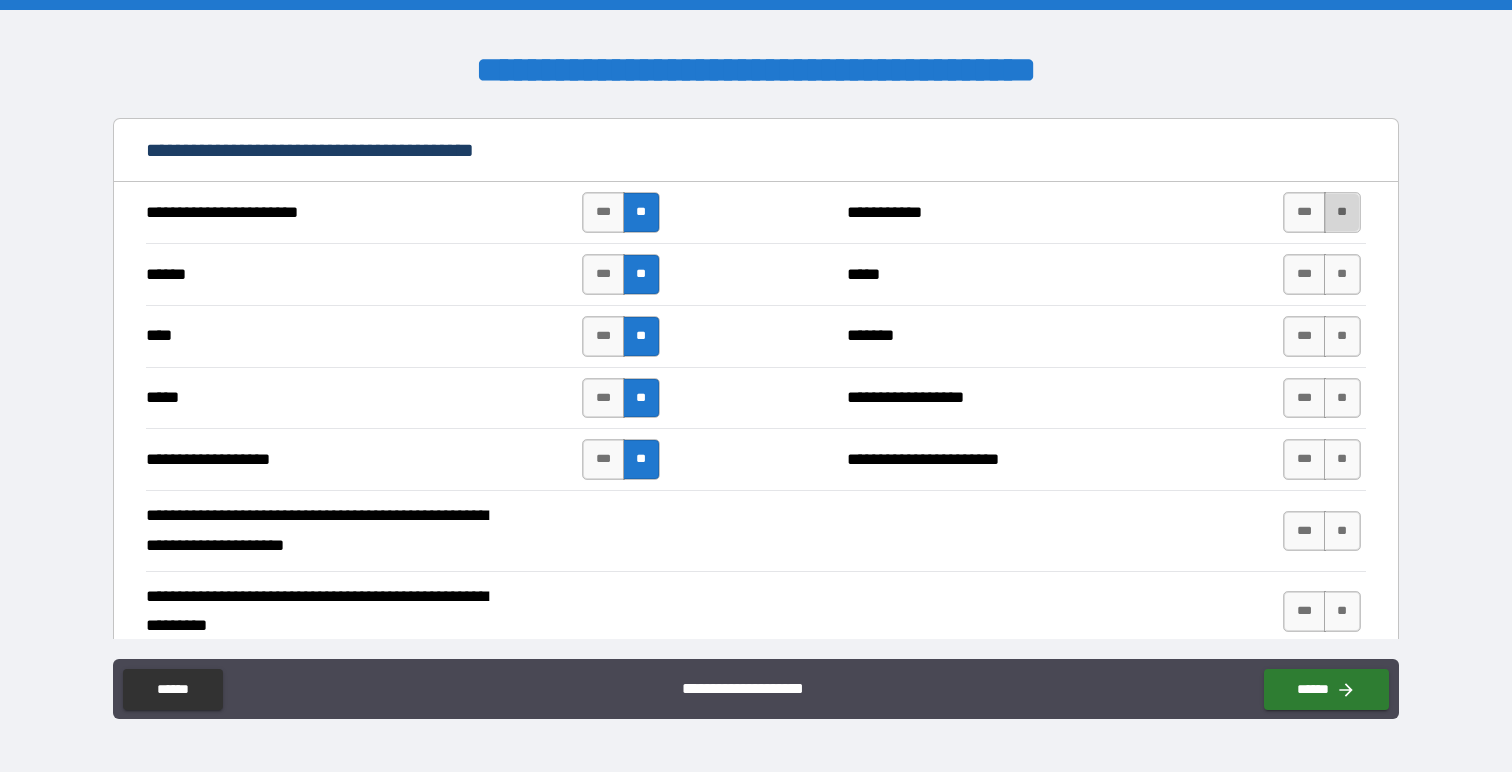 drag, startPoint x: 1328, startPoint y: 219, endPoint x: 1335, endPoint y: 231, distance: 13.892444 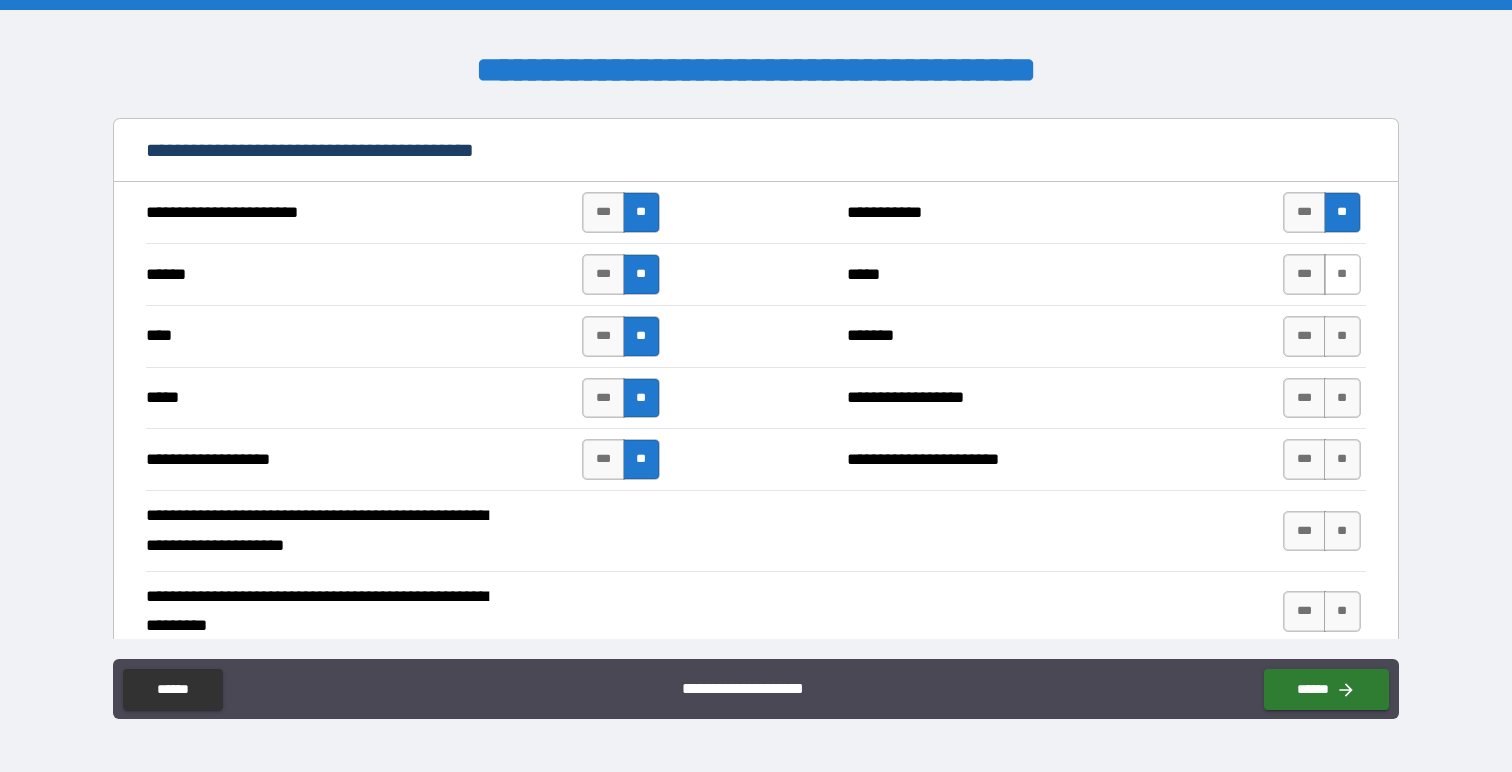 click on "**" at bounding box center [1342, 274] 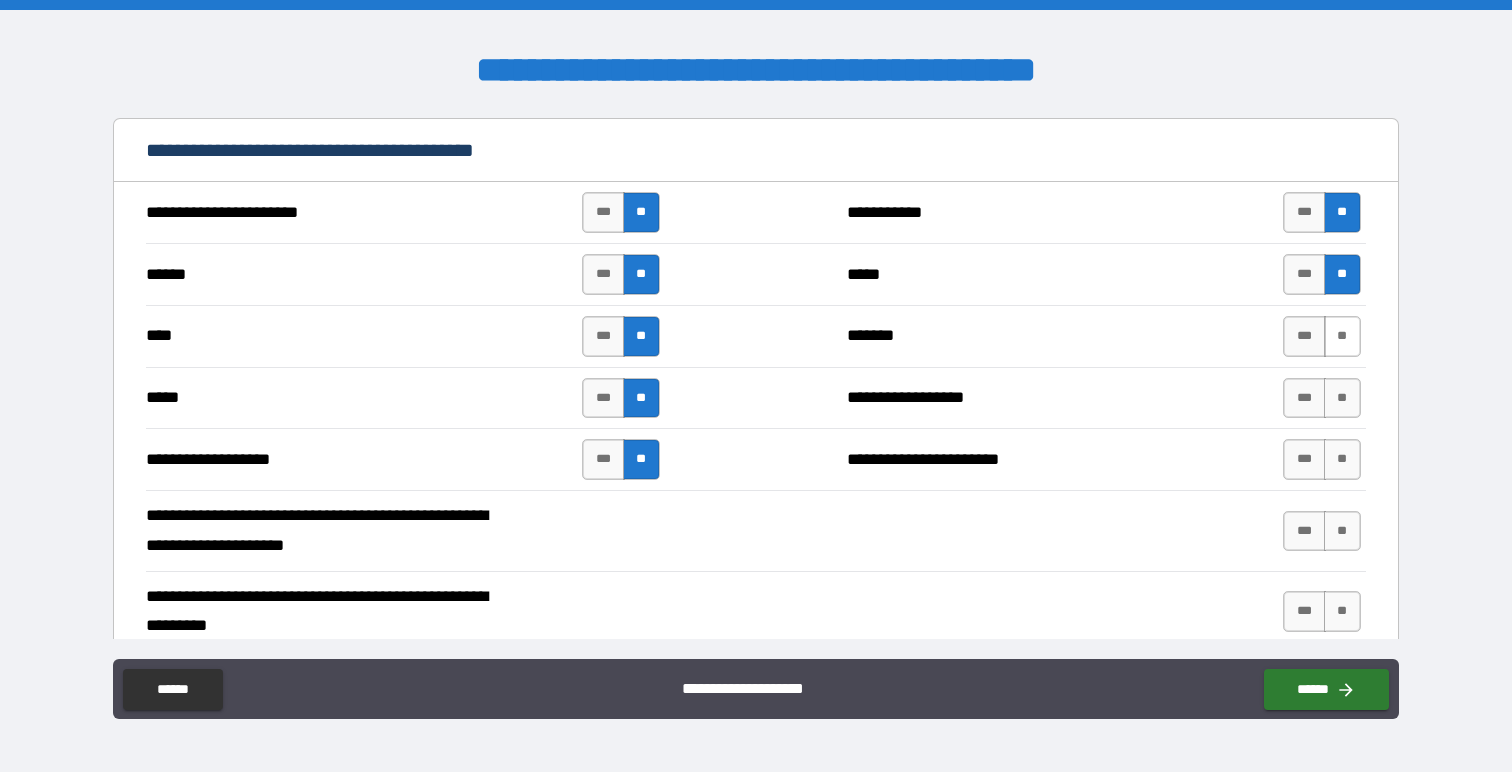 click on "**" at bounding box center (1342, 336) 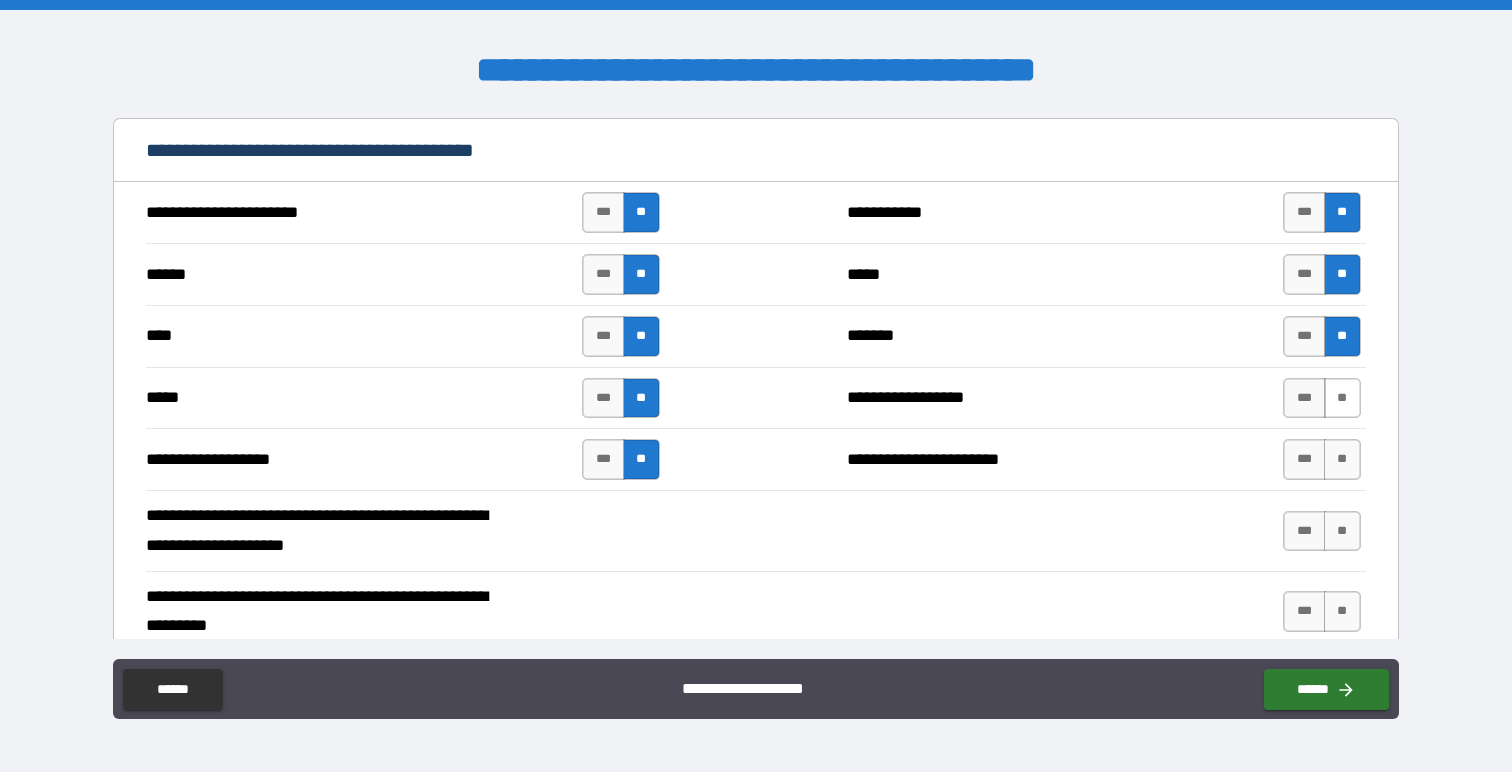 click on "**" at bounding box center [1342, 398] 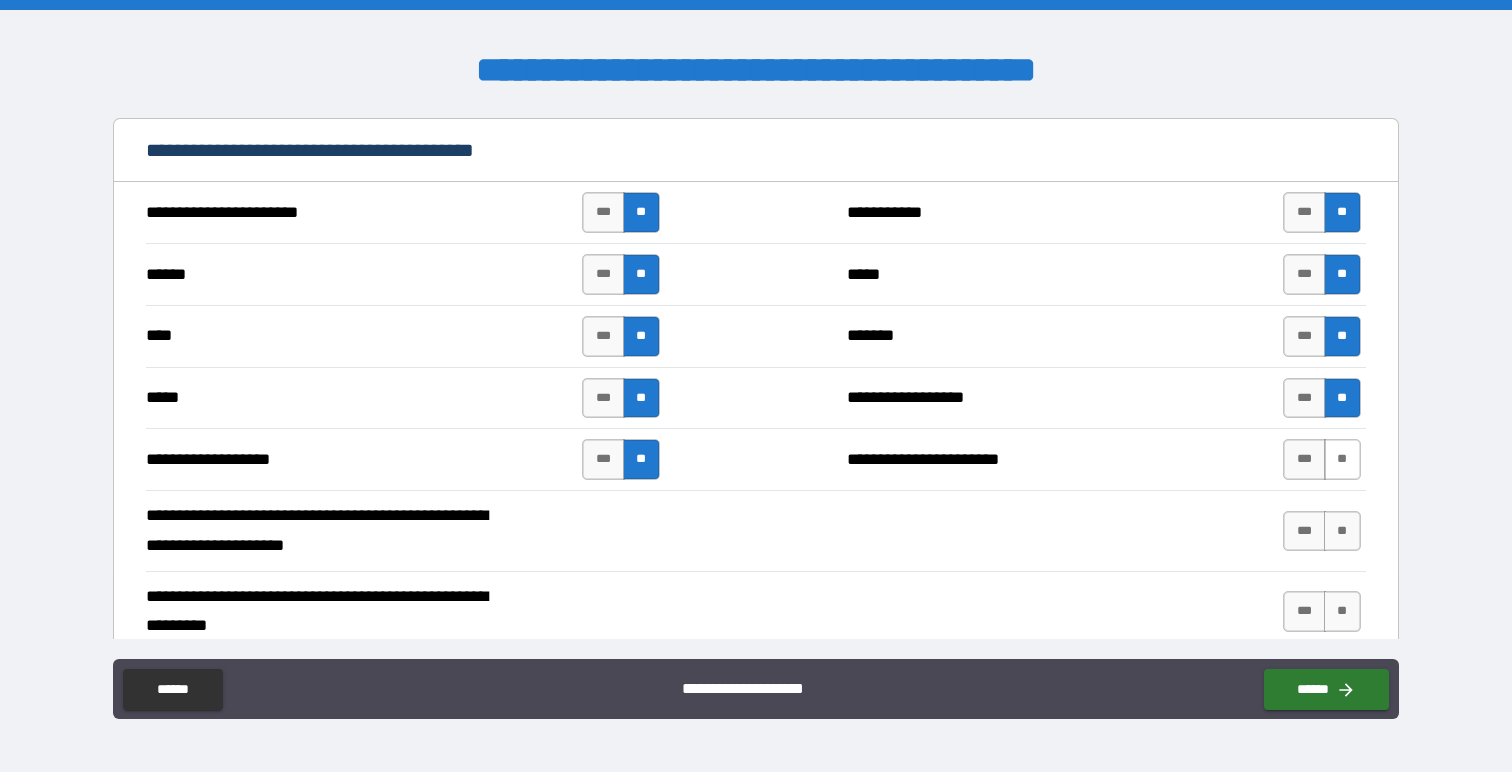 click on "**" at bounding box center (1342, 459) 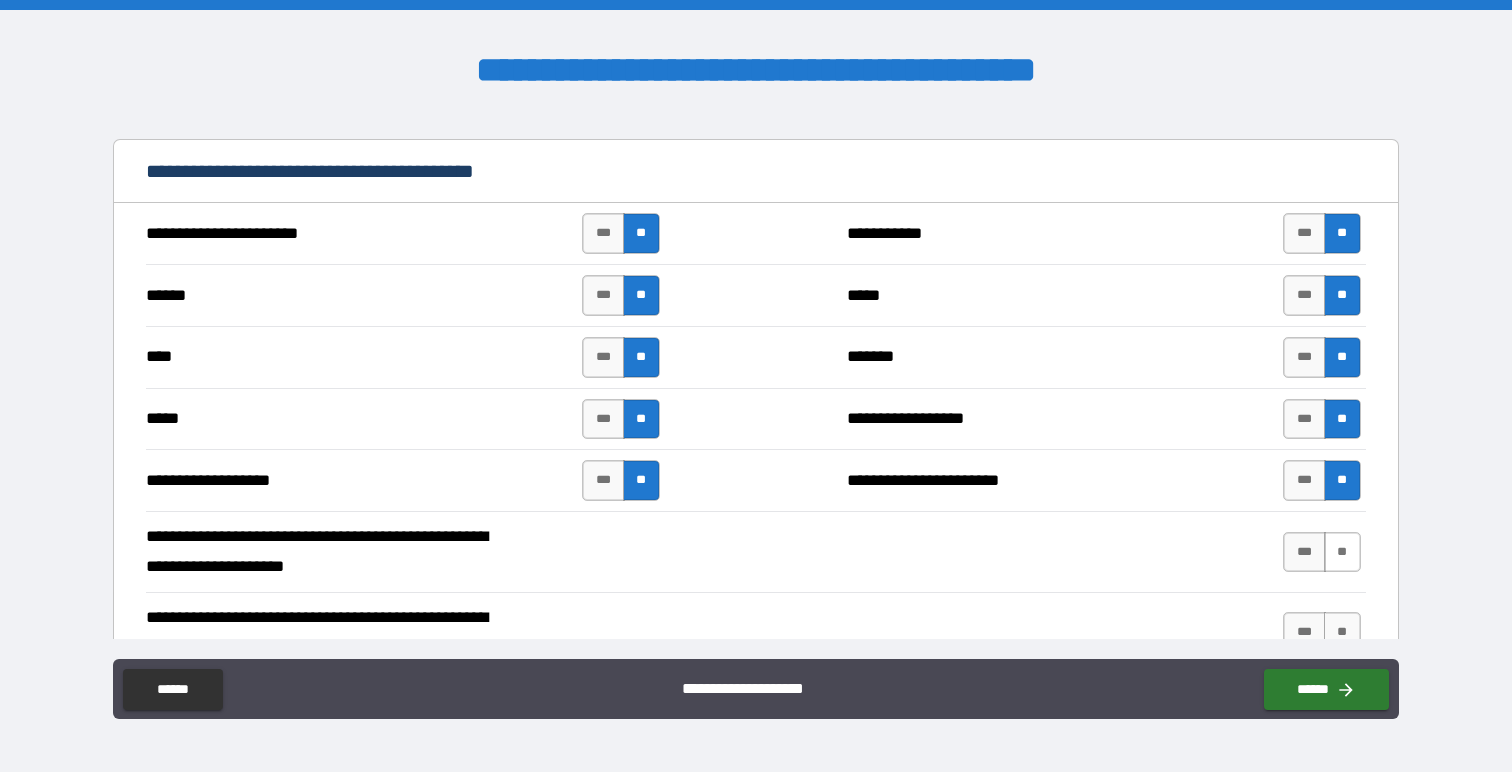 click on "**" at bounding box center (1342, 552) 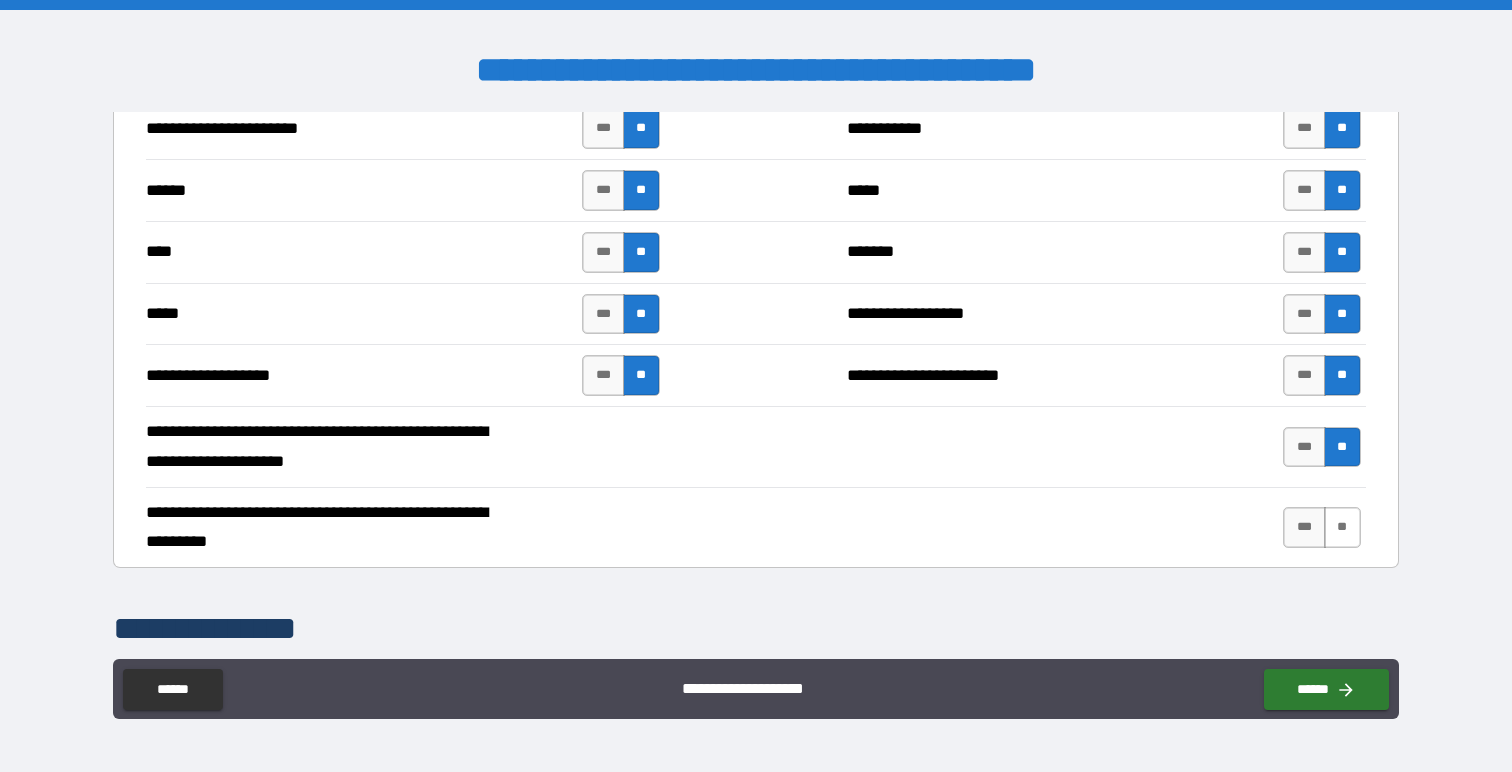 scroll, scrollTop: 1980, scrollLeft: 0, axis: vertical 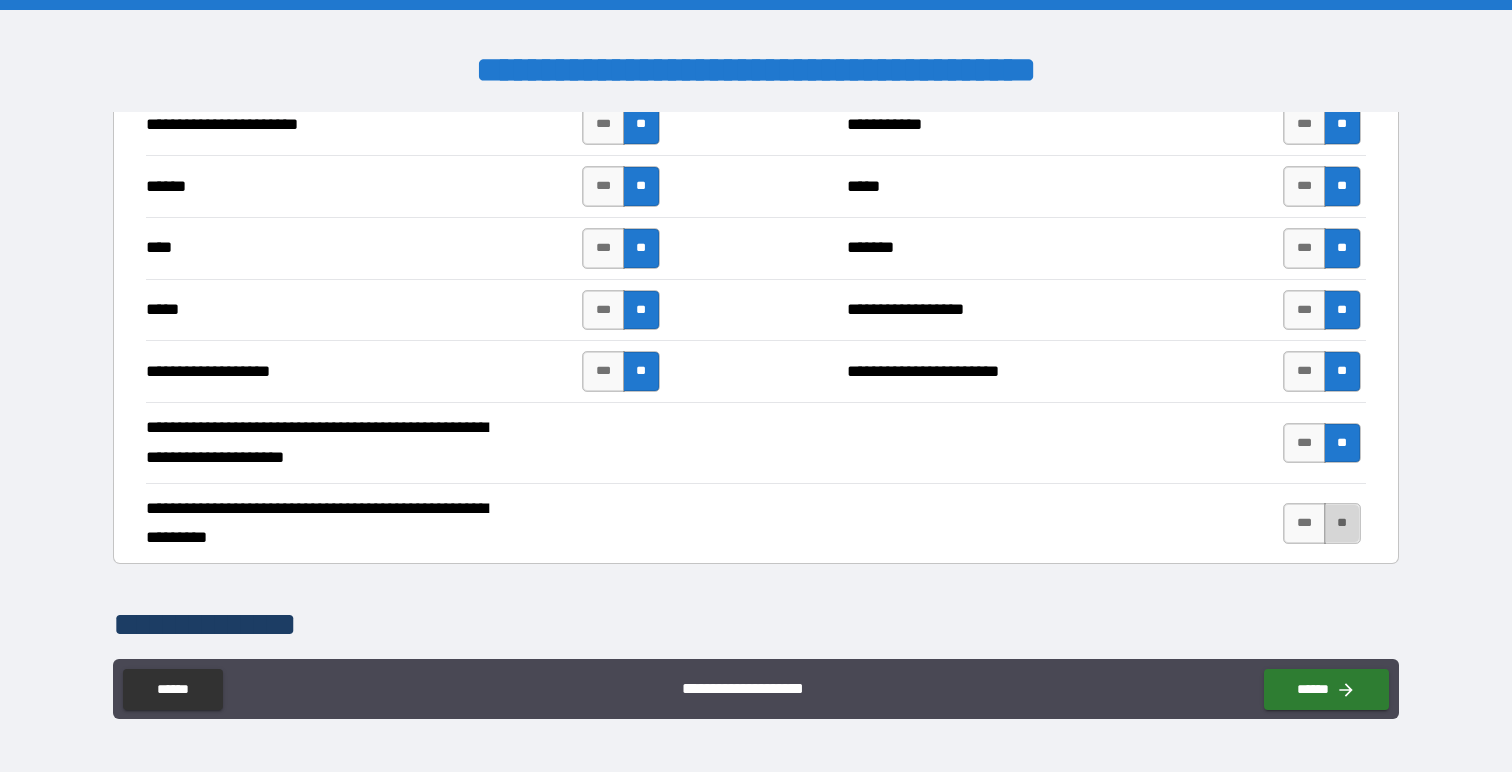 click on "**" at bounding box center [1342, 523] 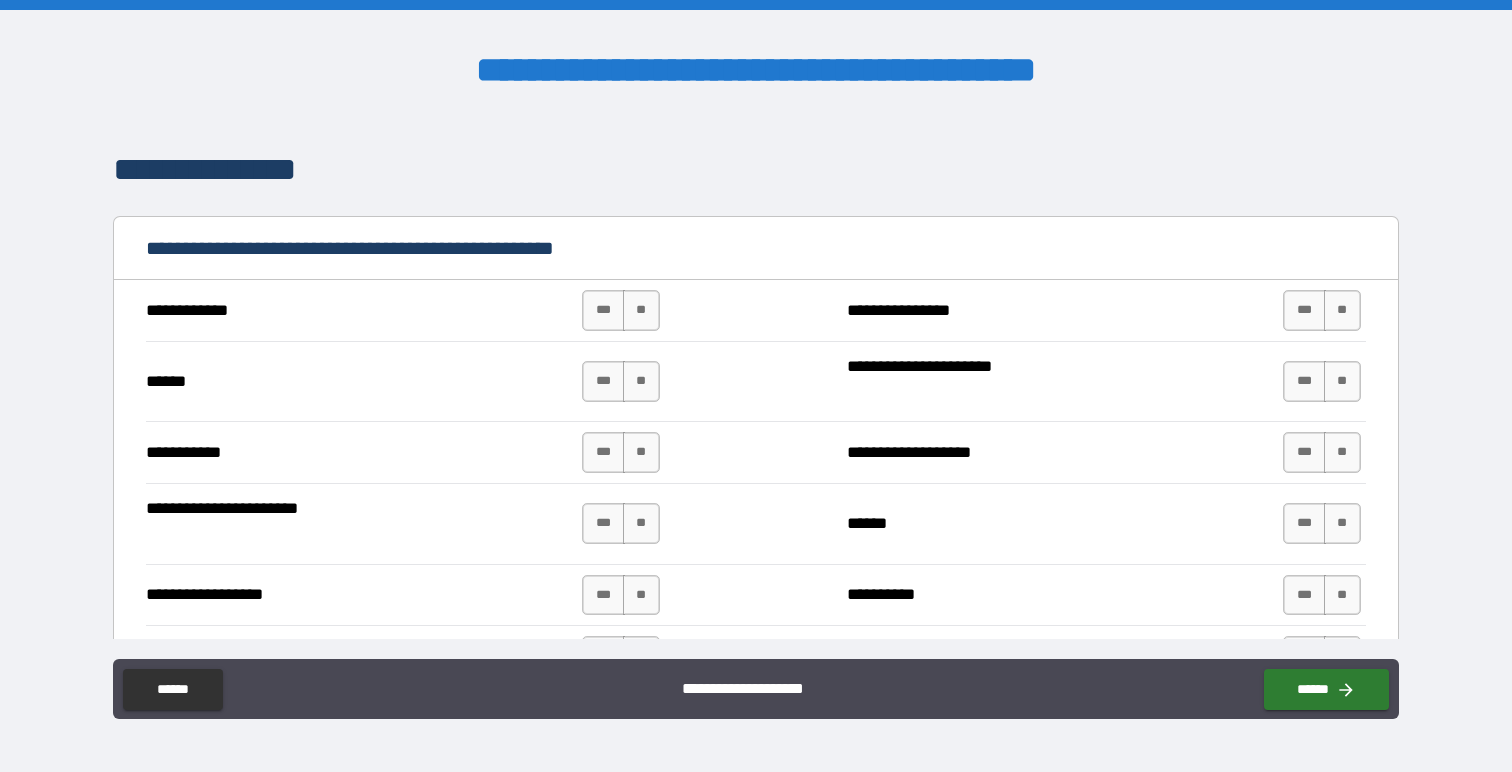 scroll, scrollTop: 2440, scrollLeft: 0, axis: vertical 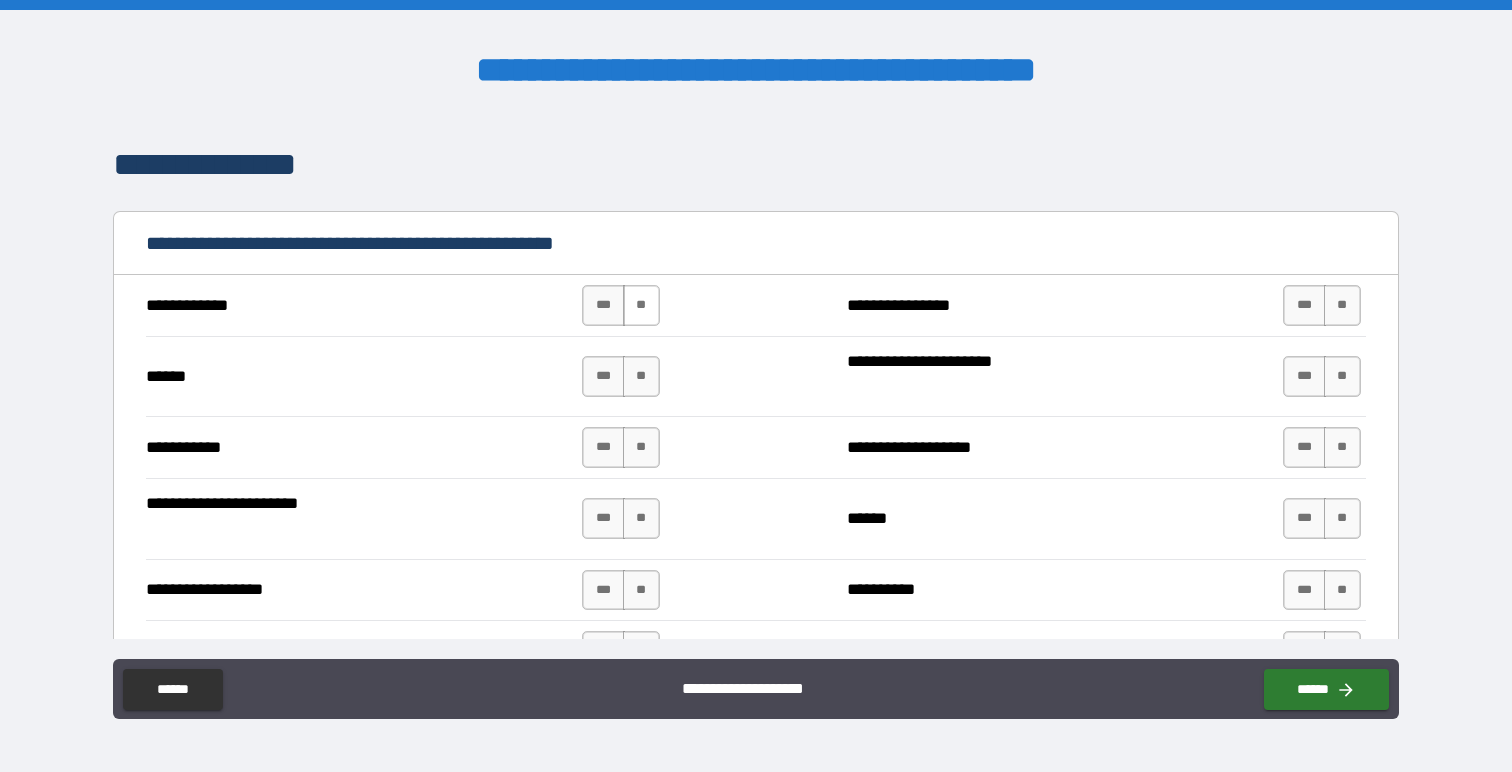 click on "**" at bounding box center [641, 305] 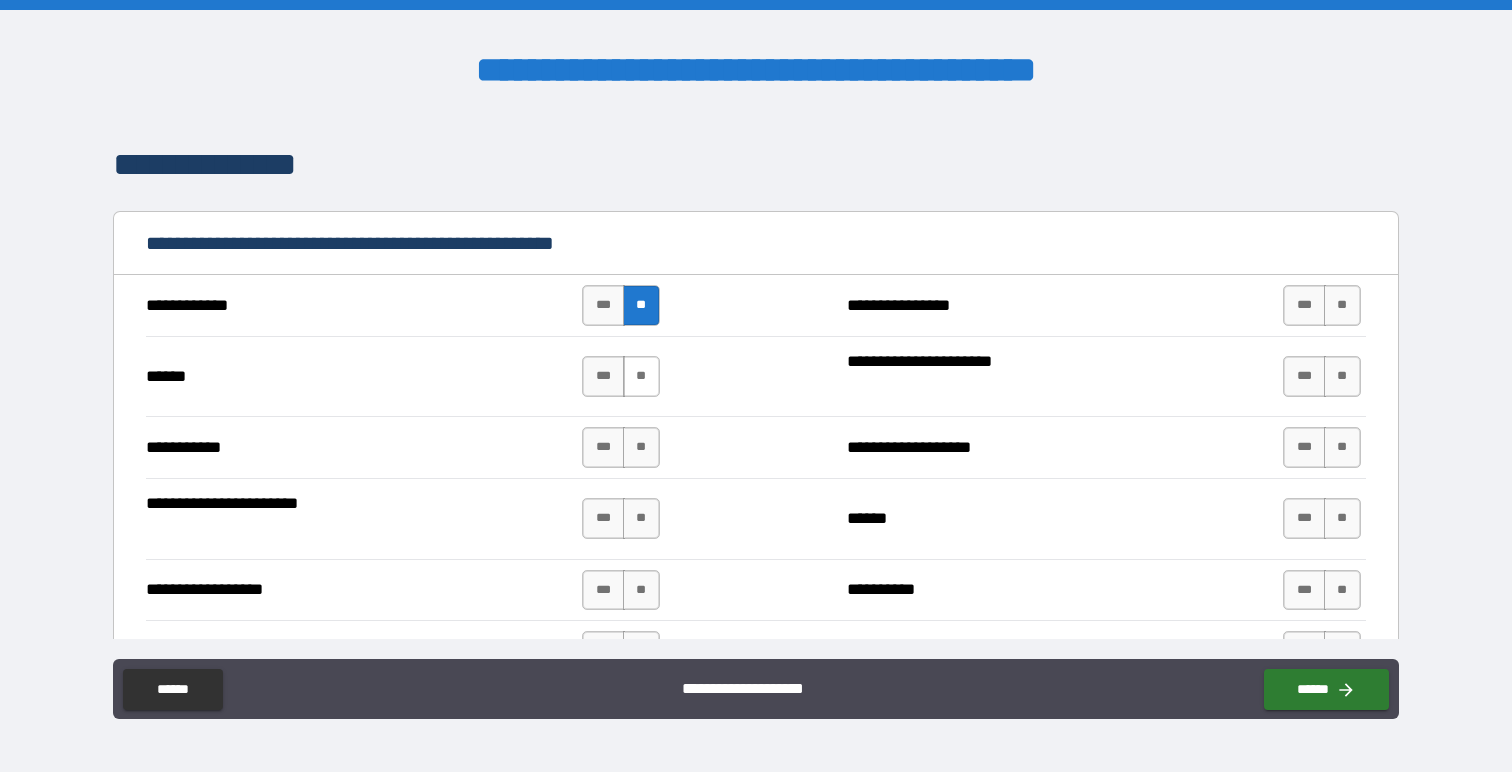 click on "**" at bounding box center [641, 376] 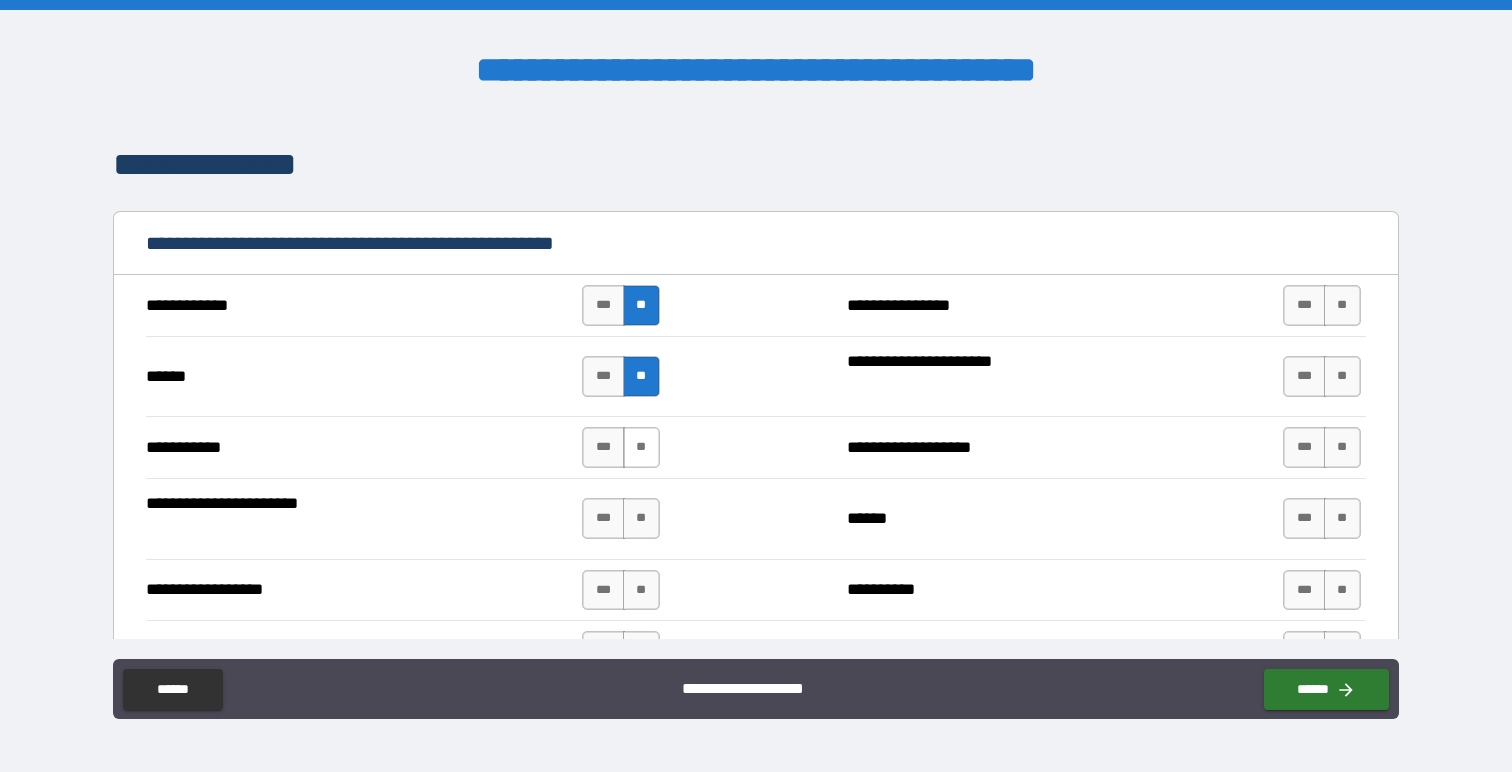 click on "**" at bounding box center (641, 447) 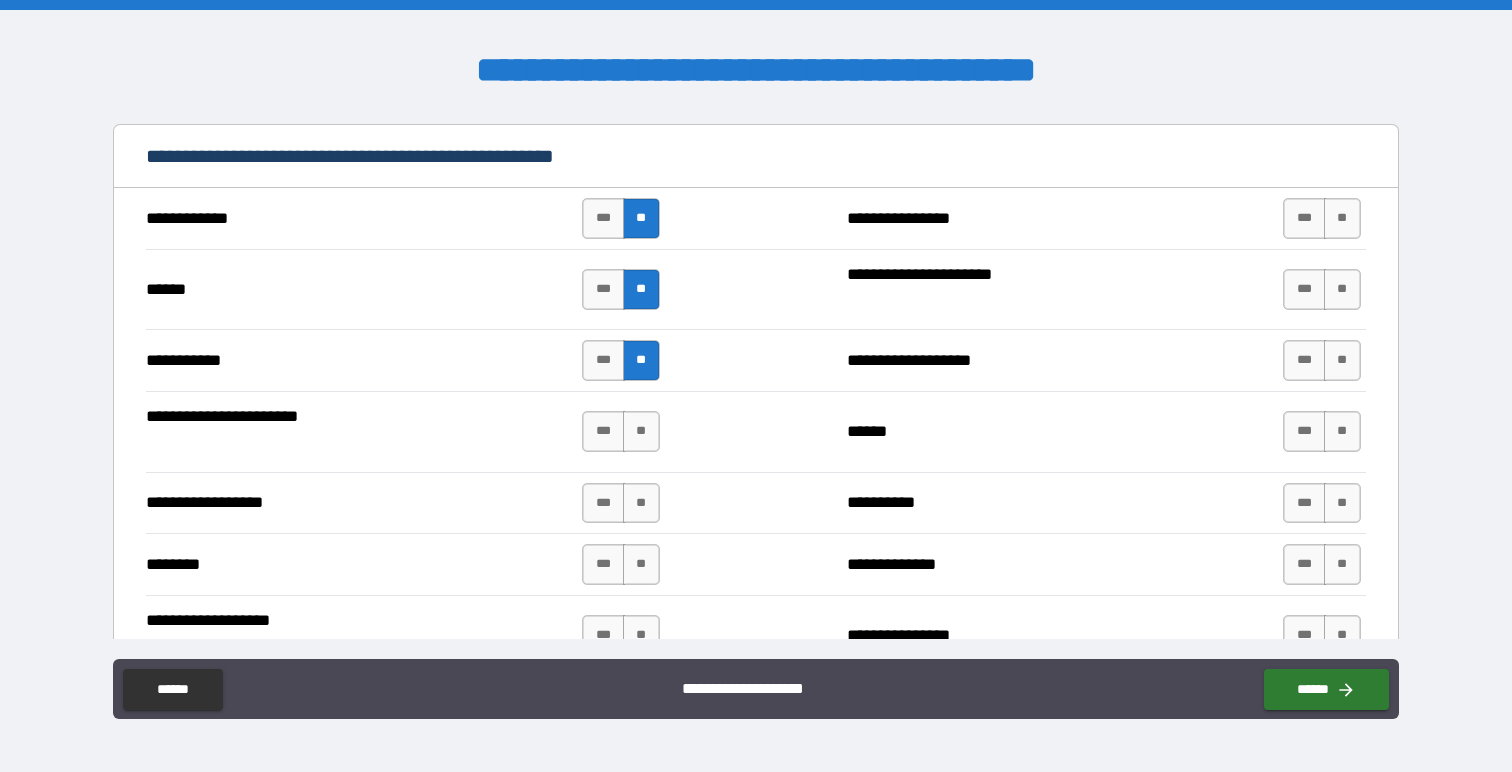 scroll, scrollTop: 2529, scrollLeft: 0, axis: vertical 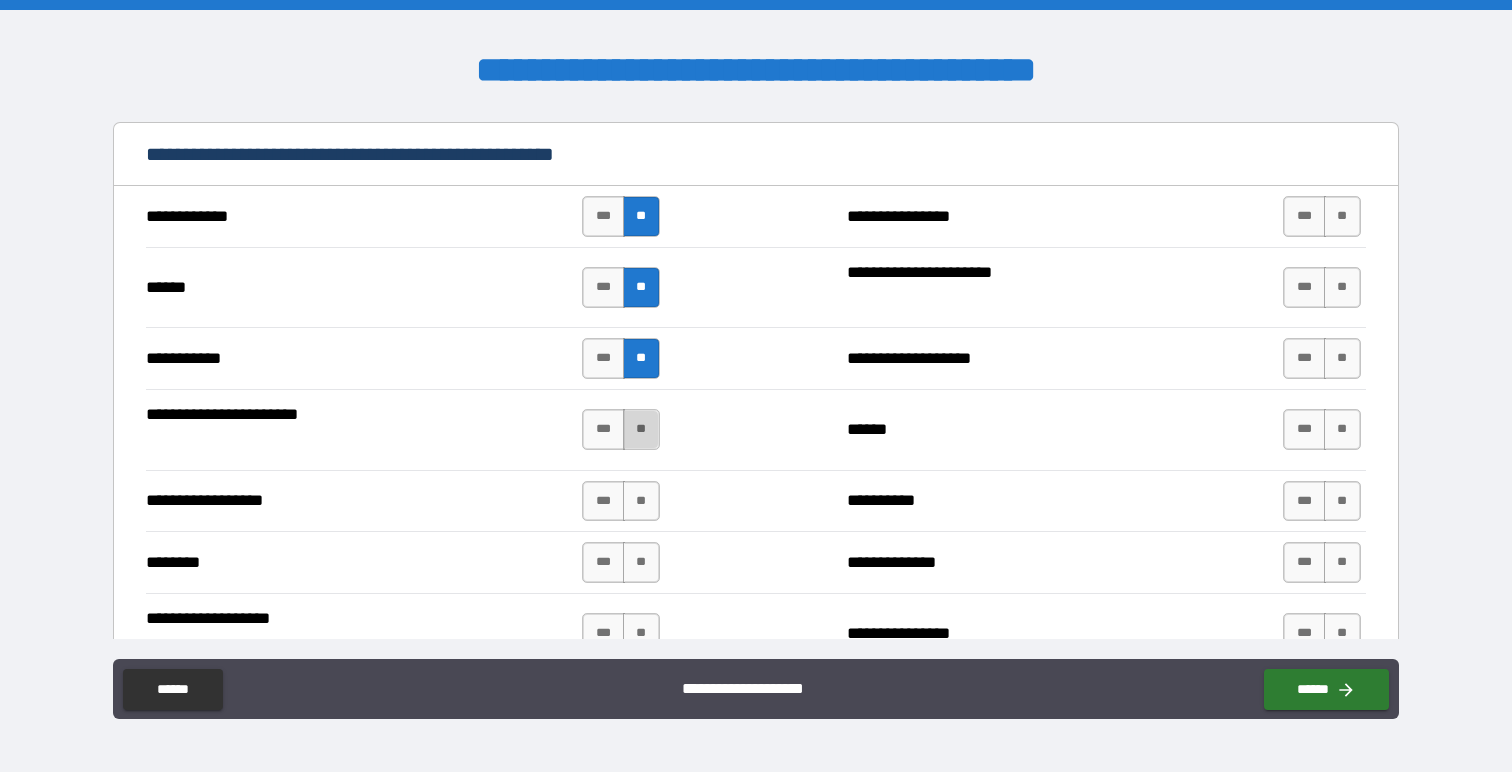 click on "**" at bounding box center [641, 429] 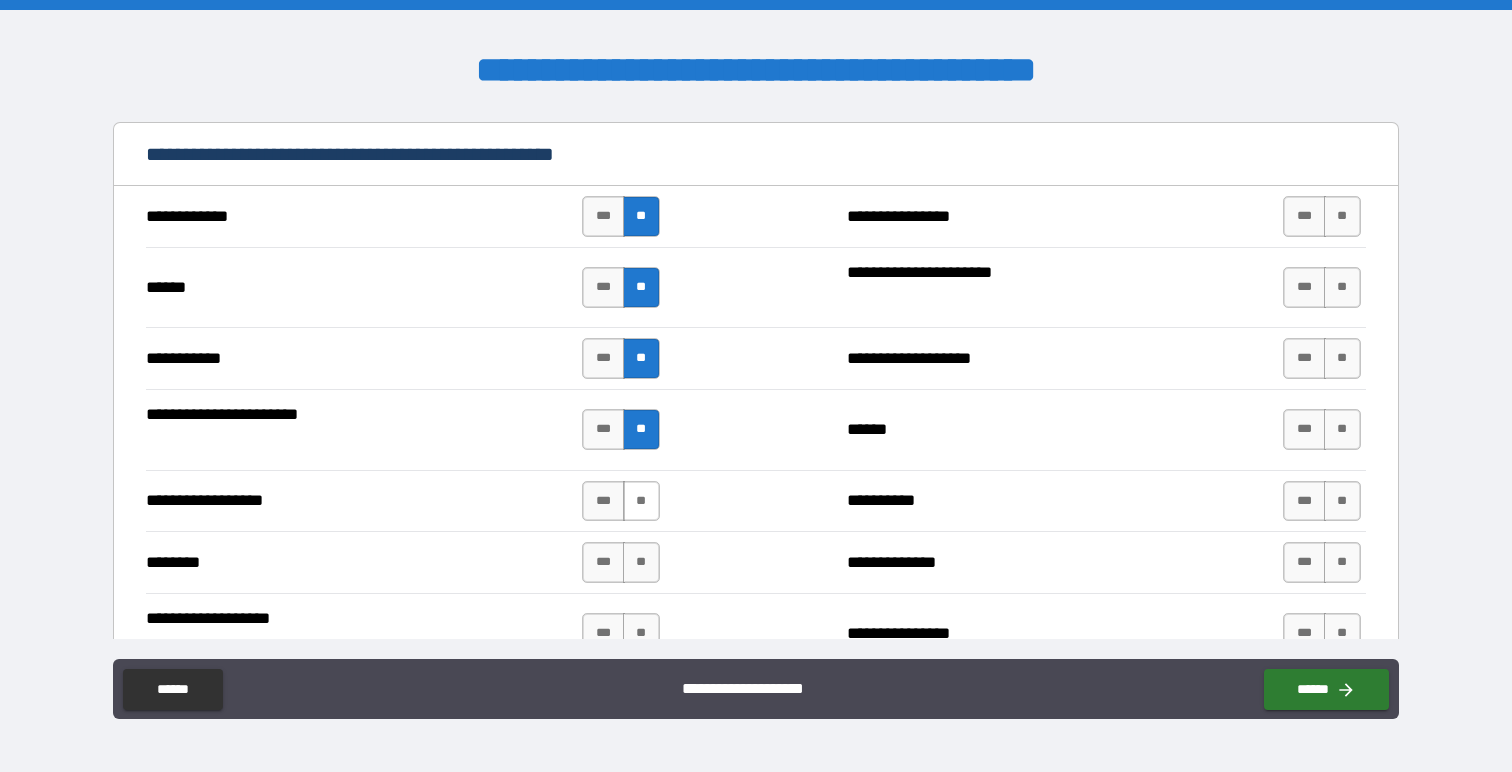 click on "**" at bounding box center (641, 501) 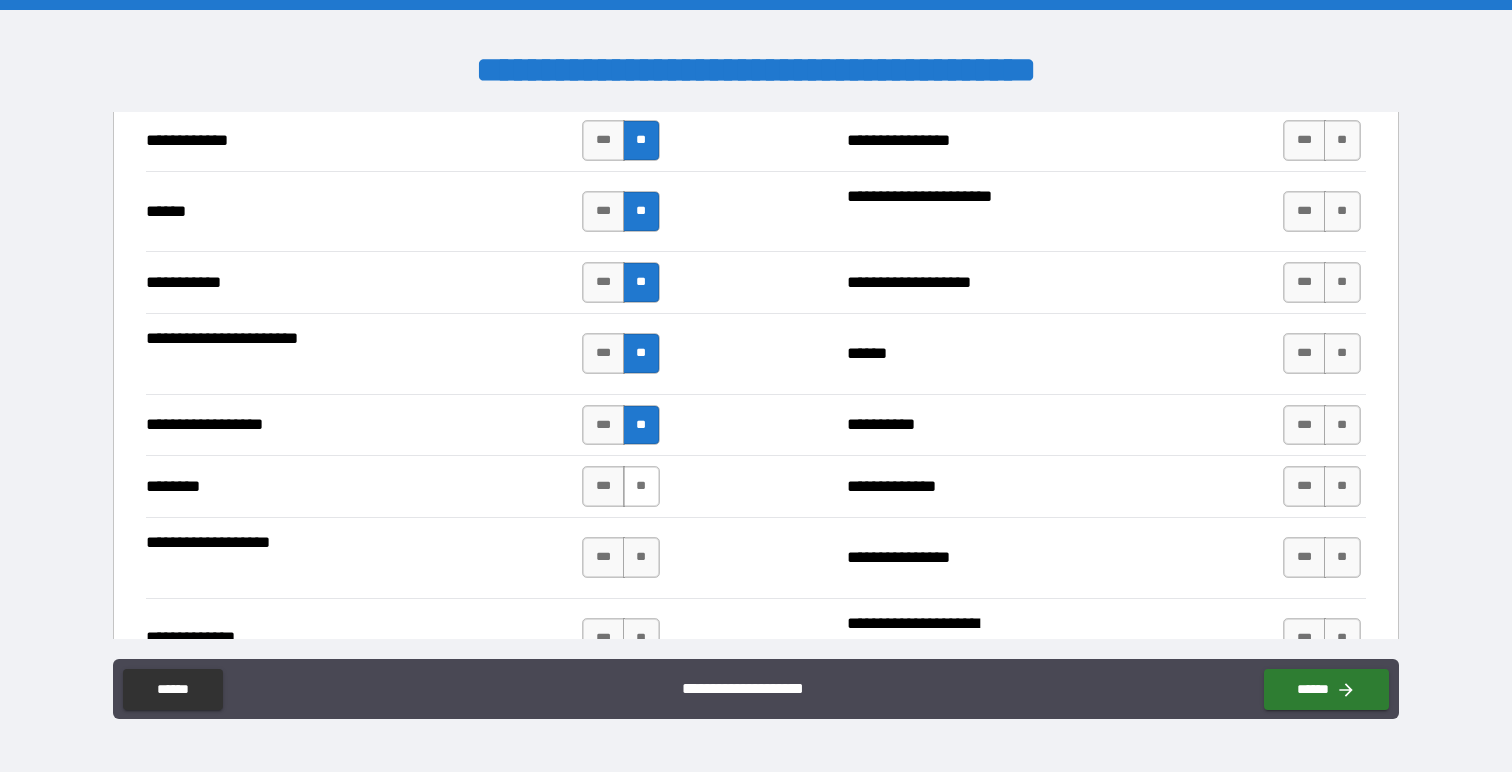 click on "**" at bounding box center (641, 486) 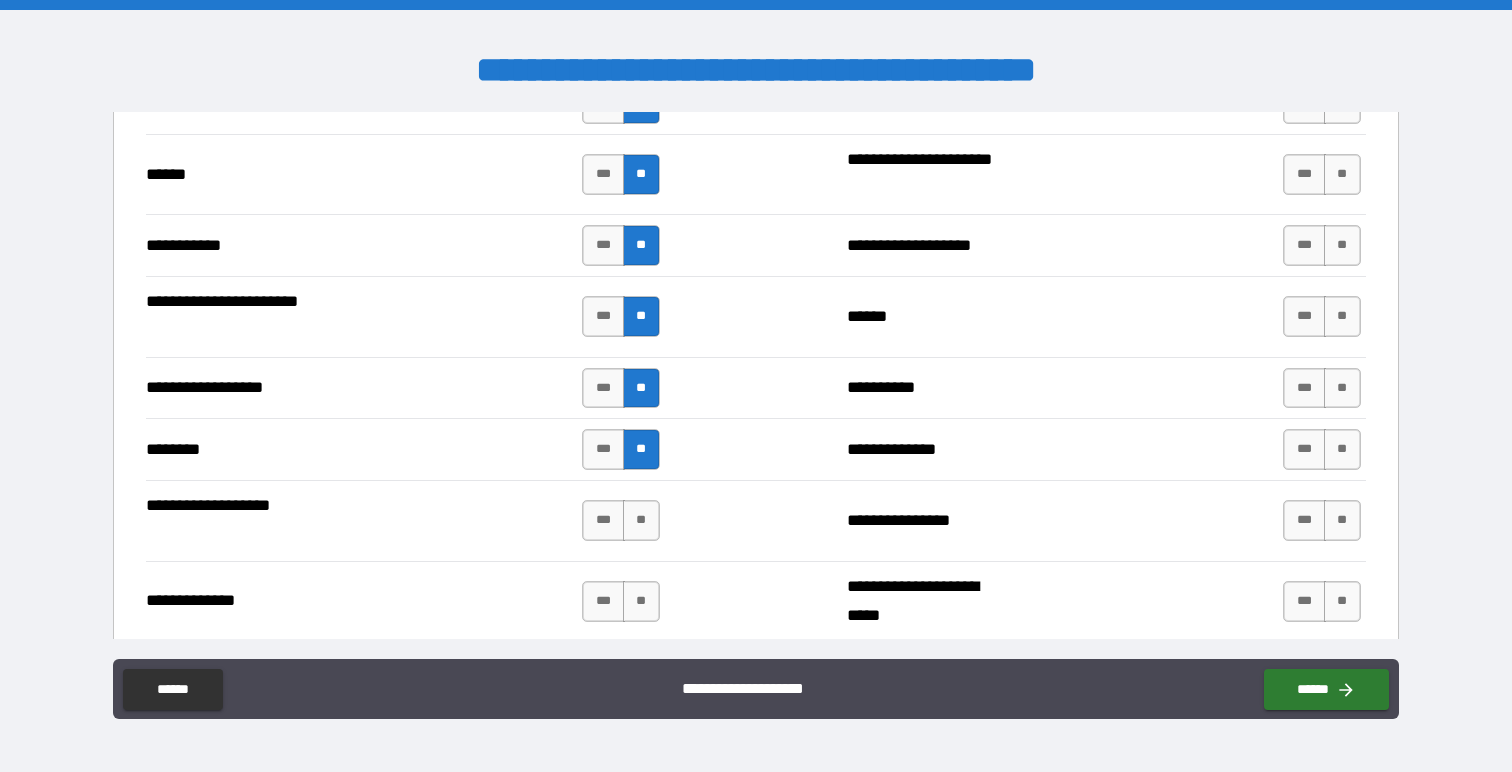 scroll, scrollTop: 2644, scrollLeft: 0, axis: vertical 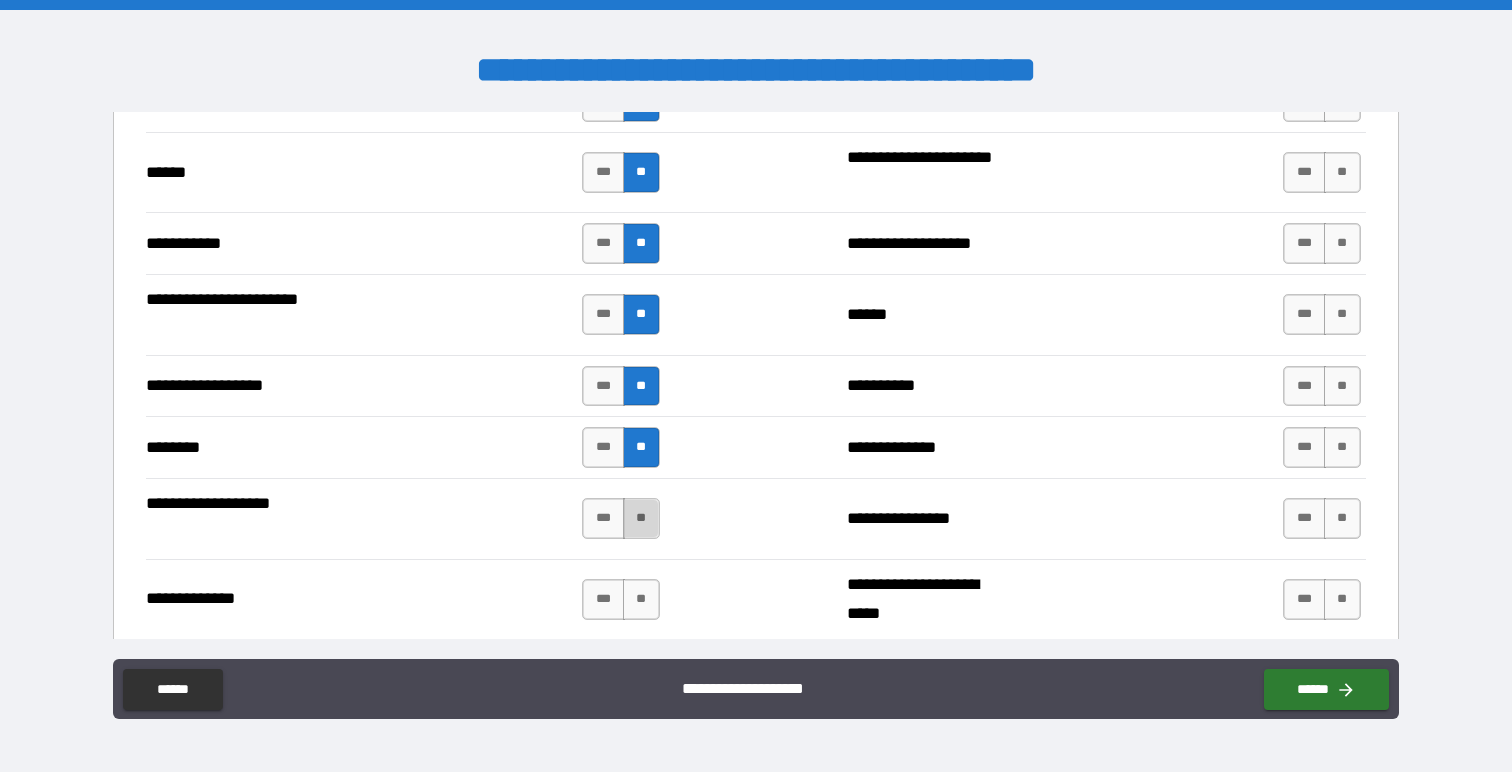 click on "**" at bounding box center (641, 518) 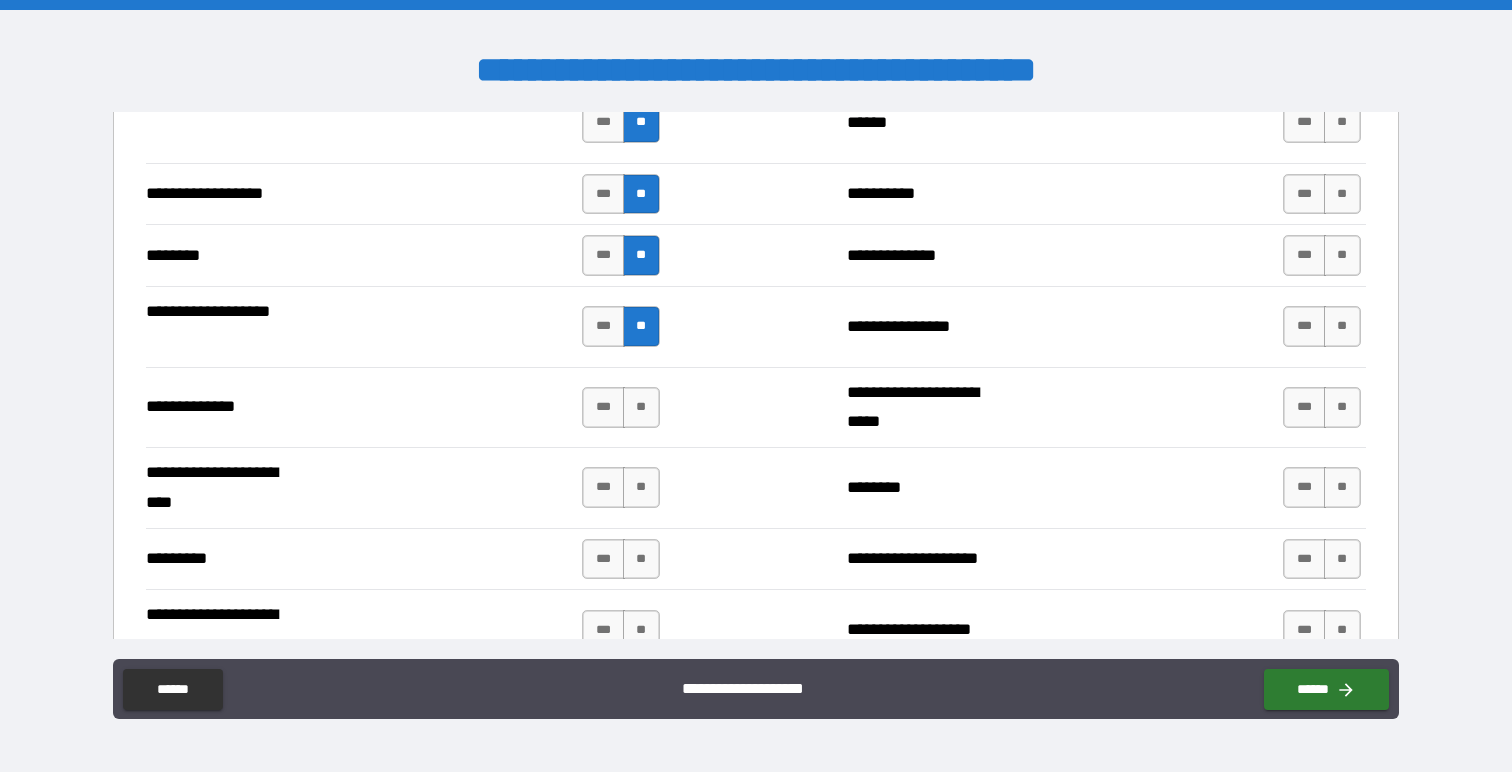 scroll, scrollTop: 2859, scrollLeft: 0, axis: vertical 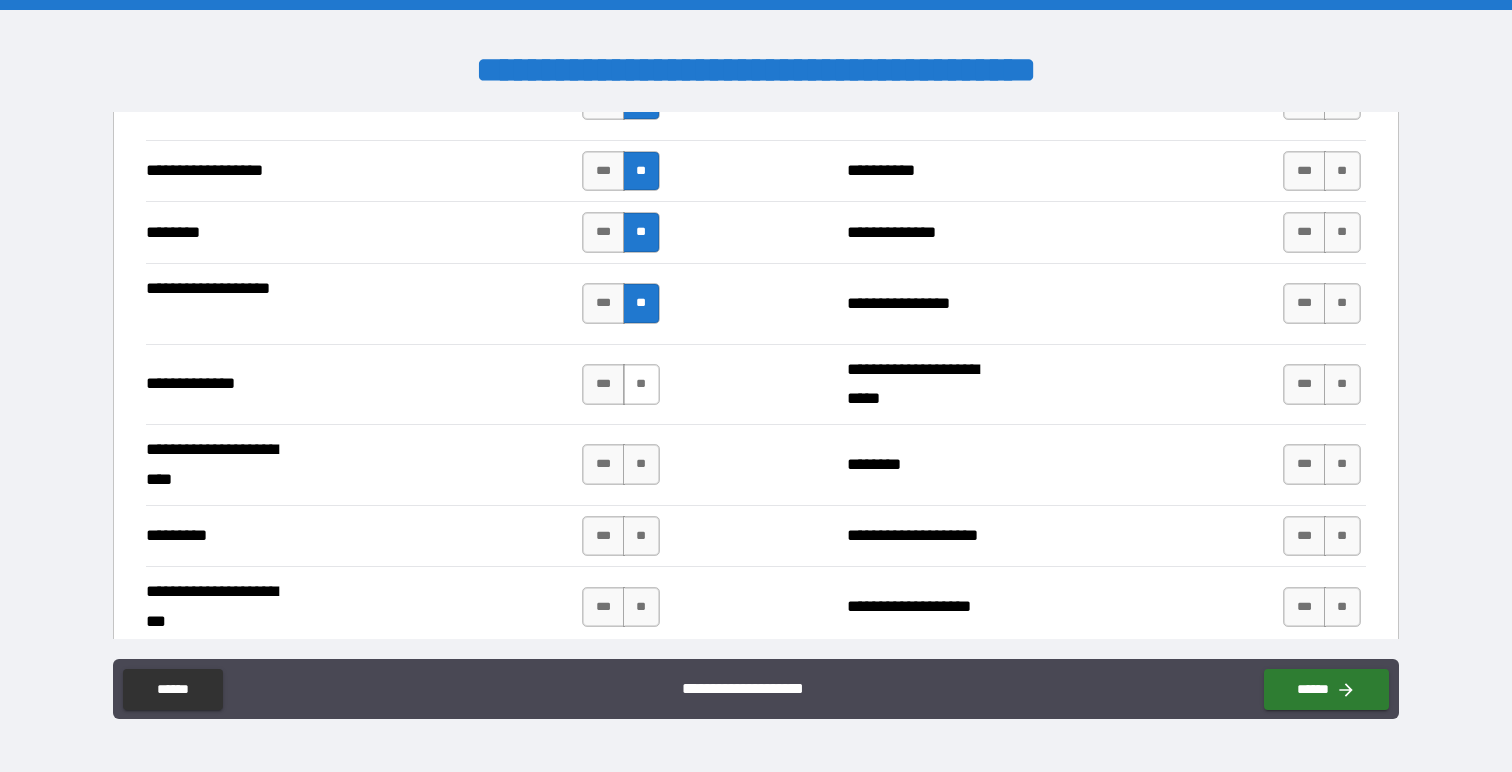click on "**" at bounding box center [641, 384] 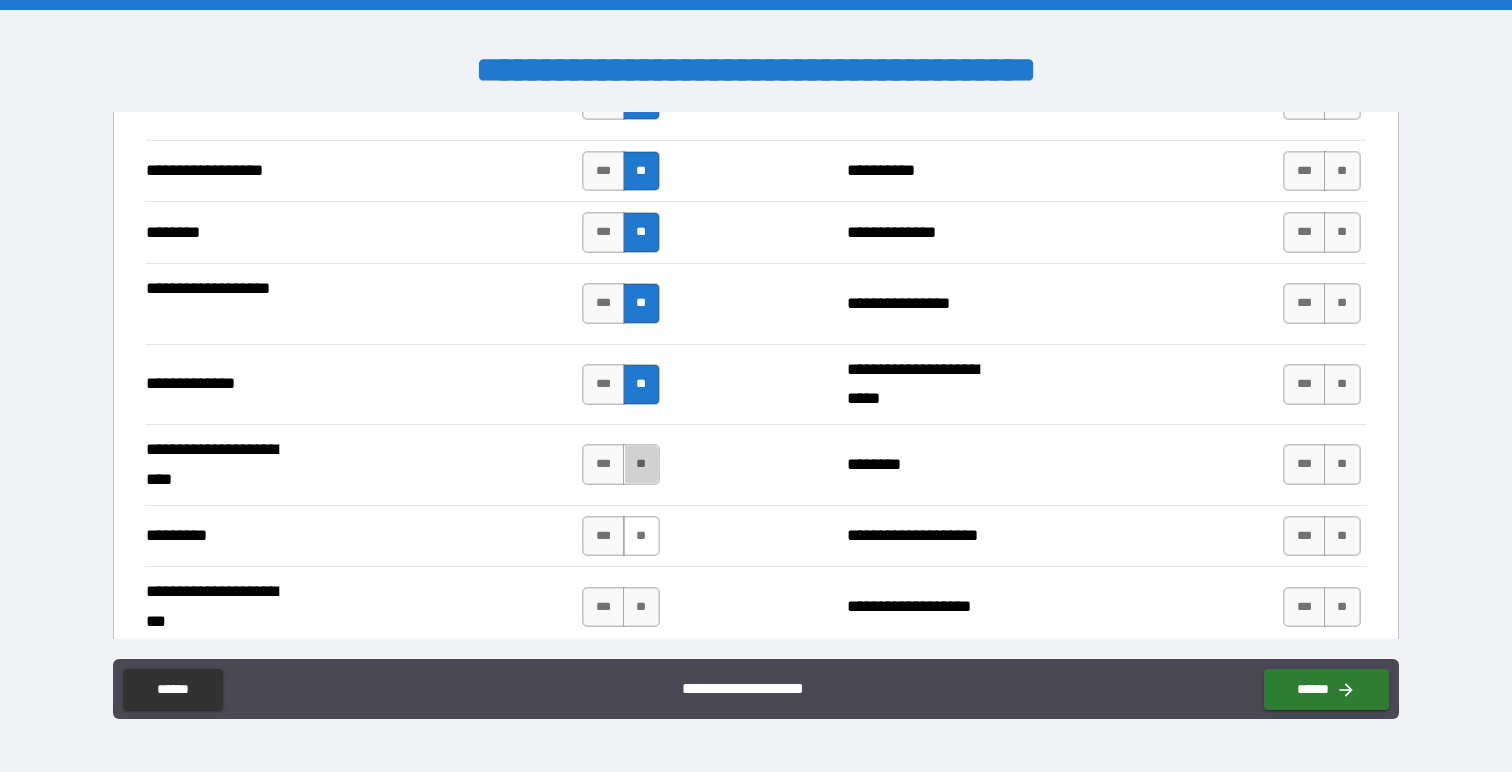 drag, startPoint x: 642, startPoint y: 455, endPoint x: 646, endPoint y: 522, distance: 67.11929 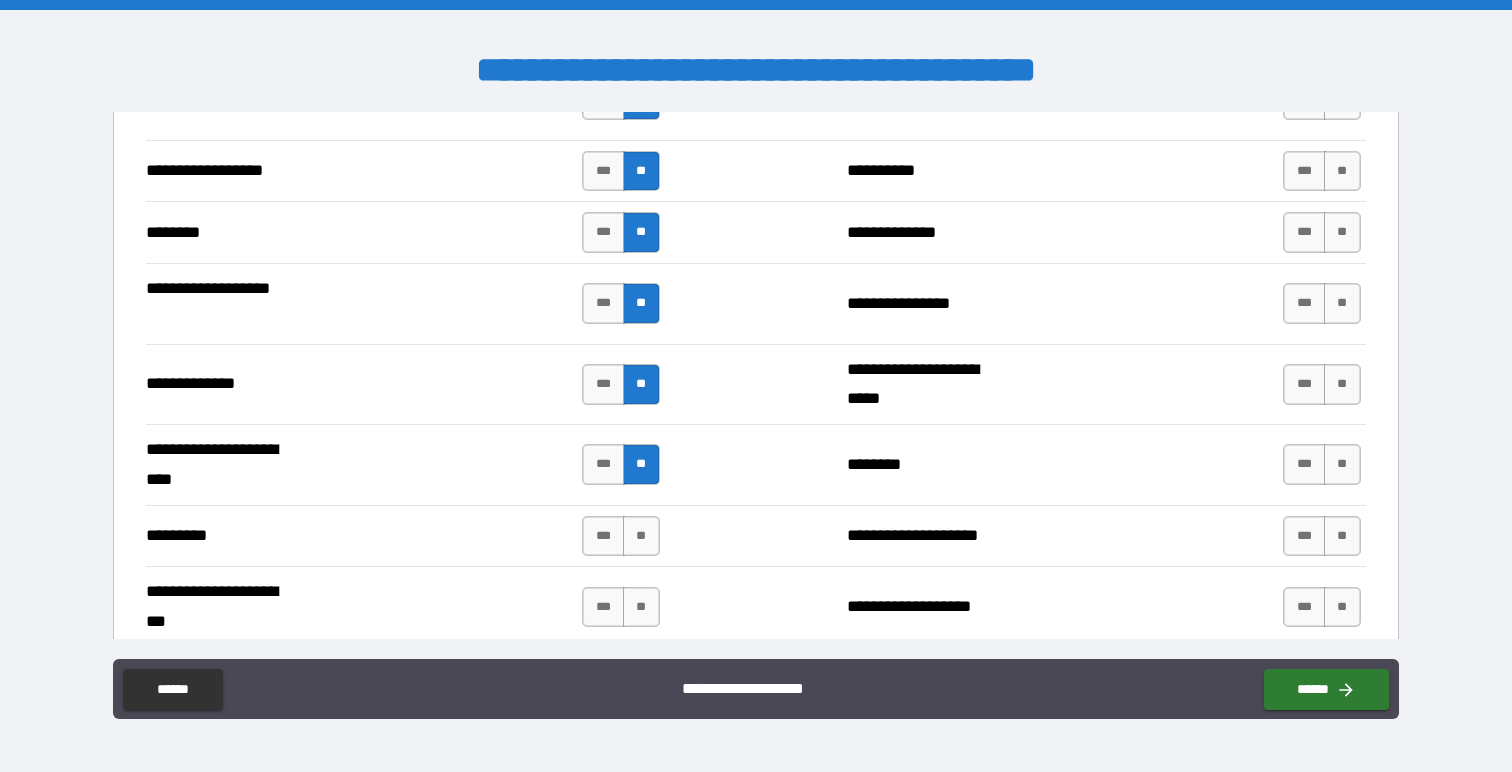 click on "**" at bounding box center [641, 536] 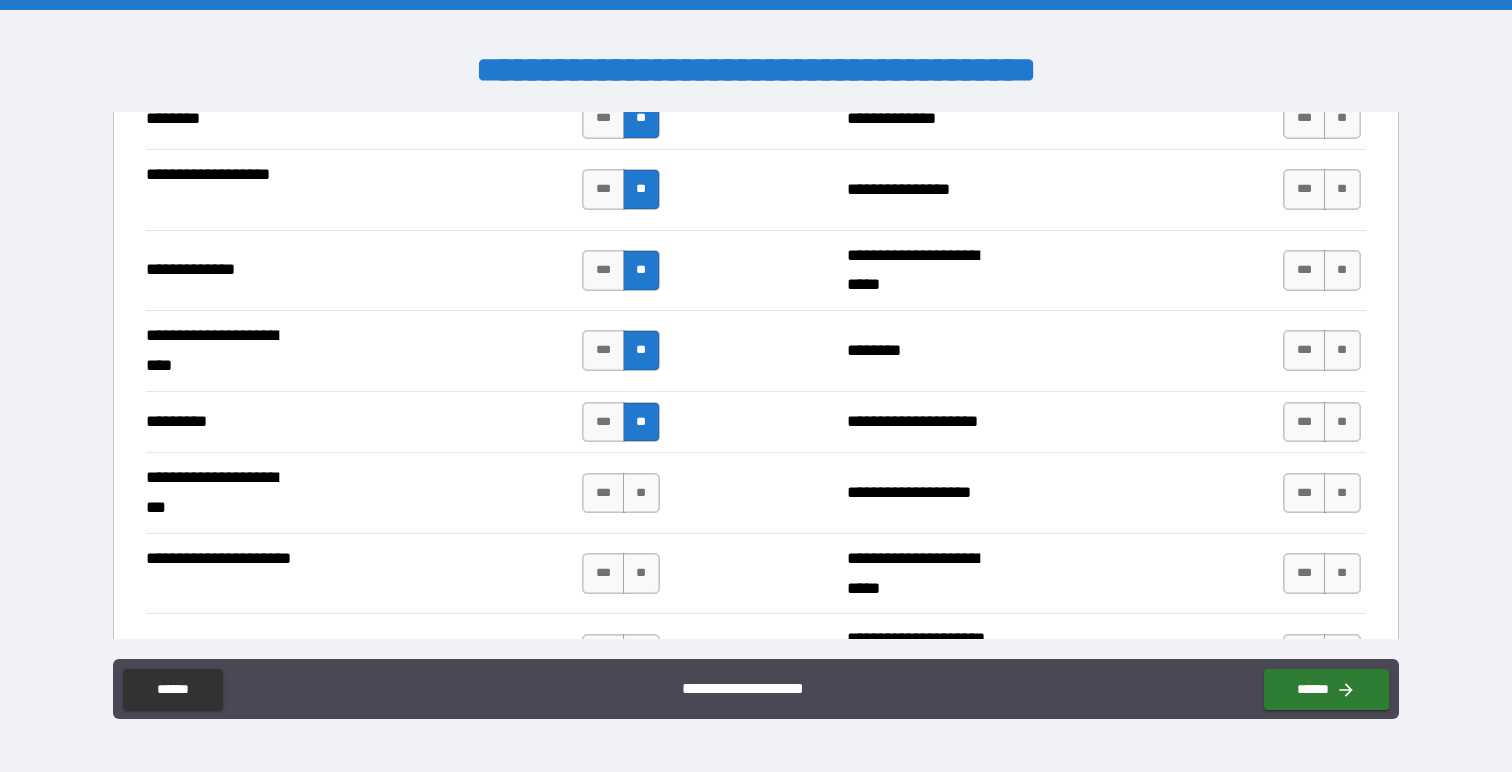 scroll, scrollTop: 2983, scrollLeft: 0, axis: vertical 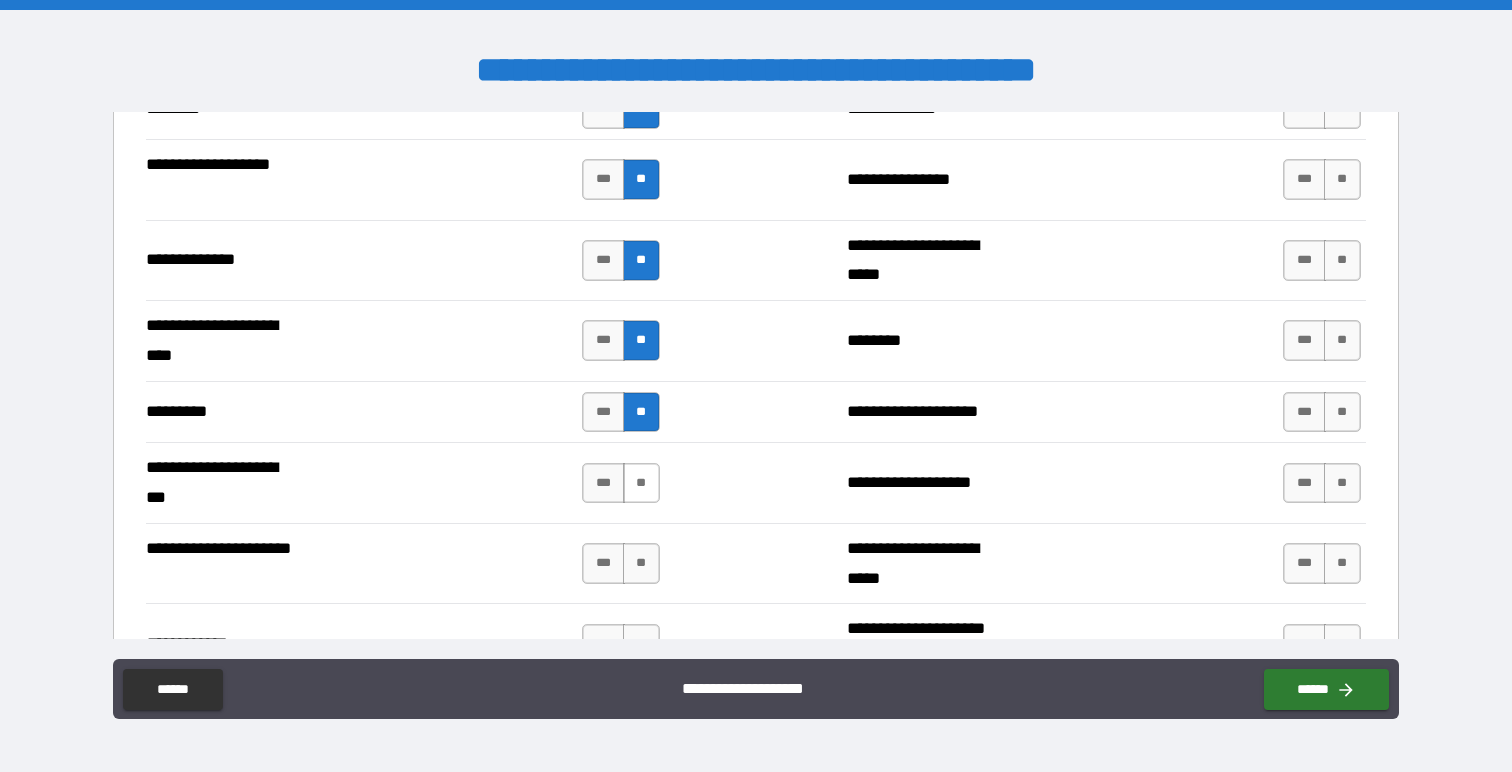 click on "**" at bounding box center [641, 483] 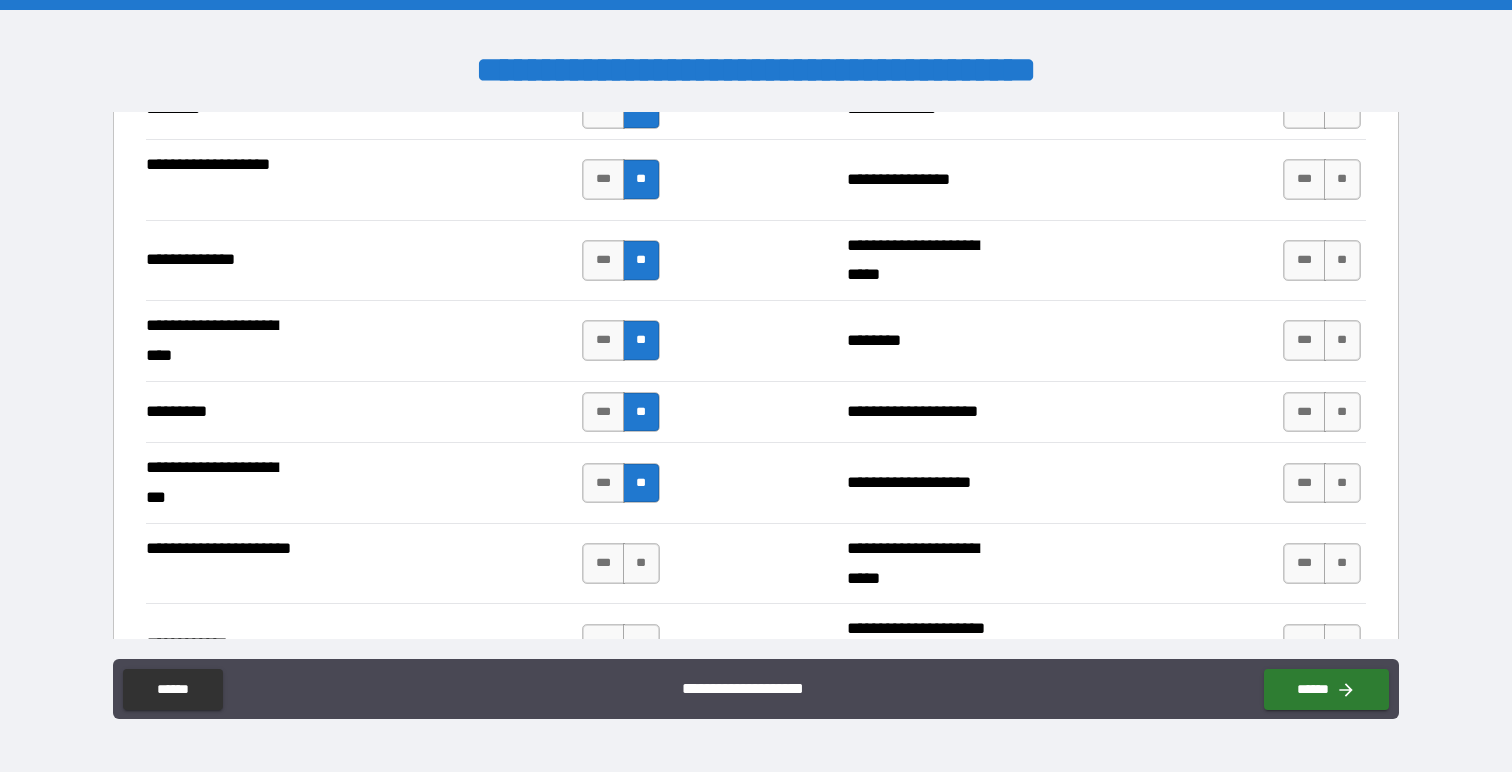 drag, startPoint x: 648, startPoint y: 555, endPoint x: 662, endPoint y: 550, distance: 14.866069 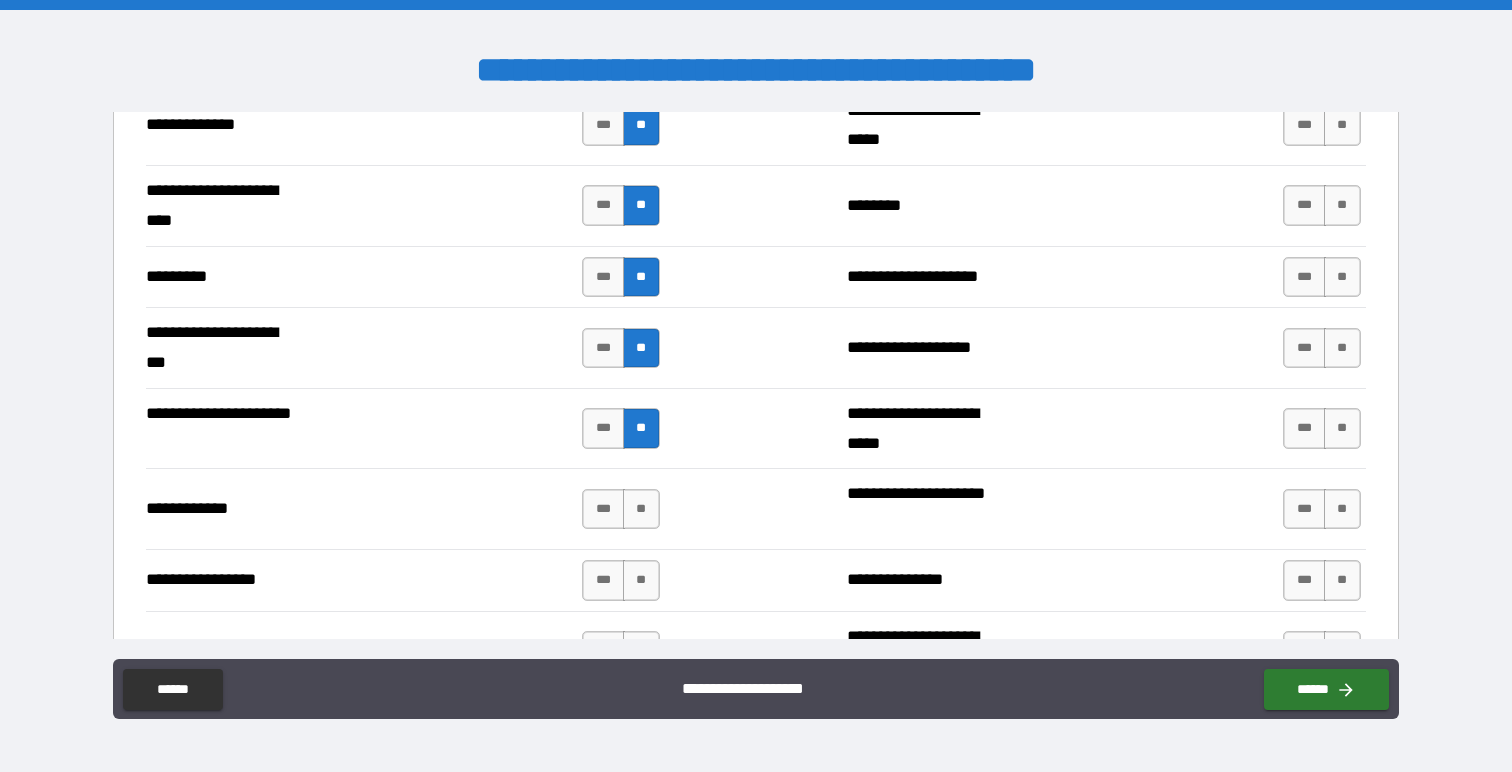 scroll, scrollTop: 3172, scrollLeft: 0, axis: vertical 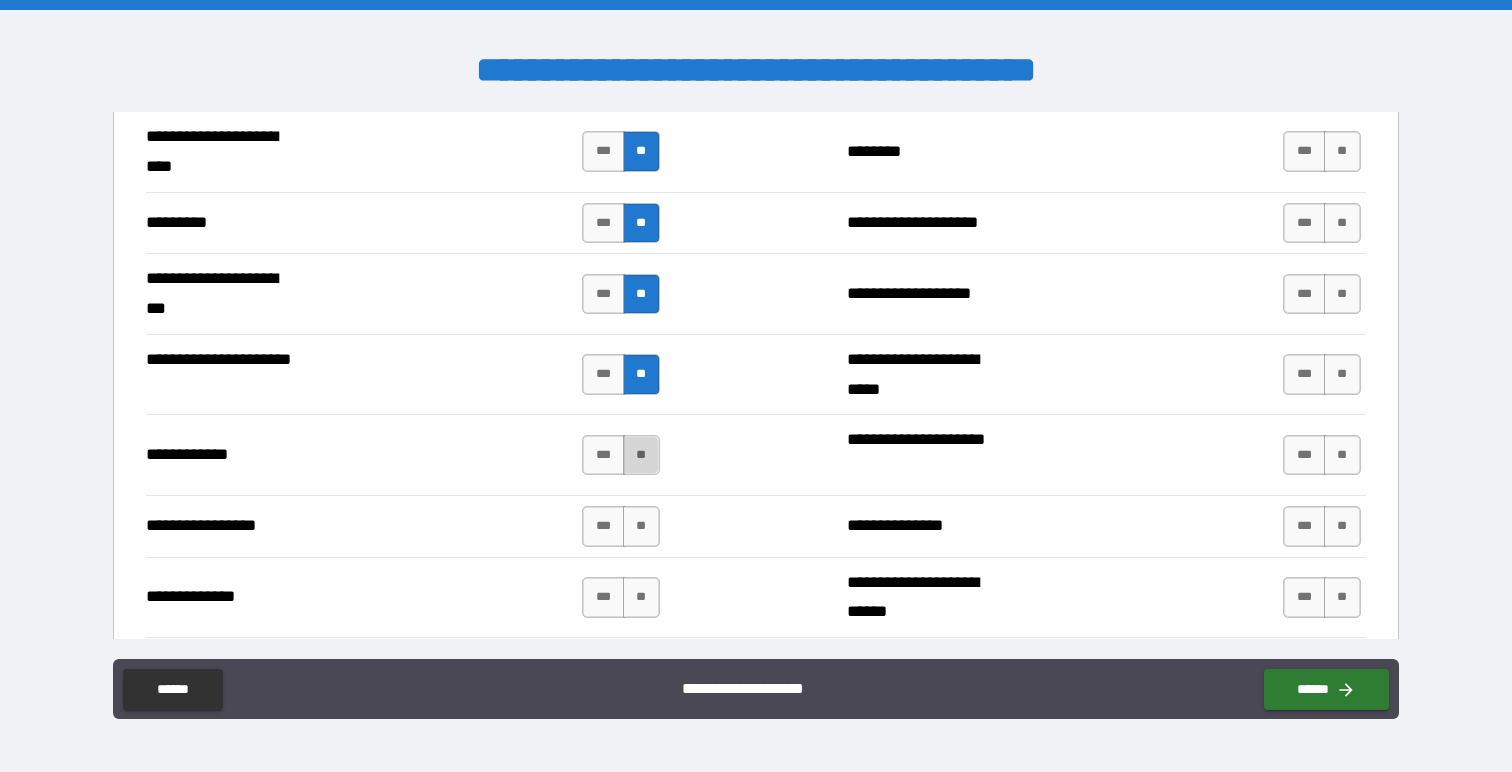 click on "**" at bounding box center (641, 455) 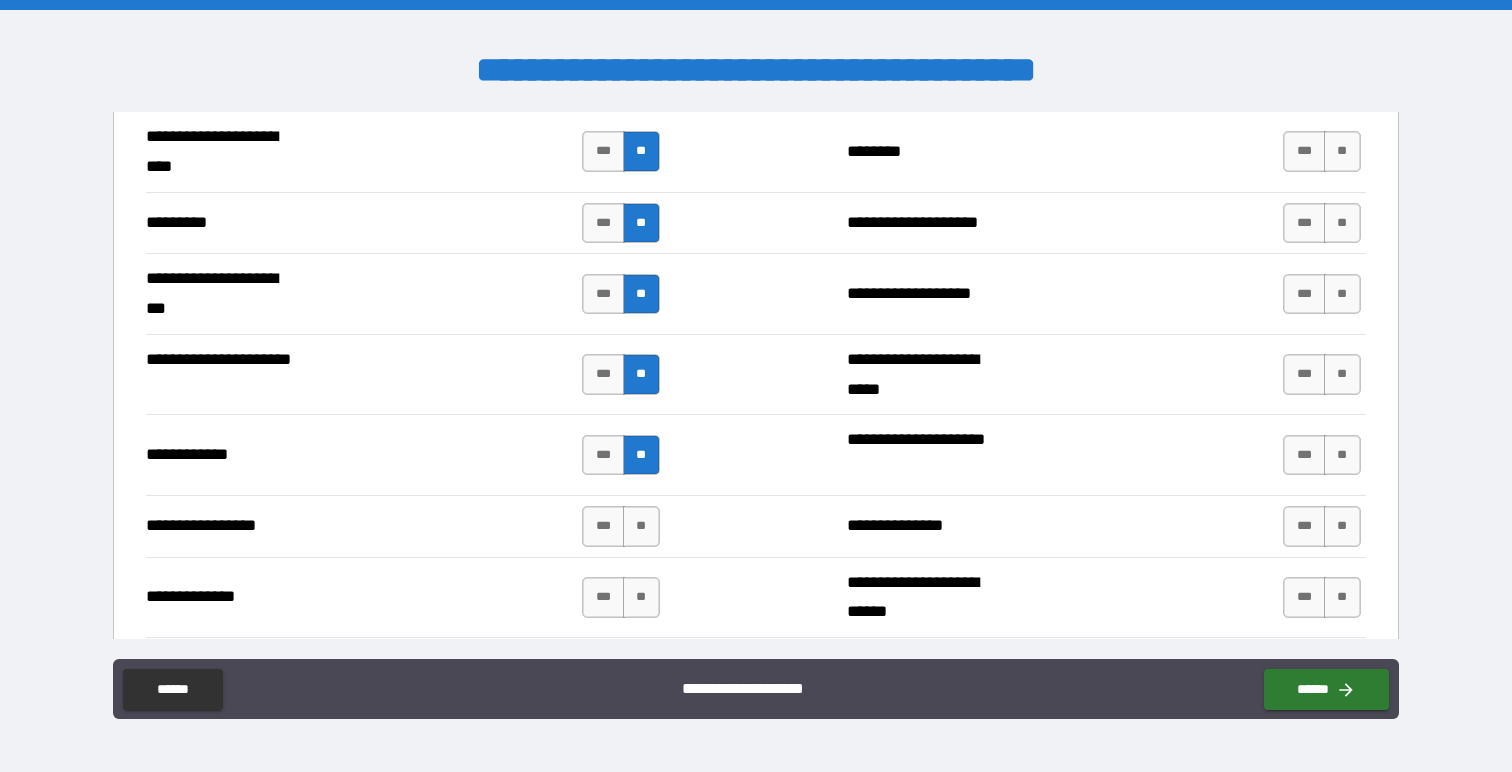 drag, startPoint x: 638, startPoint y: 536, endPoint x: 650, endPoint y: 546, distance: 15.6205 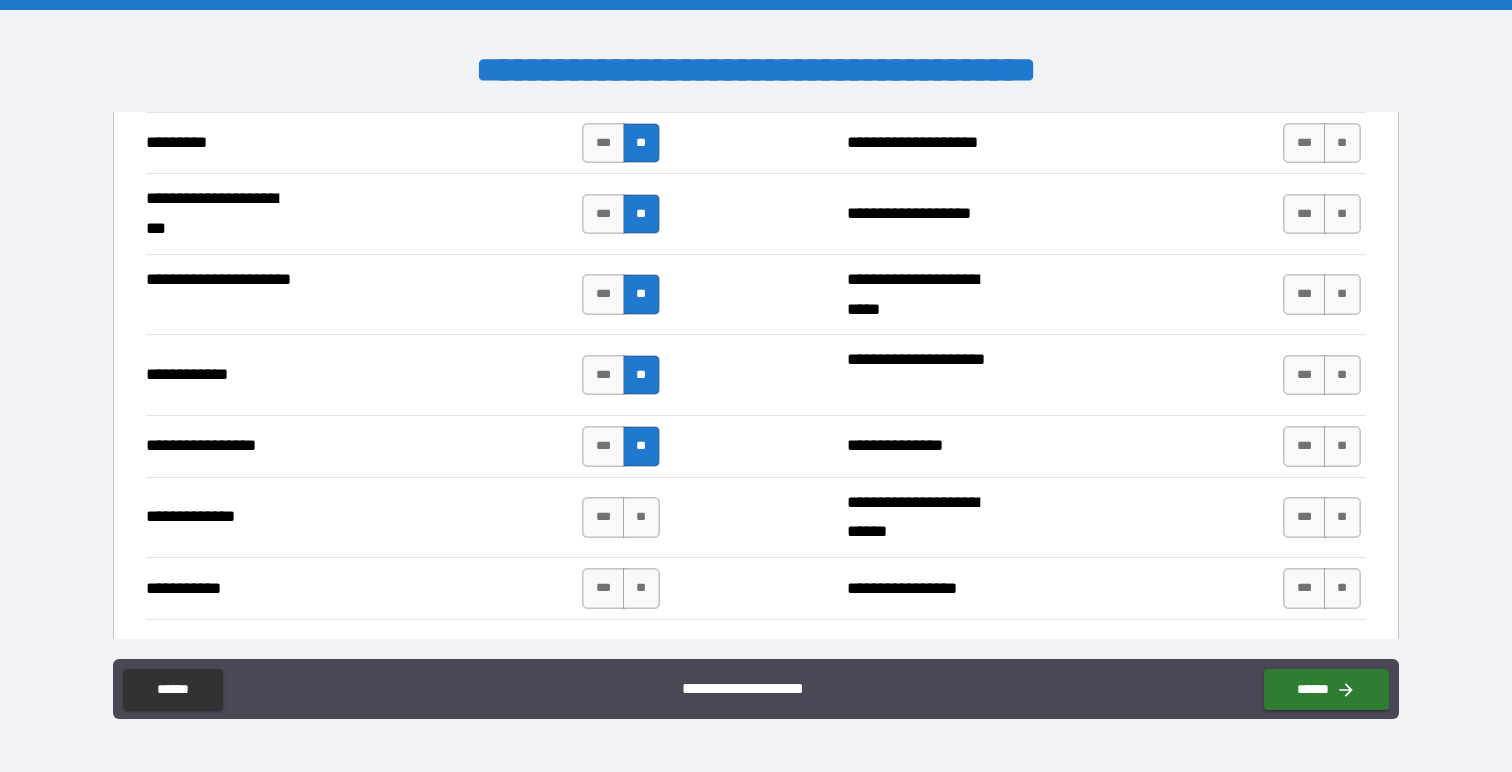 scroll, scrollTop: 3257, scrollLeft: 0, axis: vertical 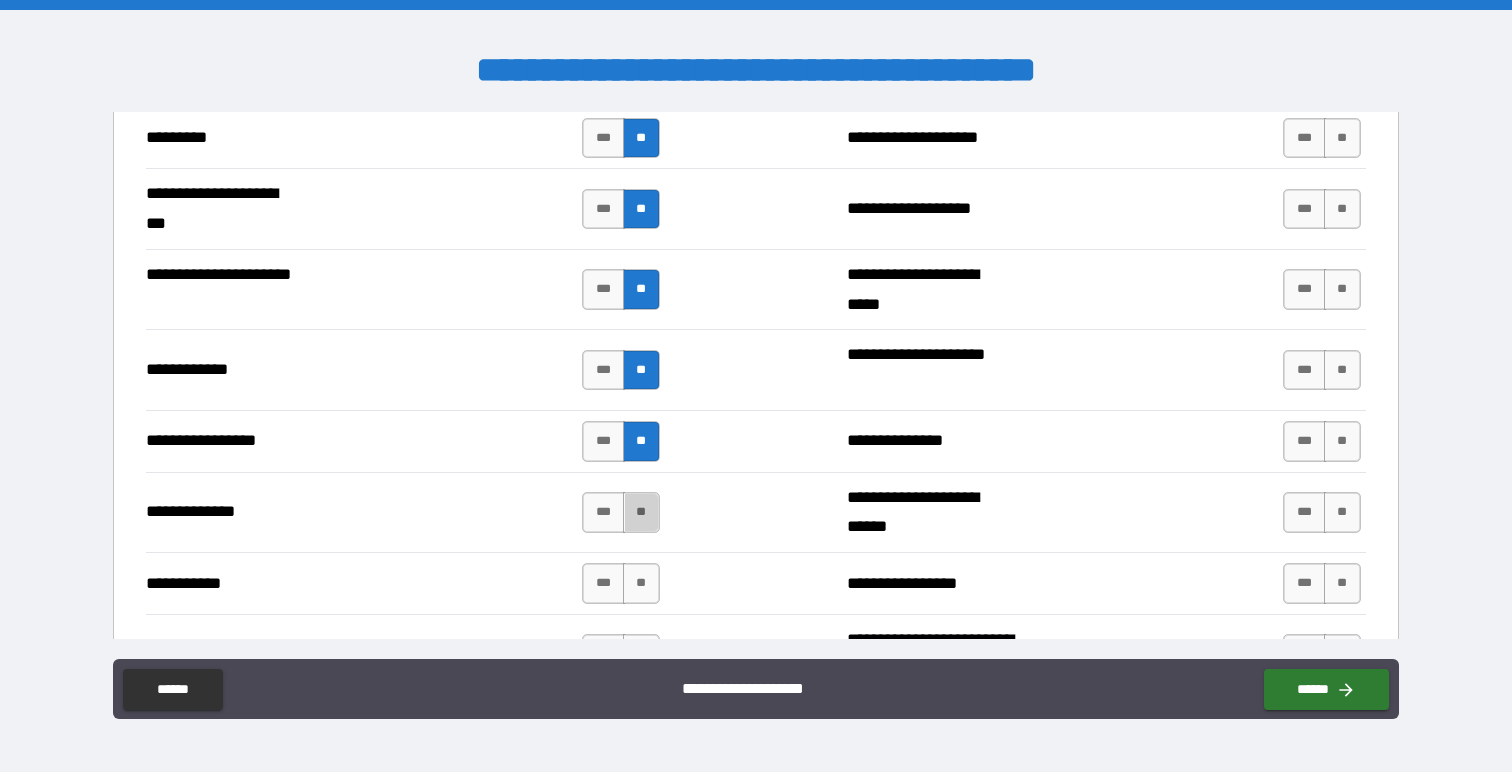 drag, startPoint x: 637, startPoint y: 521, endPoint x: 644, endPoint y: 561, distance: 40.60788 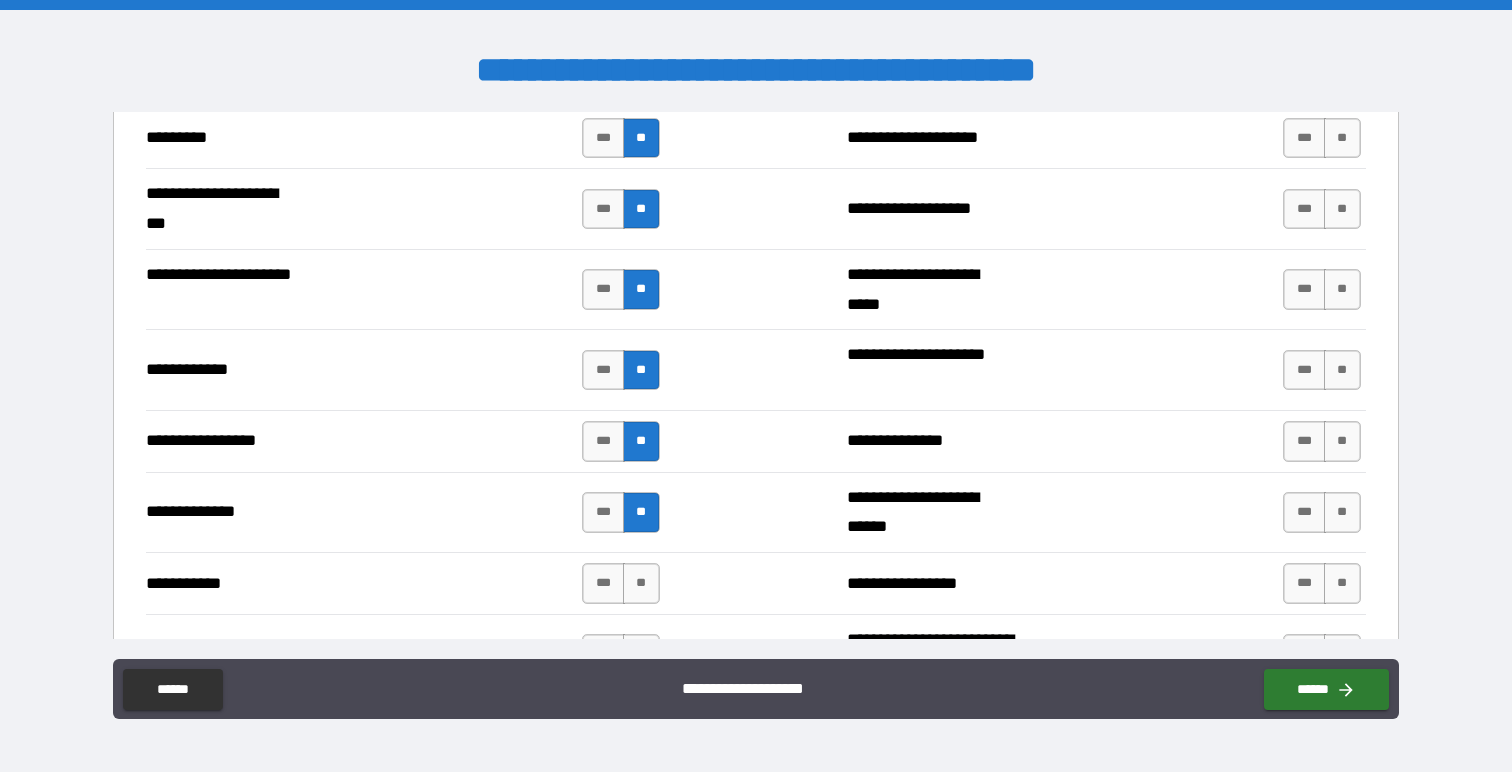 drag, startPoint x: 644, startPoint y: 575, endPoint x: 662, endPoint y: 561, distance: 22.803509 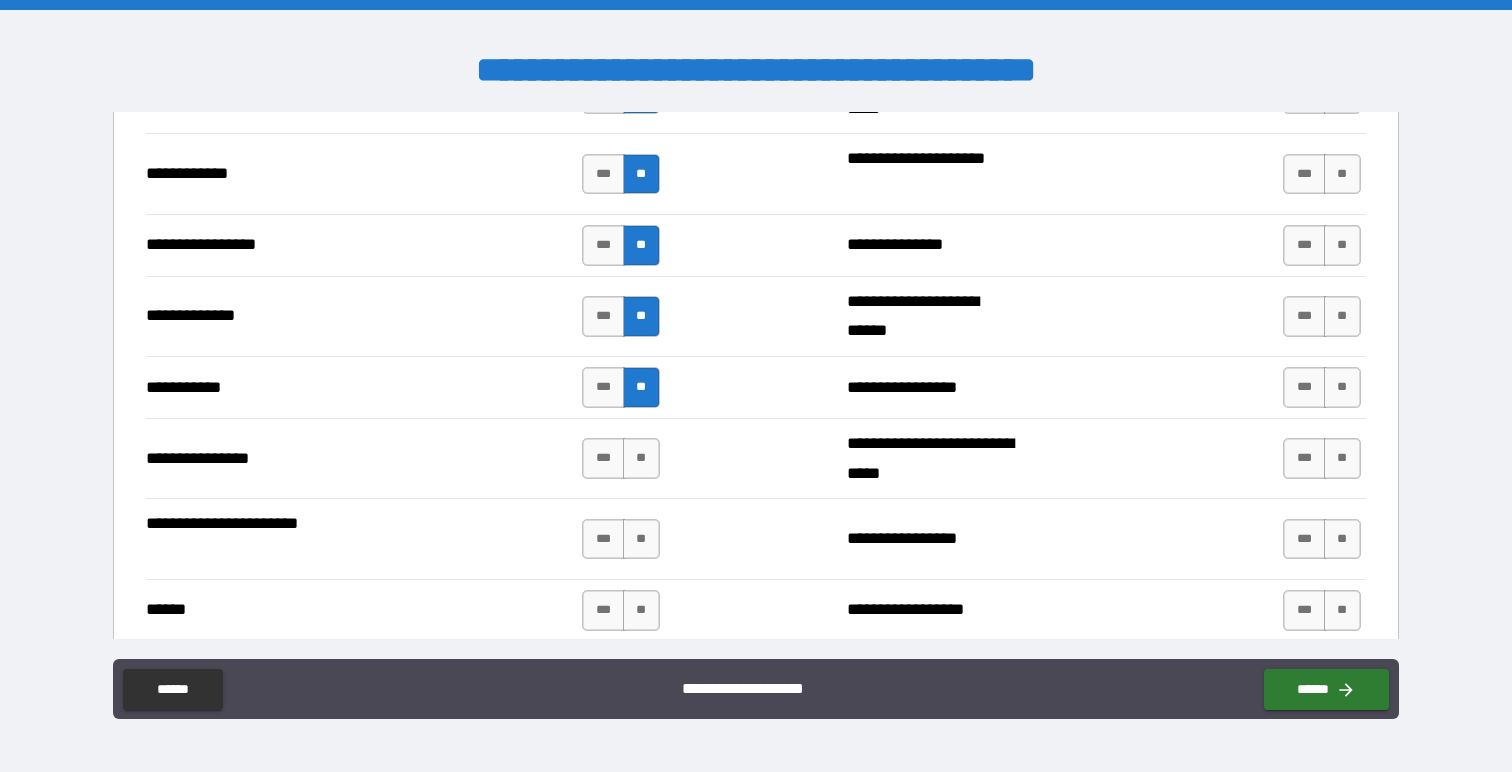 scroll, scrollTop: 3478, scrollLeft: 0, axis: vertical 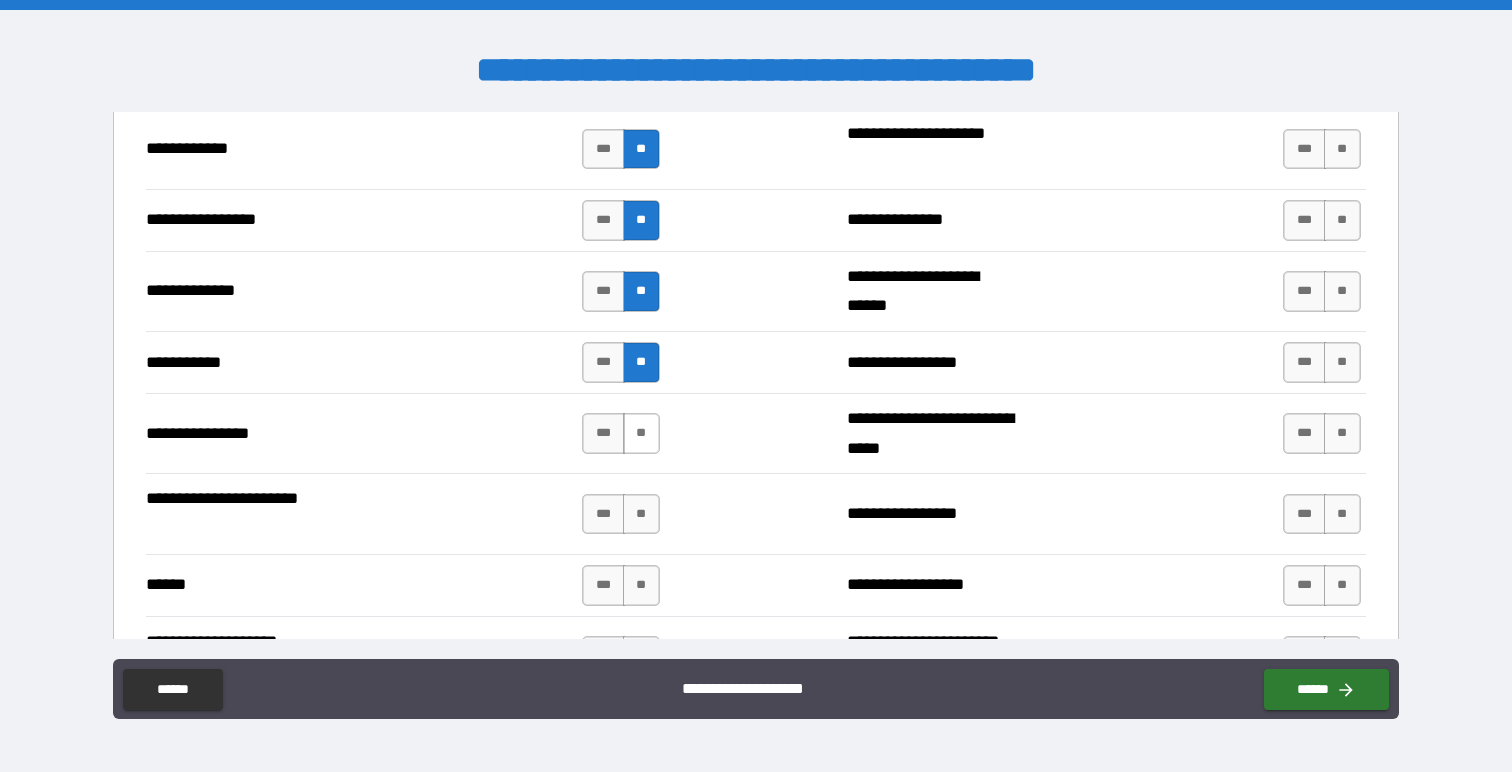 click on "**" at bounding box center (641, 433) 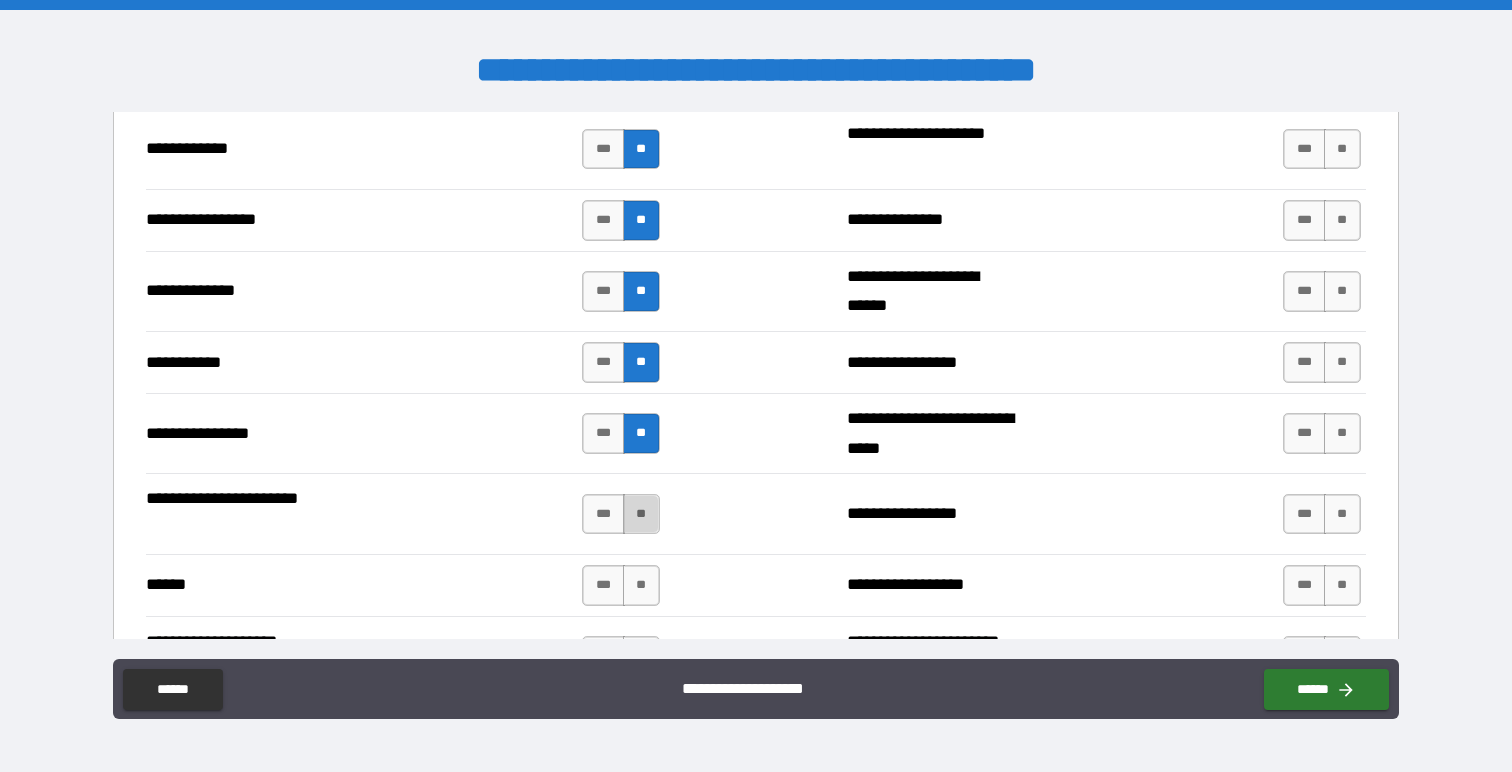 click on "**" at bounding box center (641, 514) 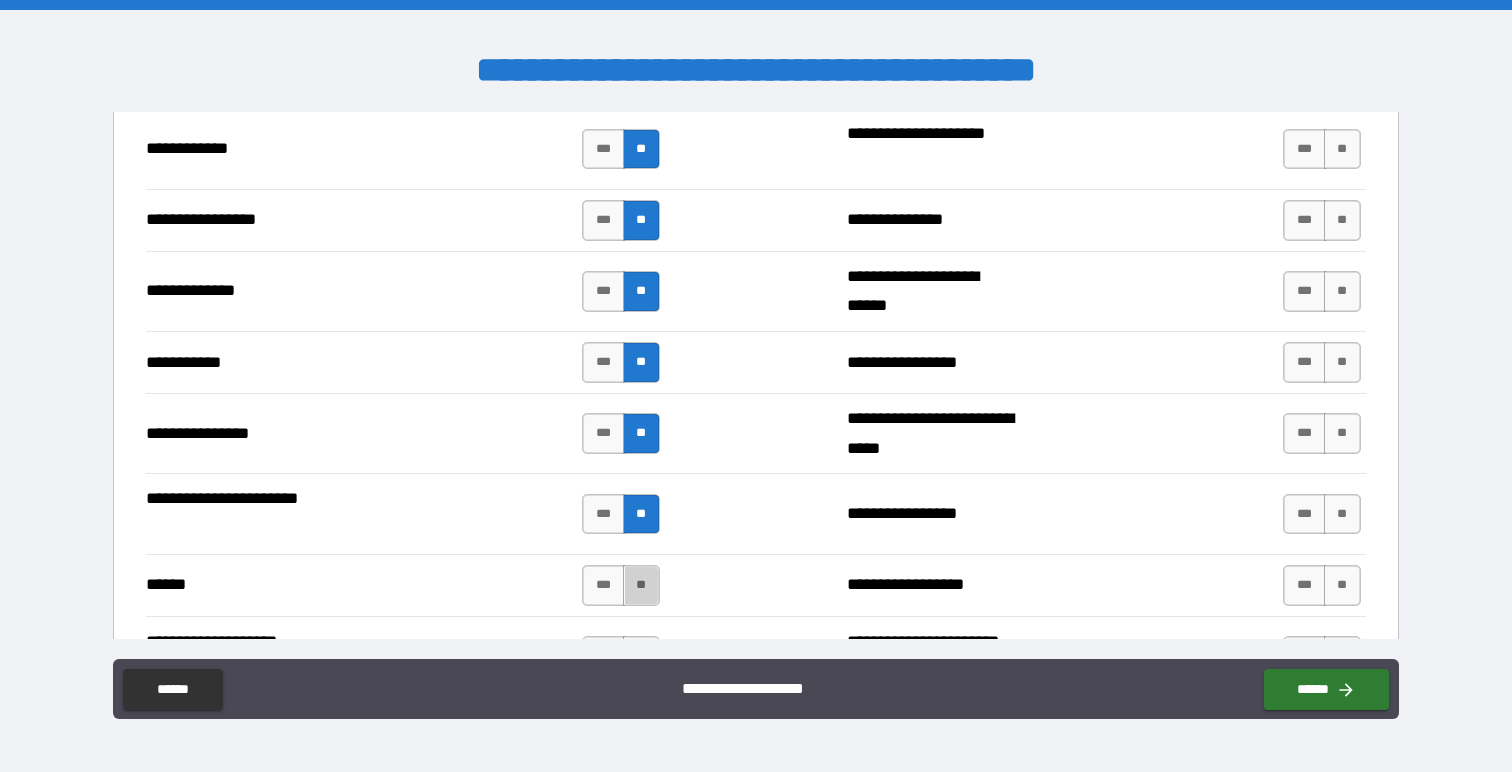 drag, startPoint x: 646, startPoint y: 587, endPoint x: 685, endPoint y: 572, distance: 41.785164 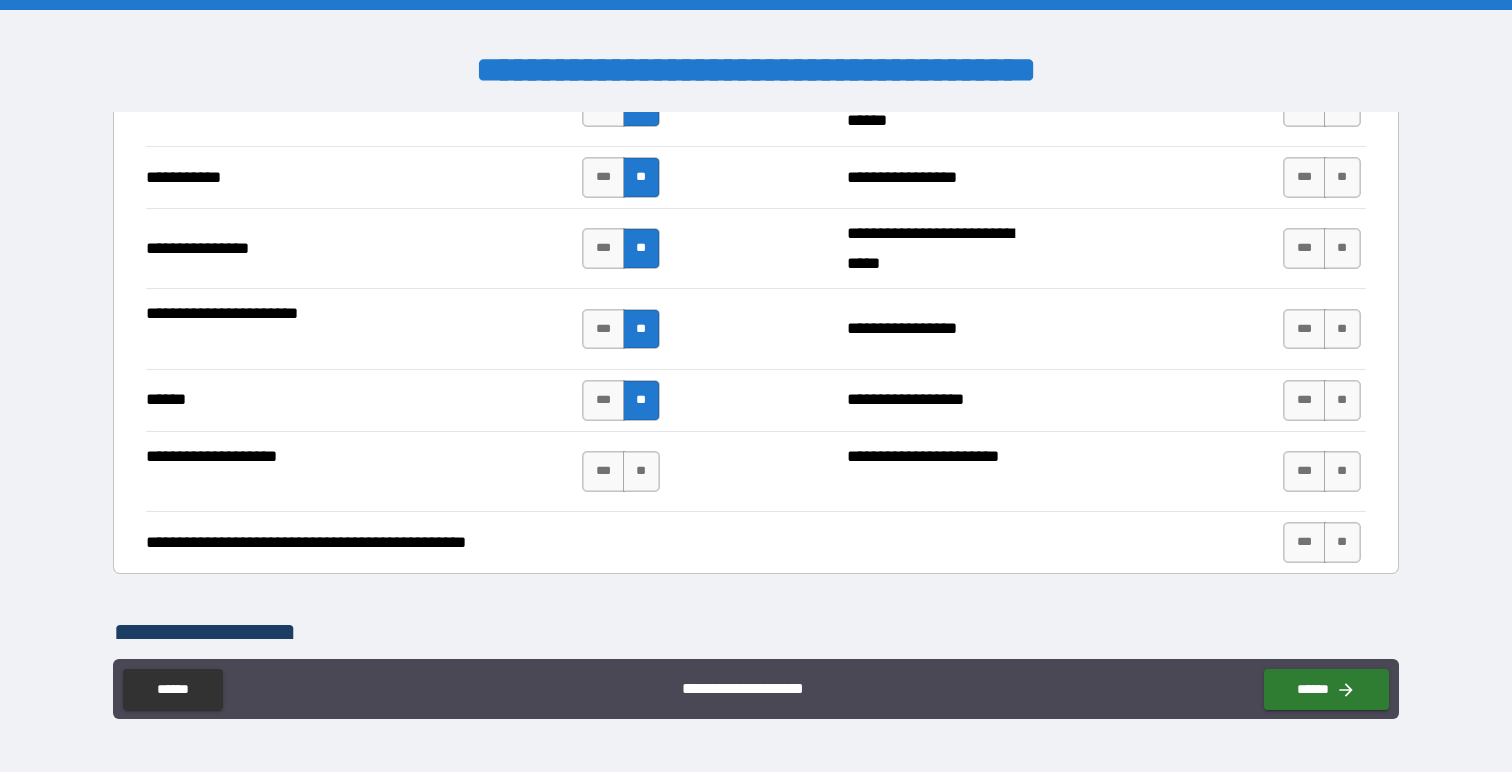 scroll, scrollTop: 3672, scrollLeft: 0, axis: vertical 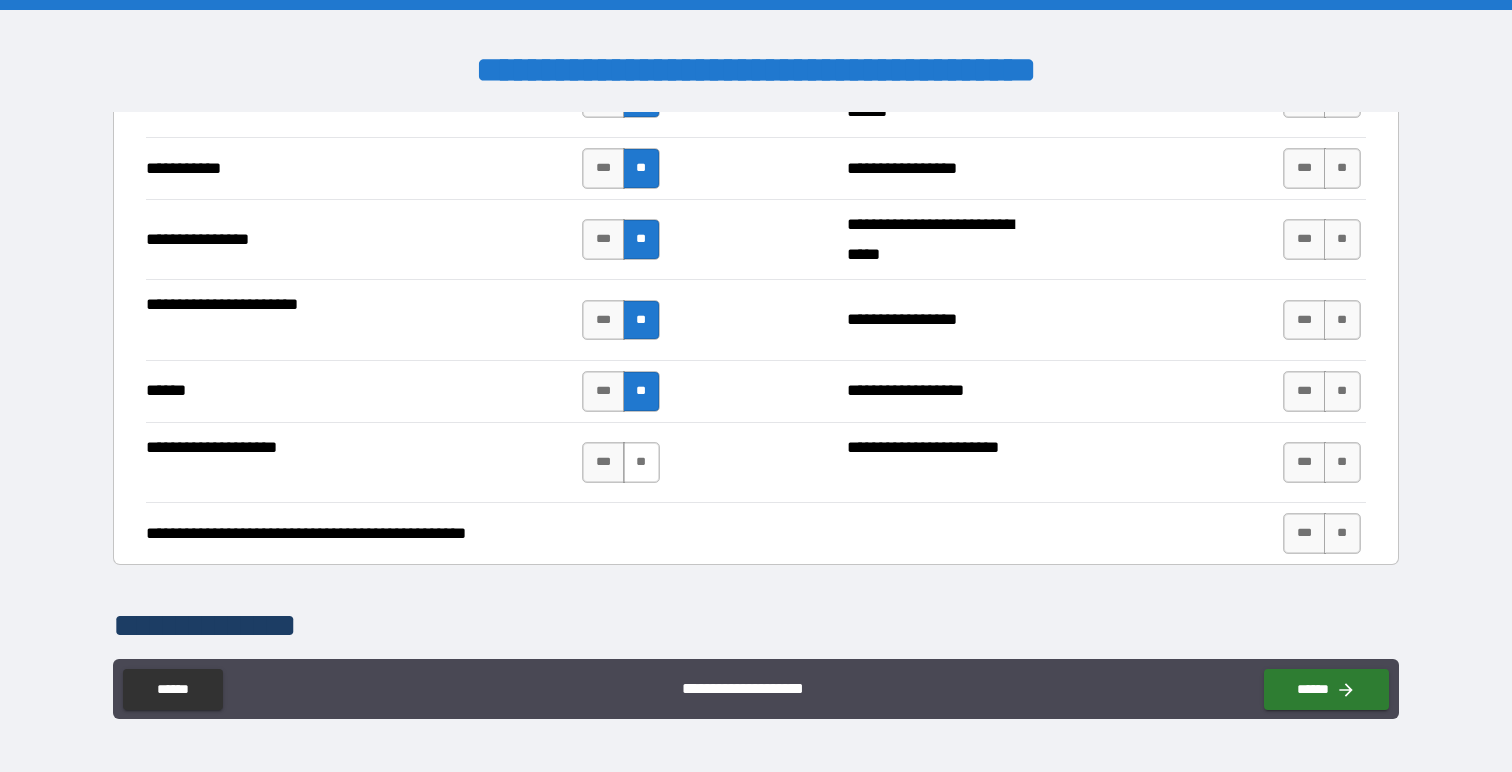 click on "**" at bounding box center [641, 462] 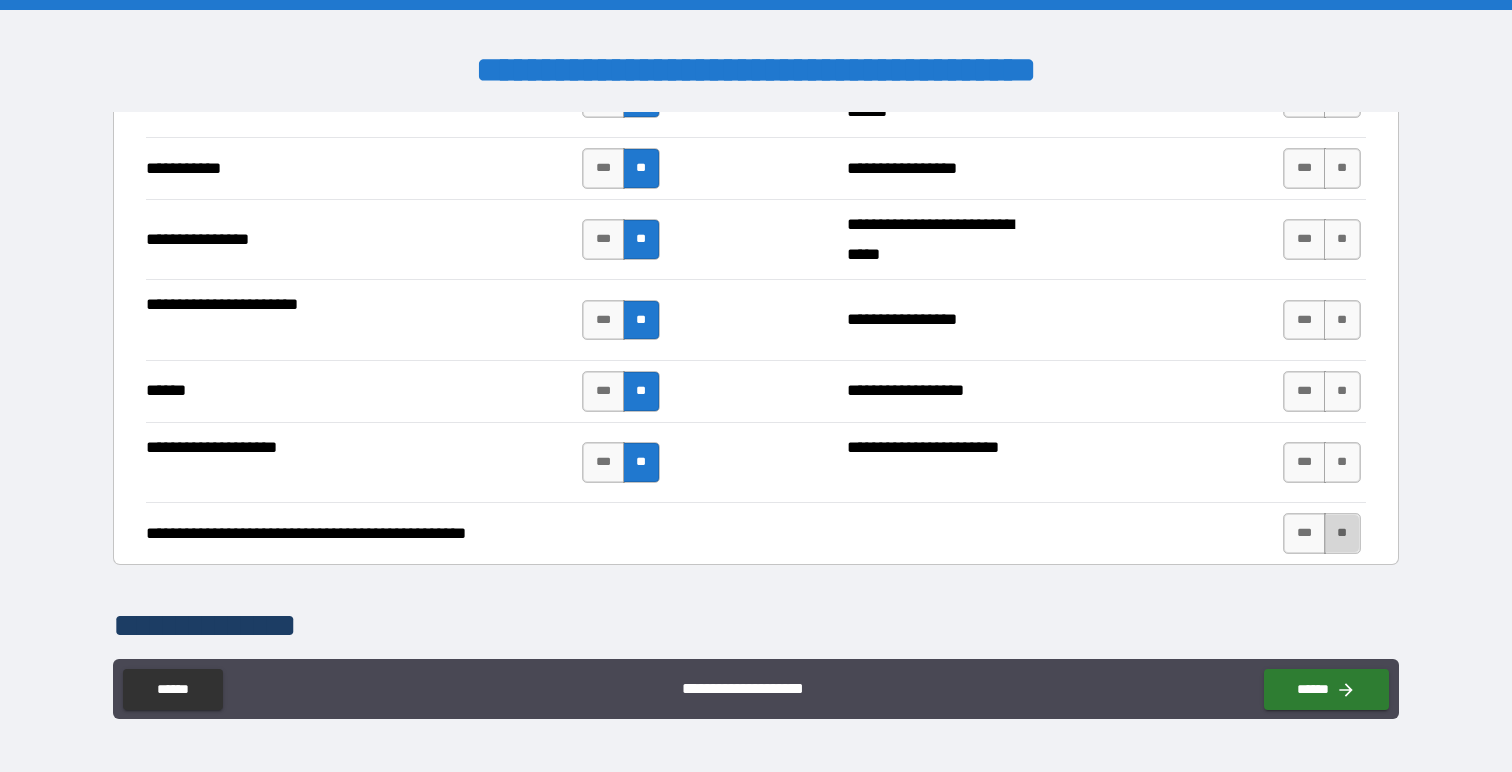 click on "**" at bounding box center (1342, 533) 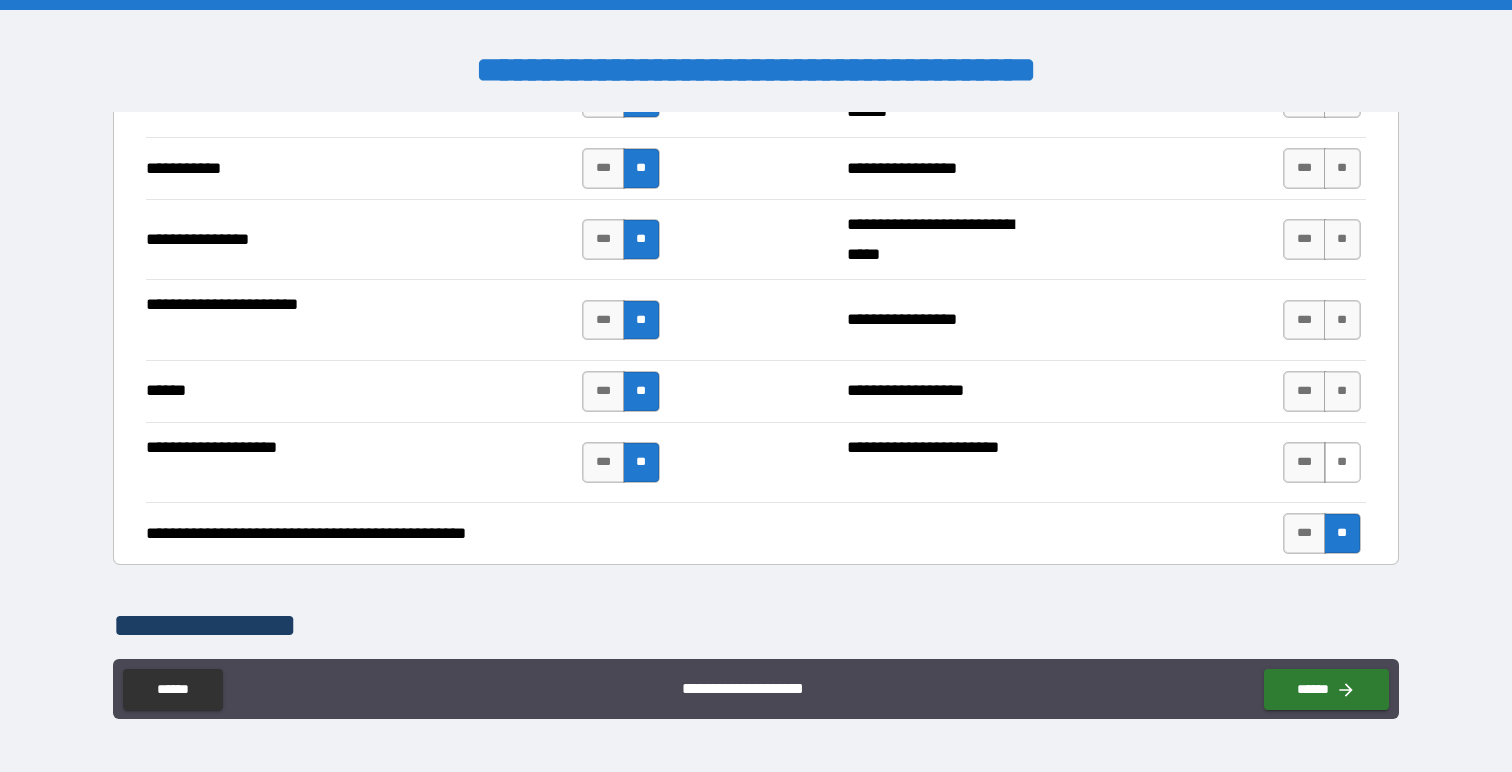 click on "**" at bounding box center (1342, 462) 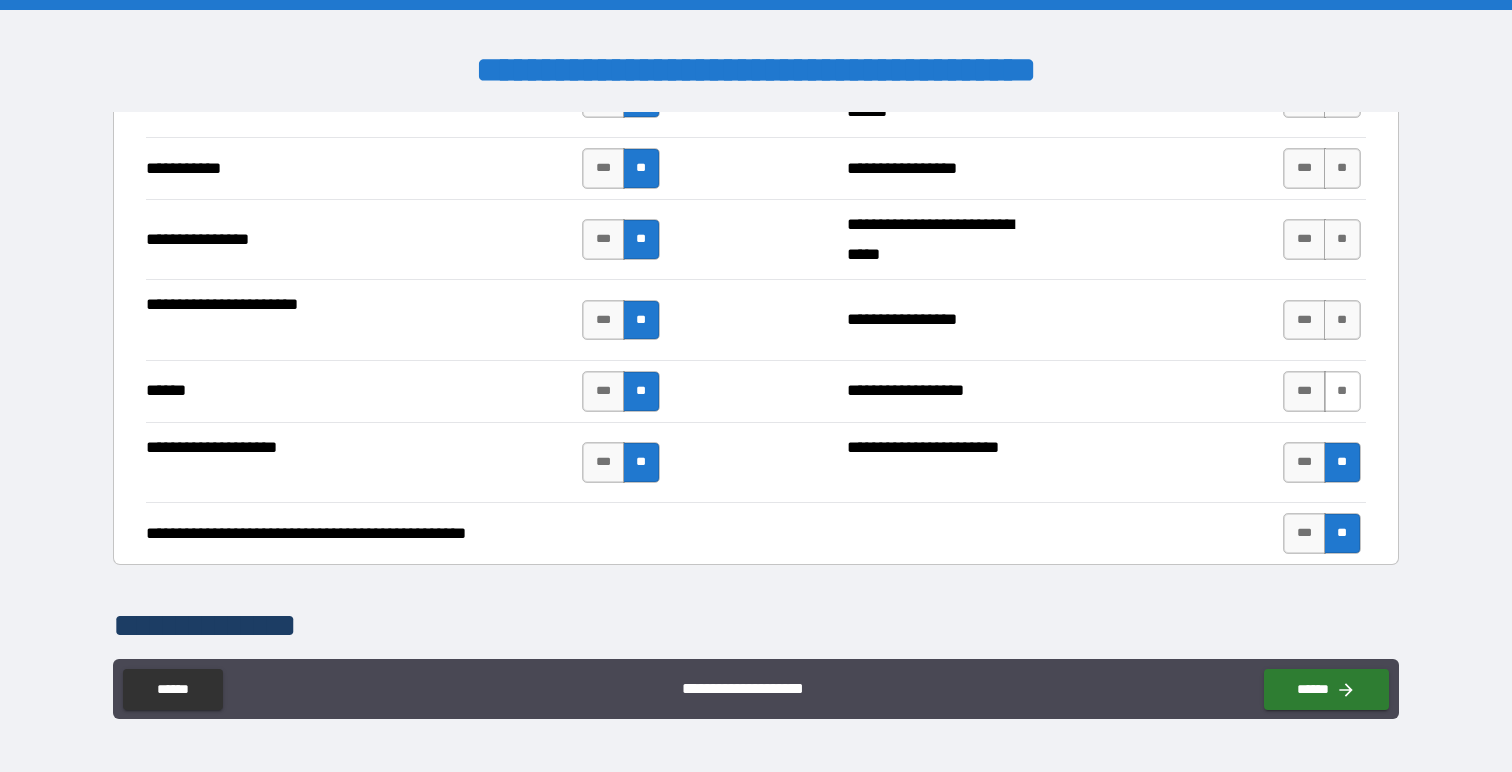 click on "**" at bounding box center [1342, 391] 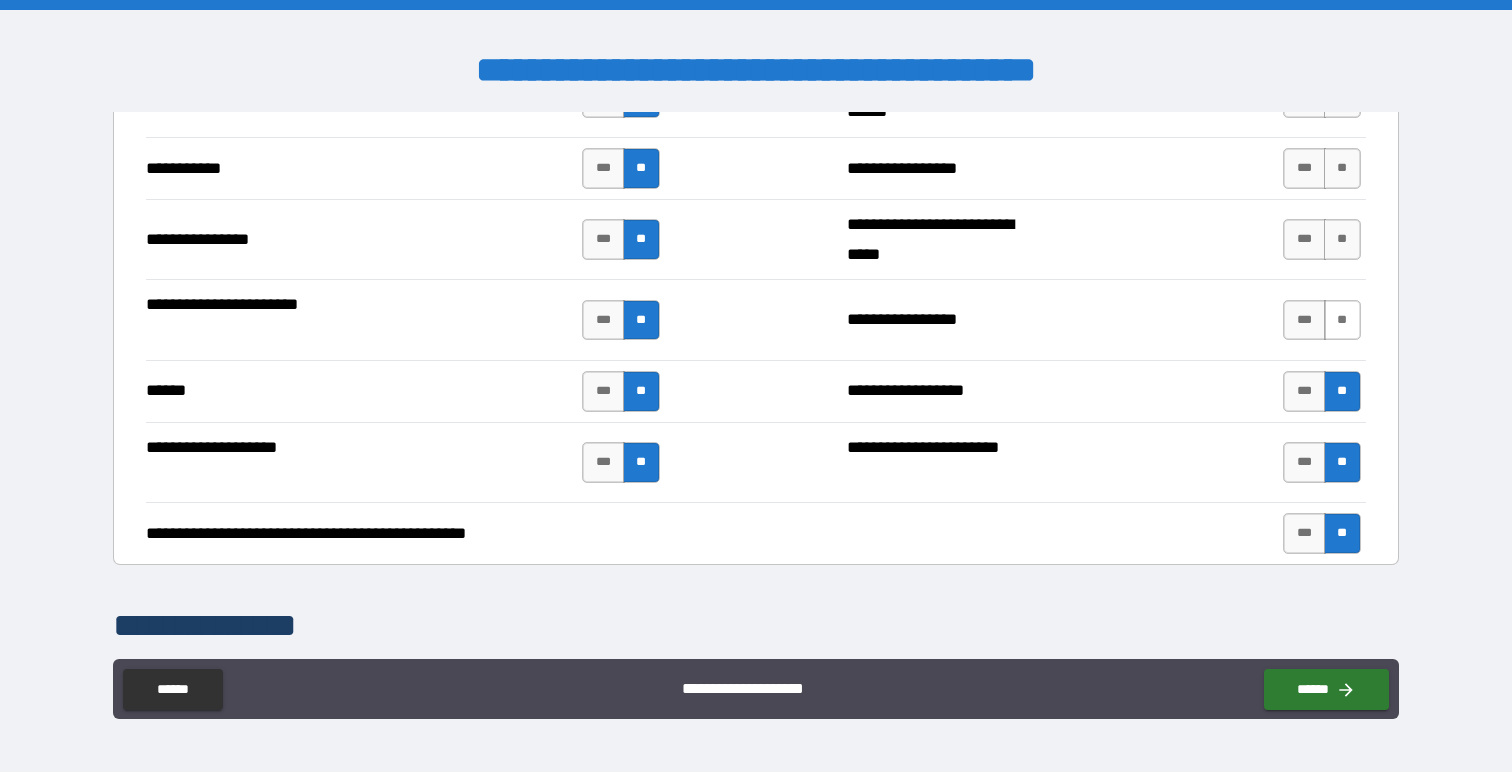 click on "**" at bounding box center (1342, 320) 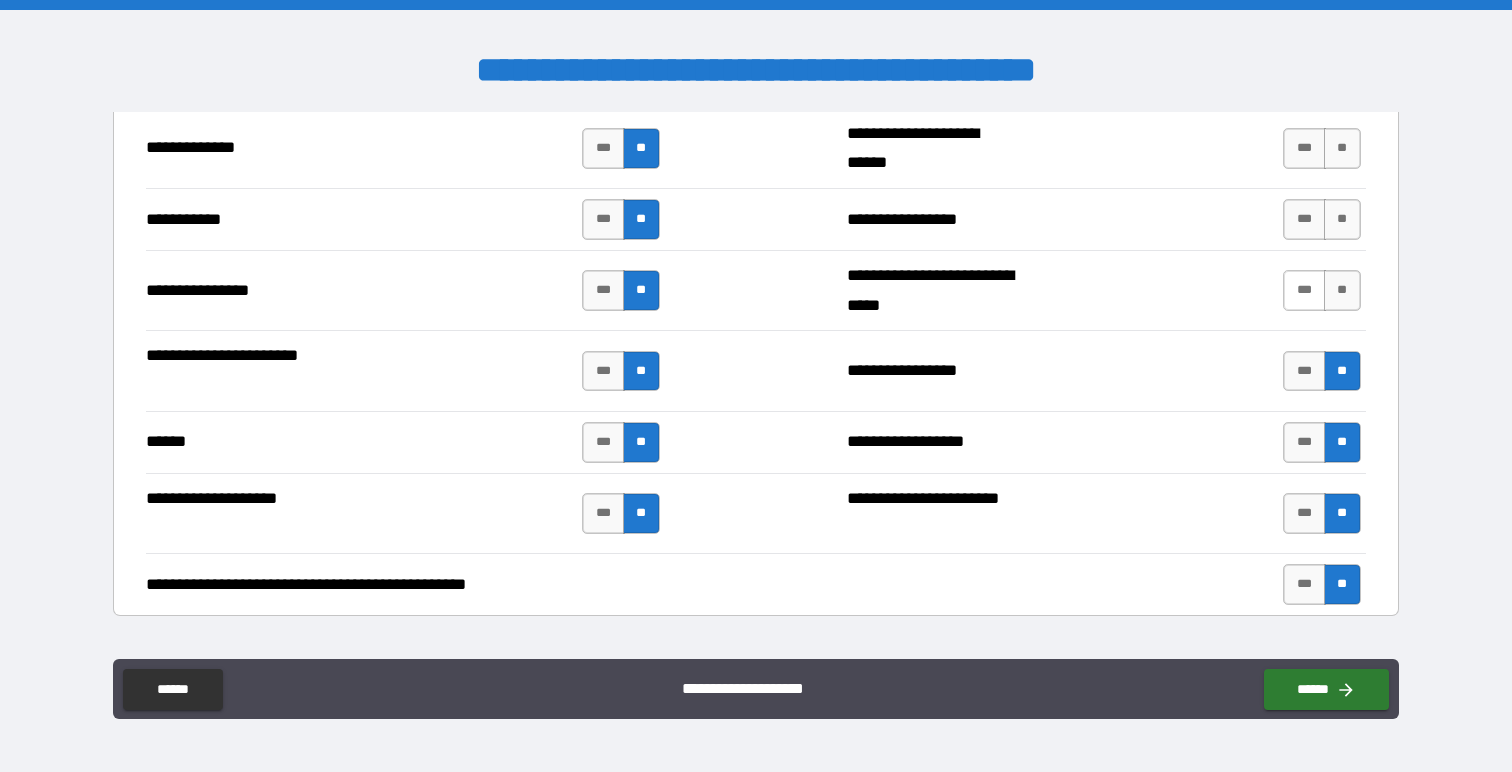 scroll, scrollTop: 3582, scrollLeft: 0, axis: vertical 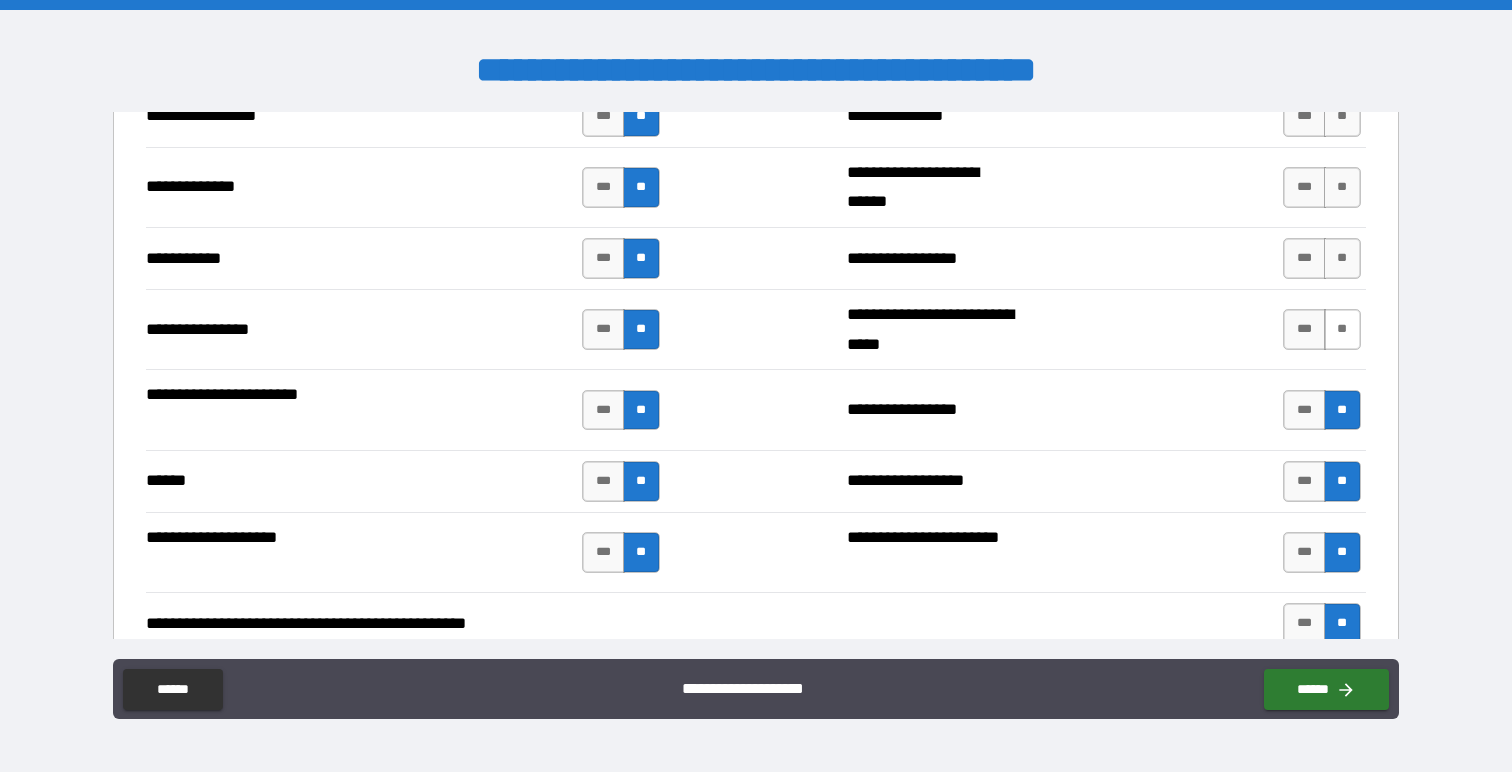 click on "**" at bounding box center (1342, 329) 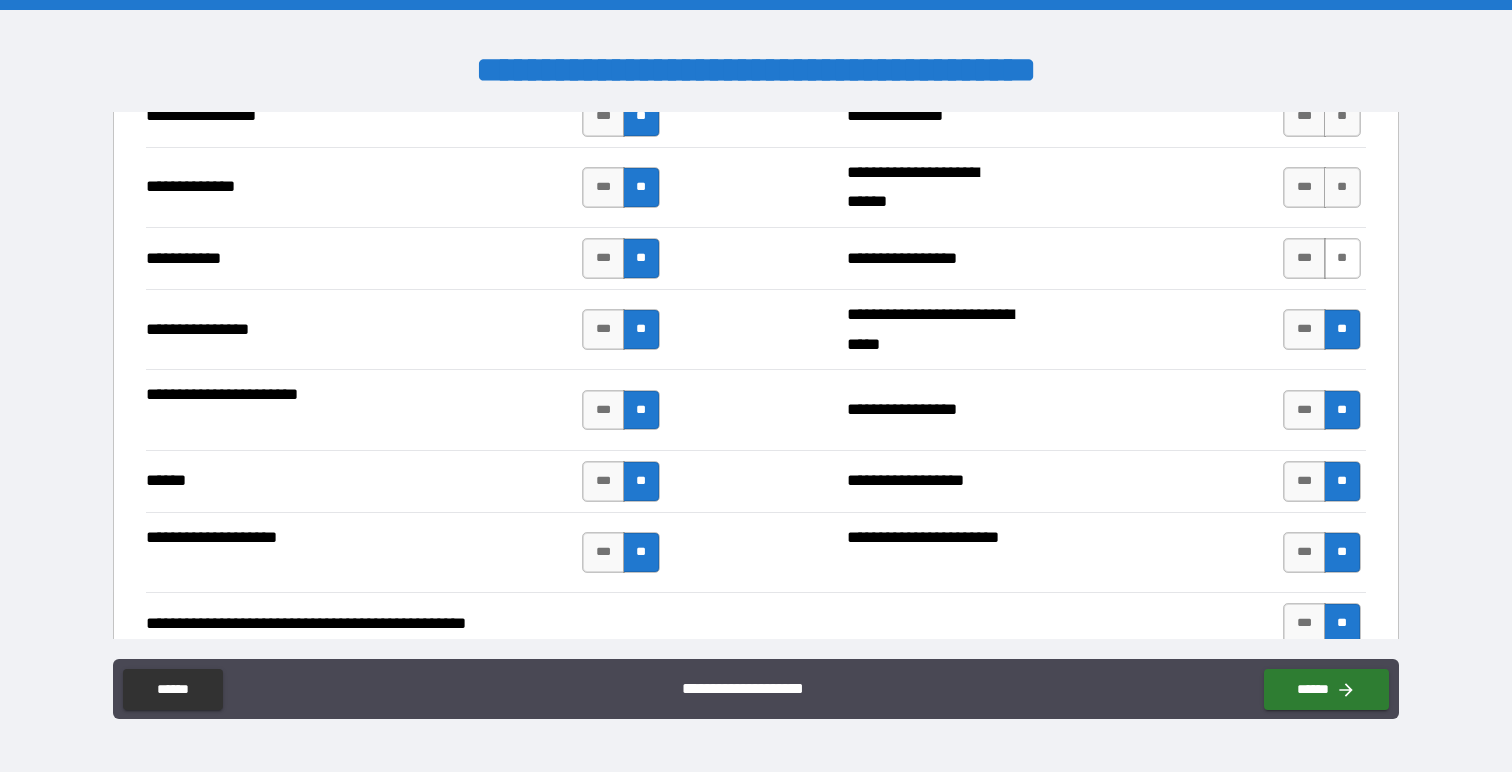 click on "**" at bounding box center [1342, 258] 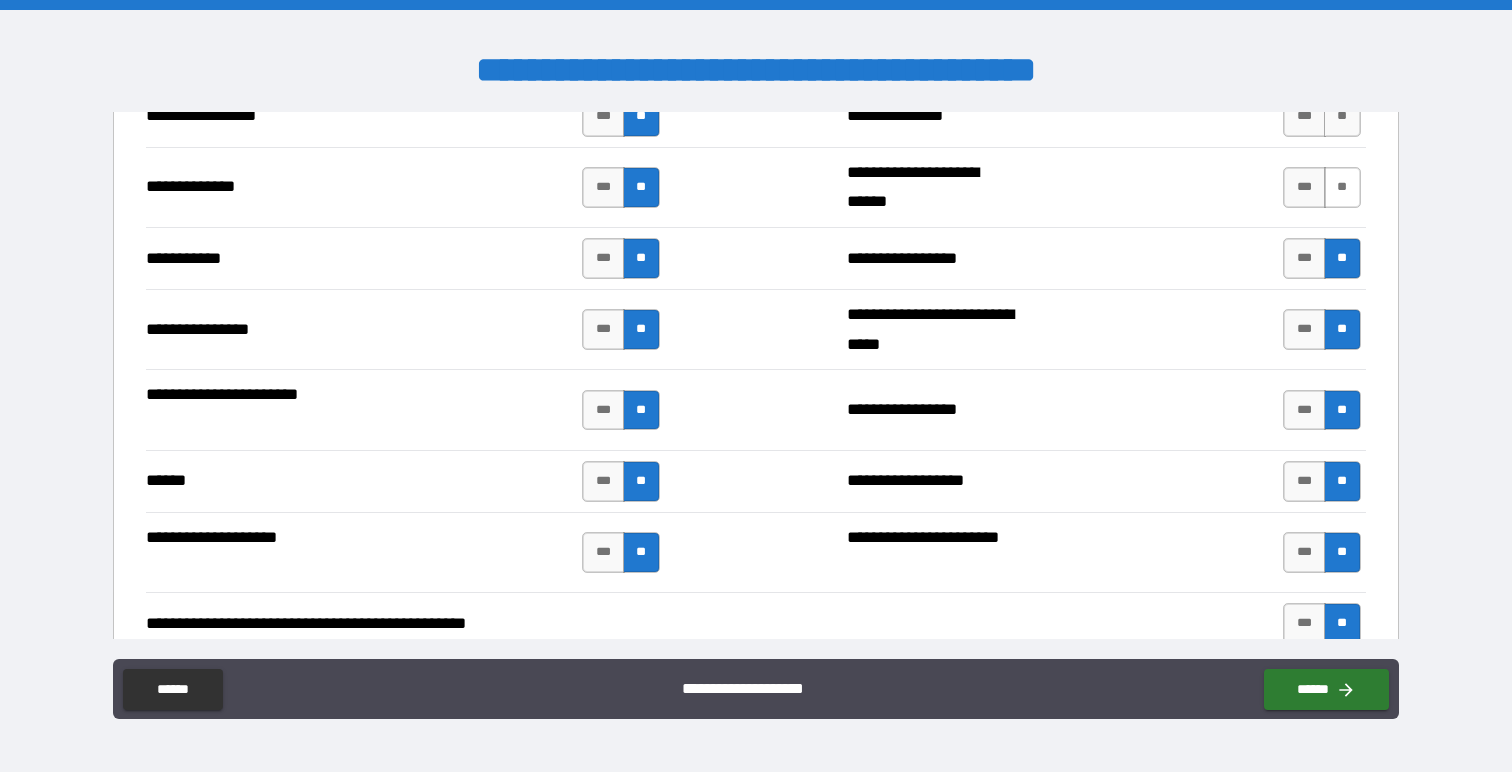 click on "**" at bounding box center (1342, 187) 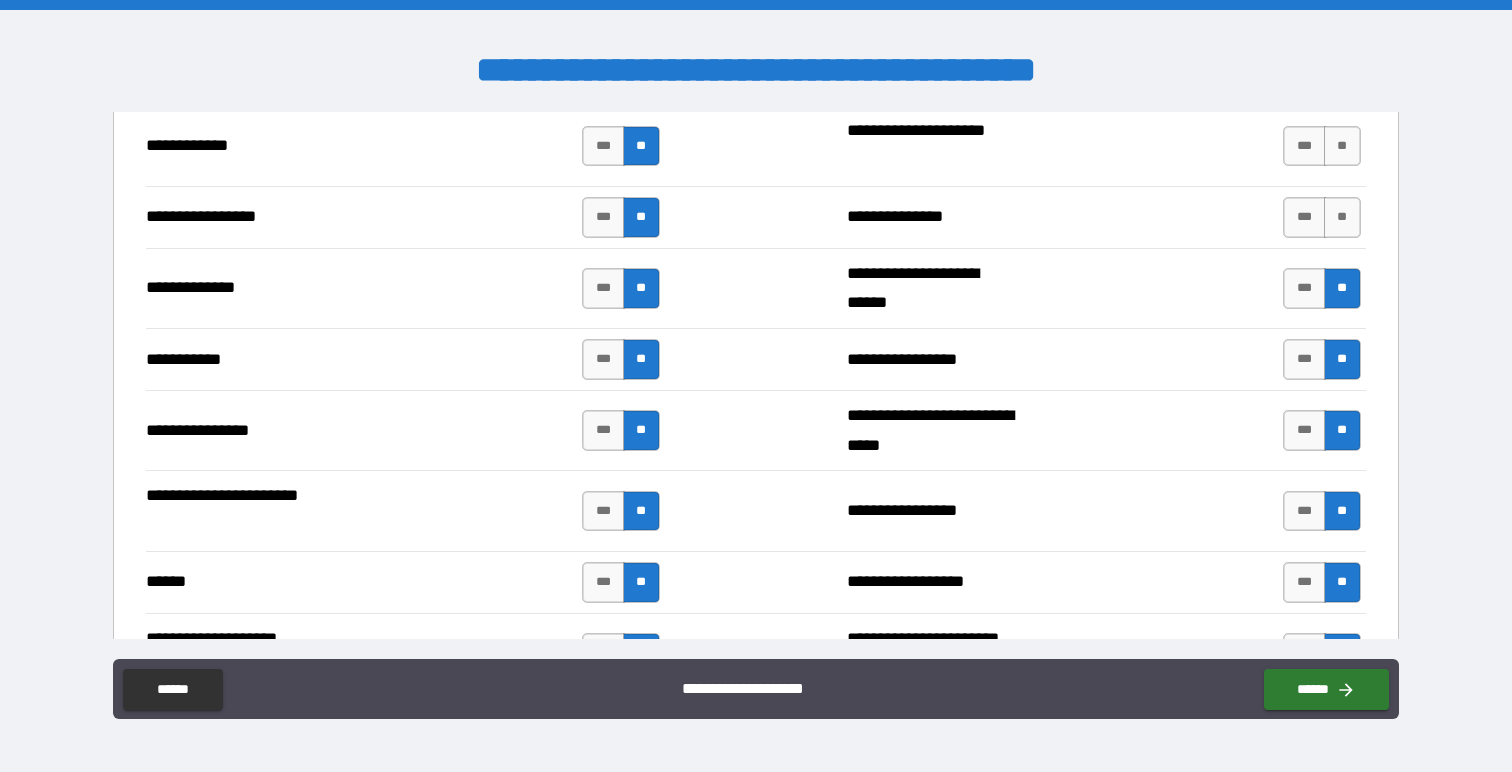 scroll, scrollTop: 3478, scrollLeft: 0, axis: vertical 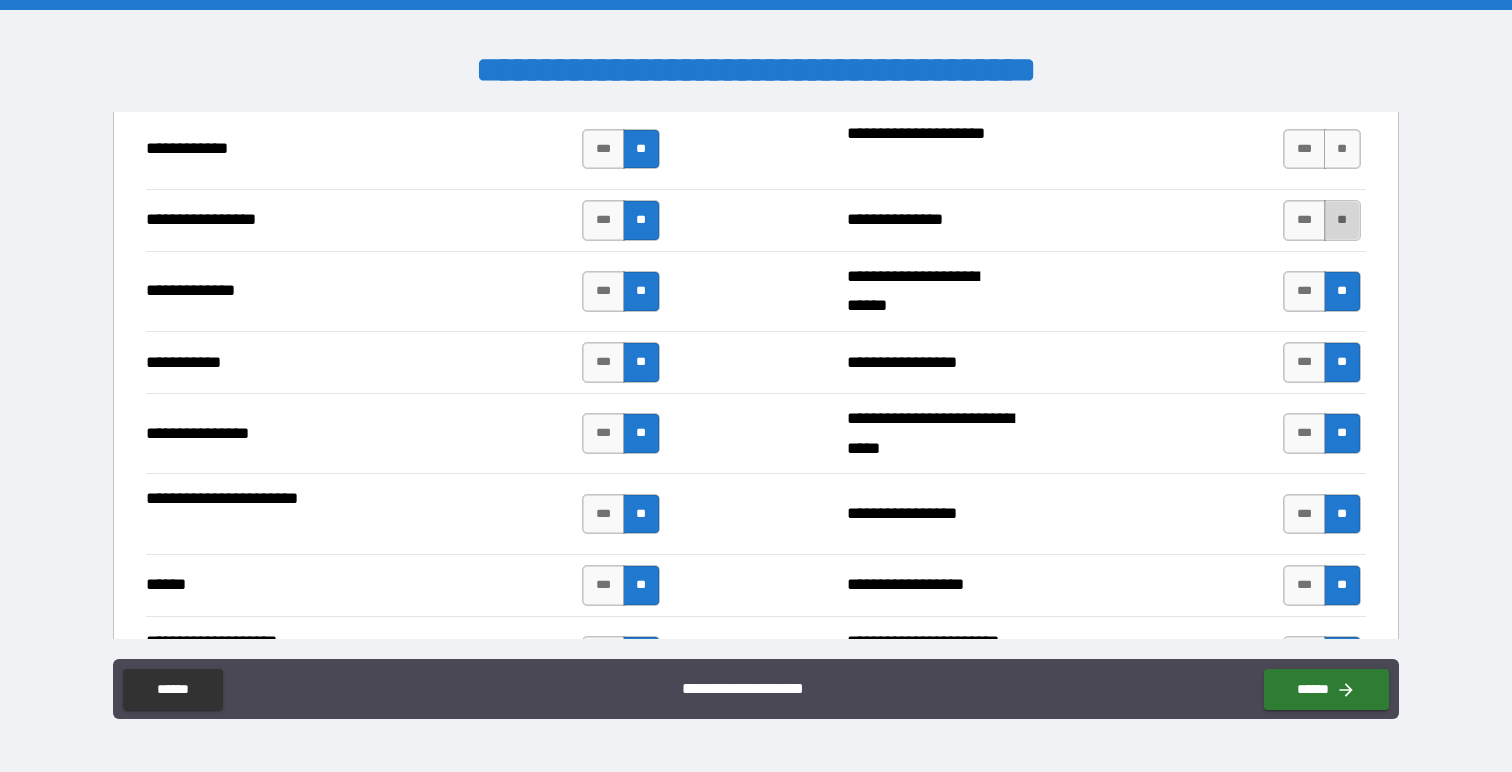 click on "**" at bounding box center (1342, 220) 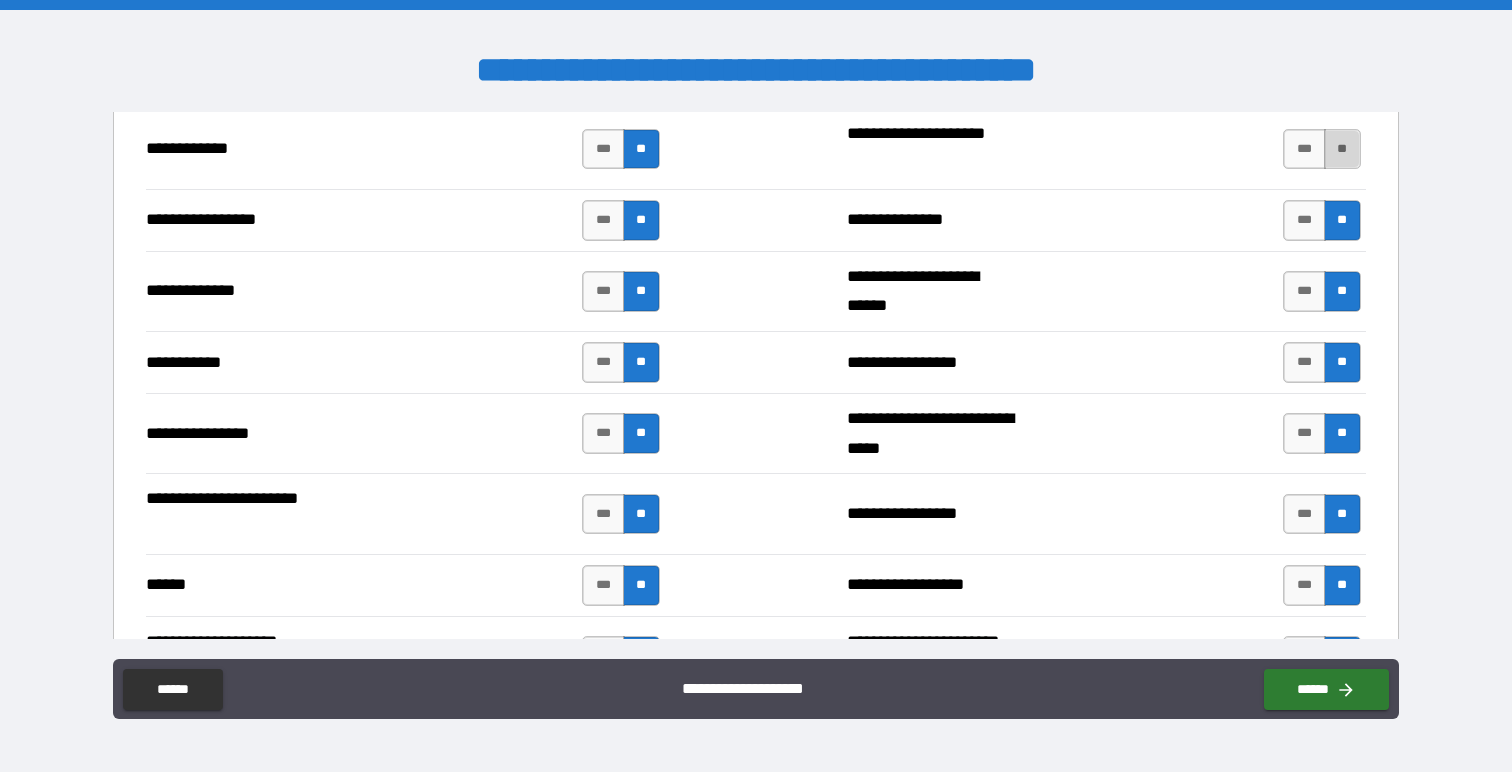 click on "**" at bounding box center [1342, 149] 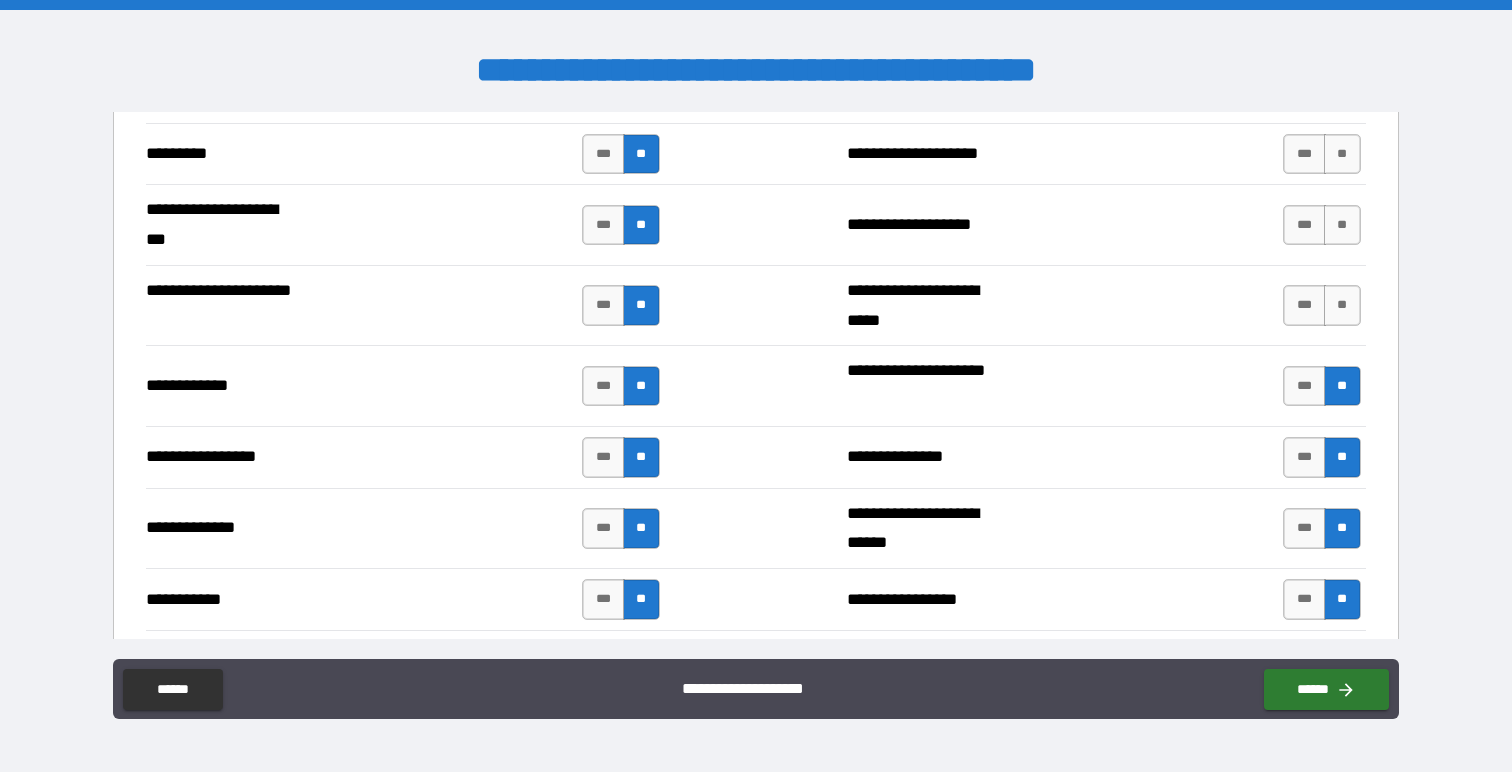 scroll, scrollTop: 3232, scrollLeft: 0, axis: vertical 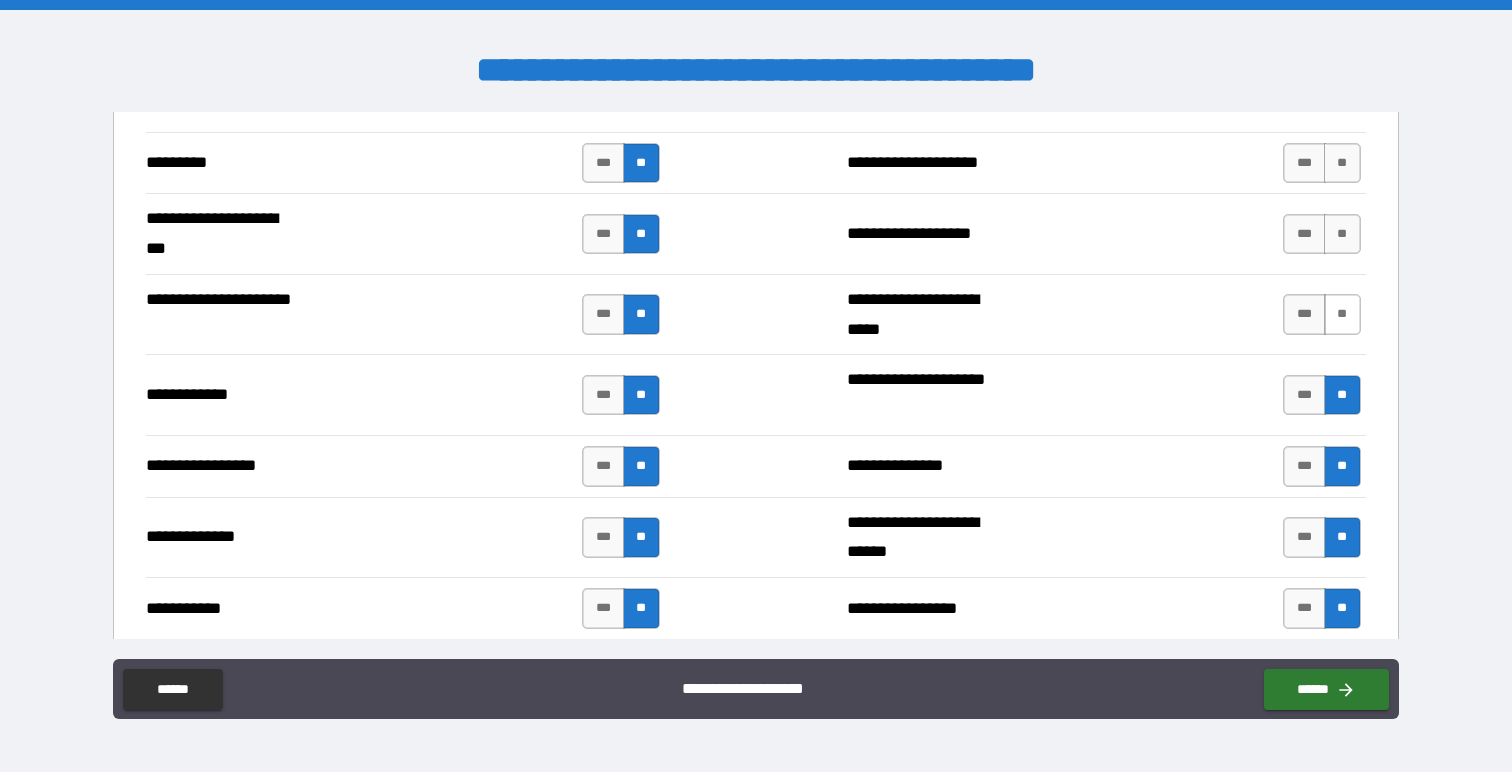click on "**" at bounding box center (1342, 314) 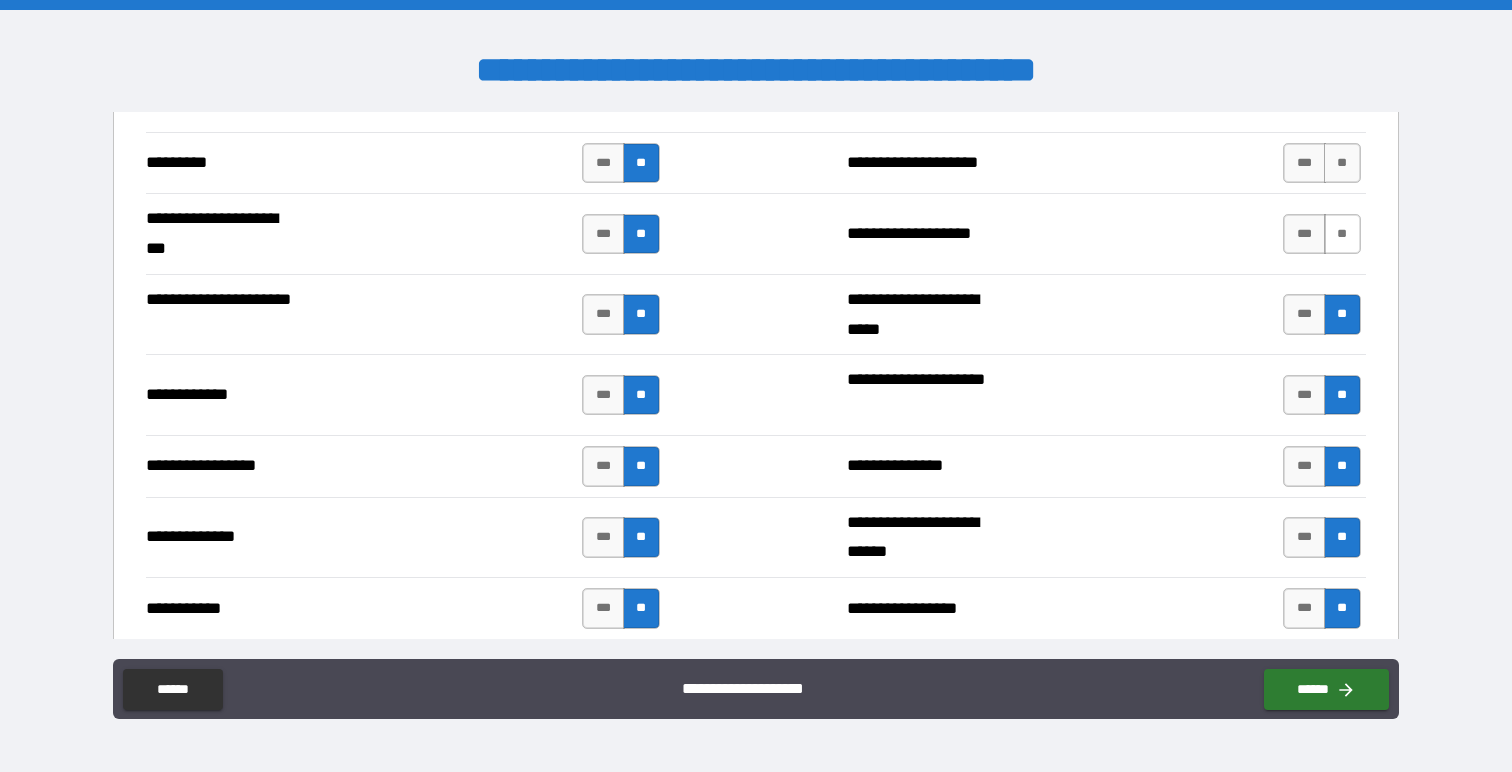 click on "**" at bounding box center (1342, 234) 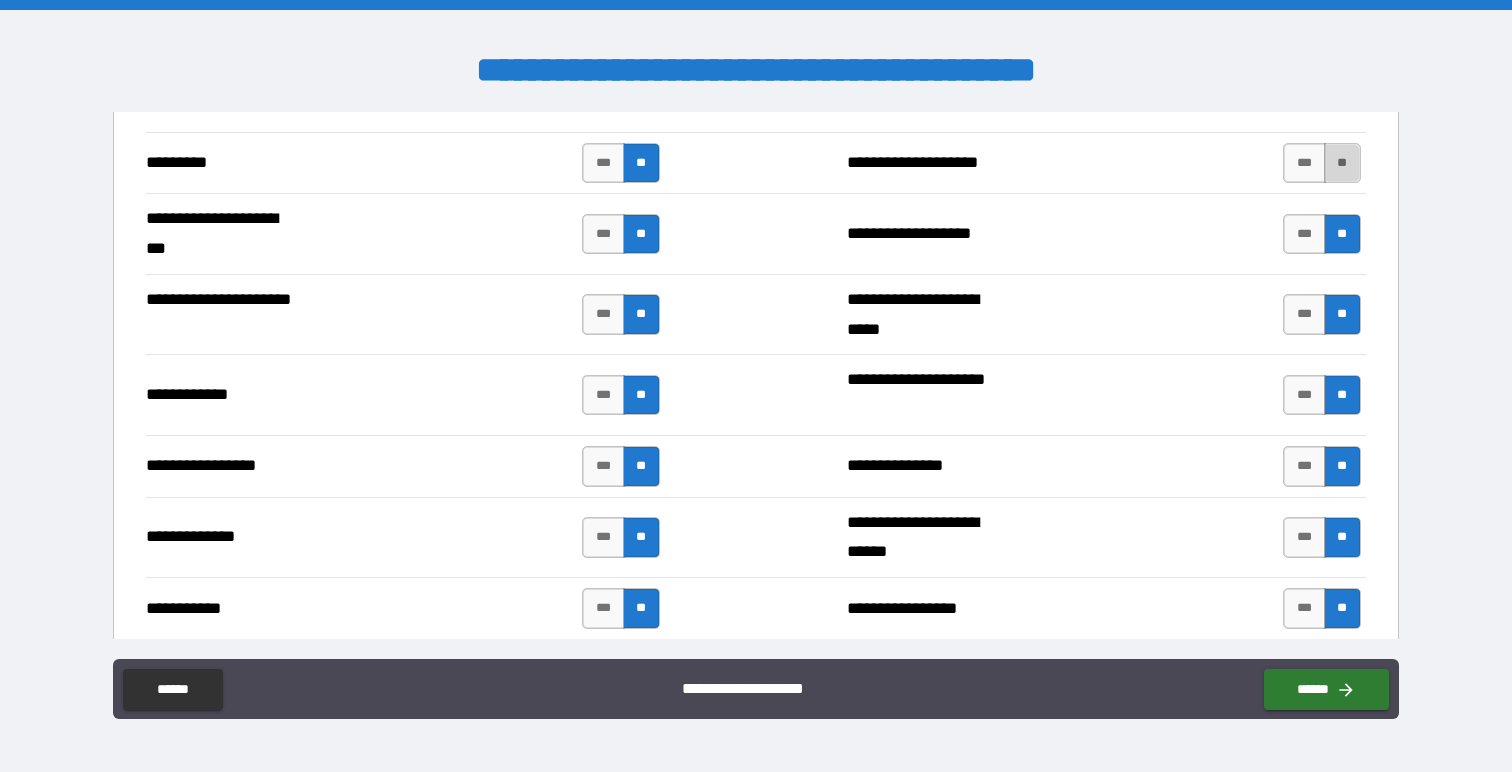 click on "**" at bounding box center (1342, 163) 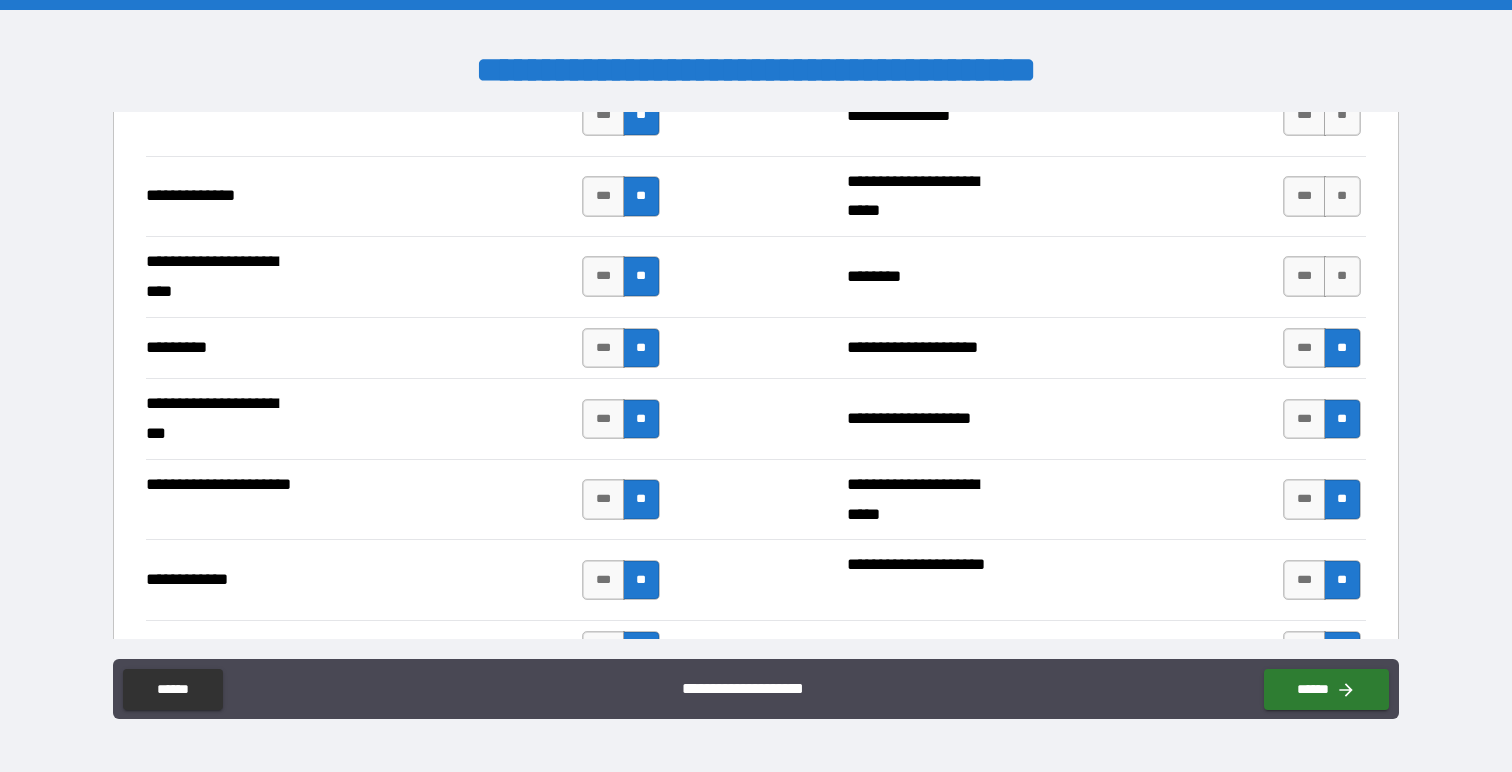 scroll, scrollTop: 2985, scrollLeft: 0, axis: vertical 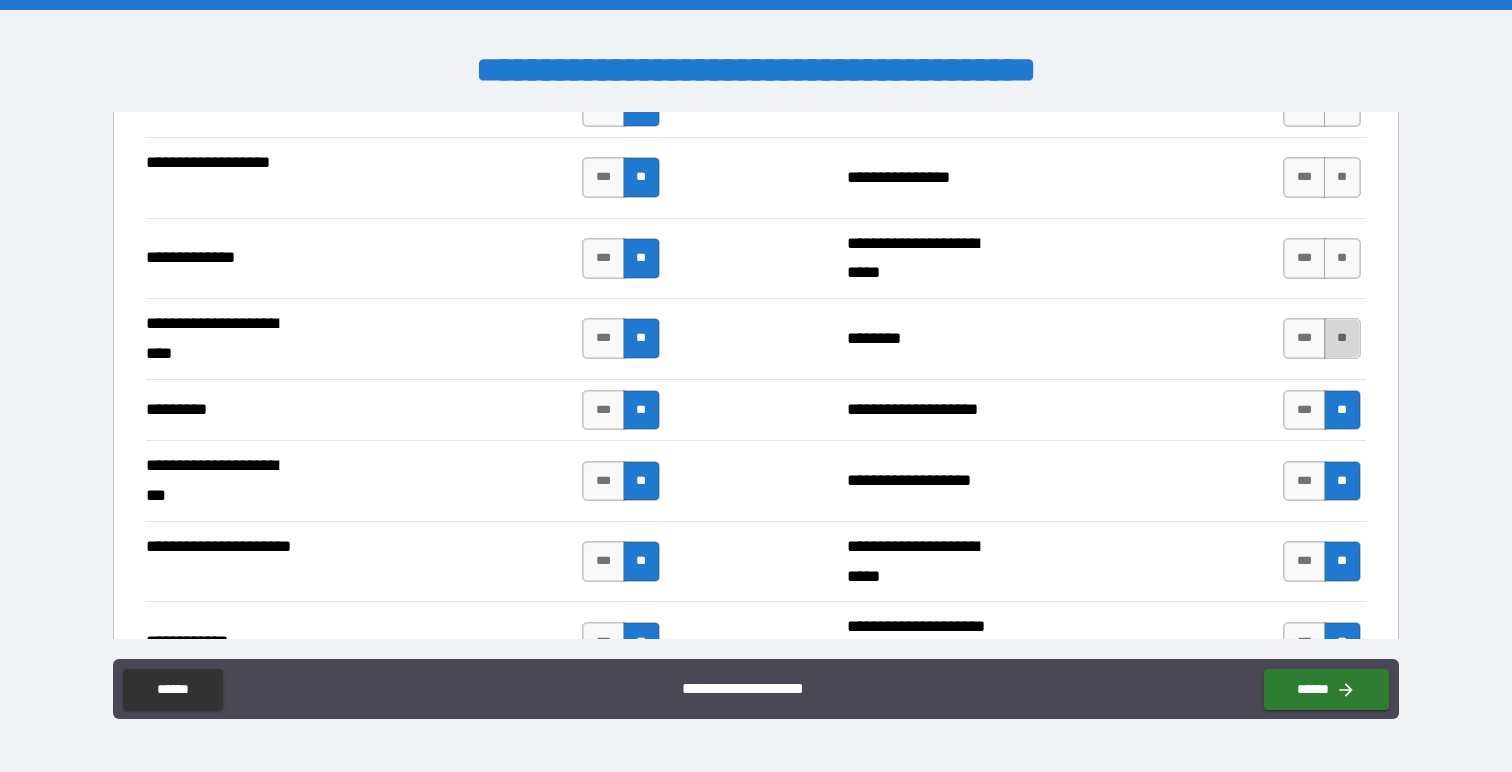 click on "**" at bounding box center [1342, 338] 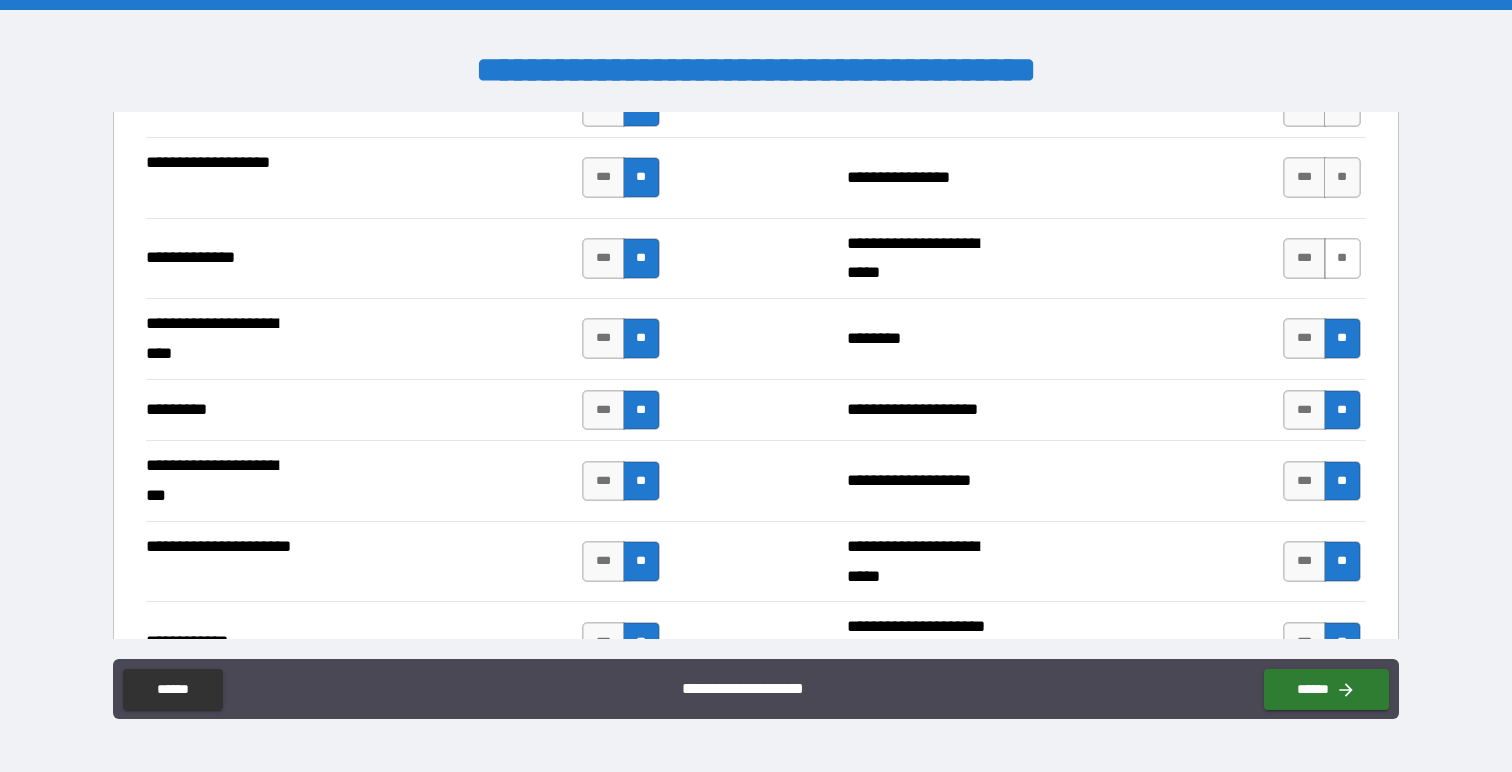 click on "**" at bounding box center (1342, 258) 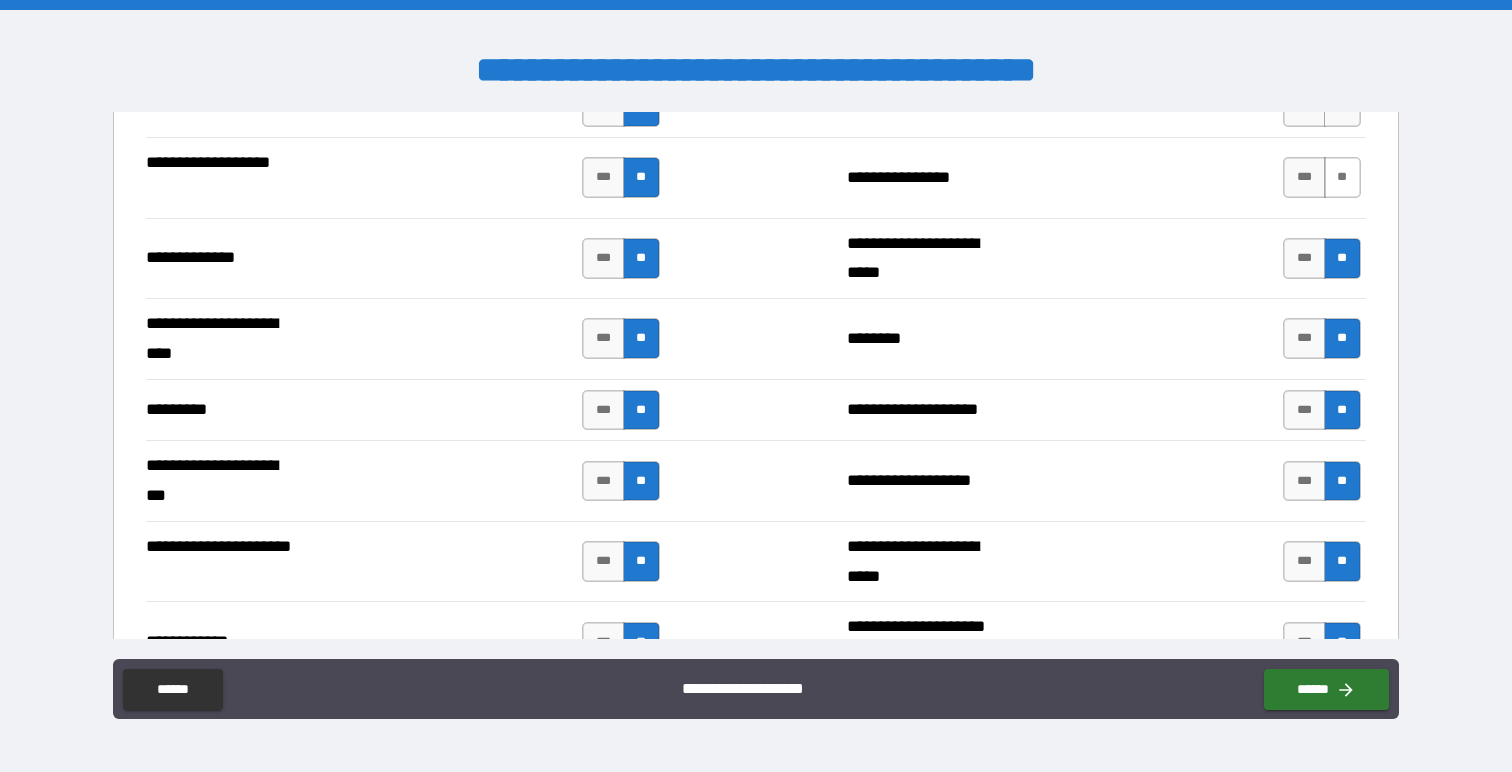 click on "**" at bounding box center [1342, 177] 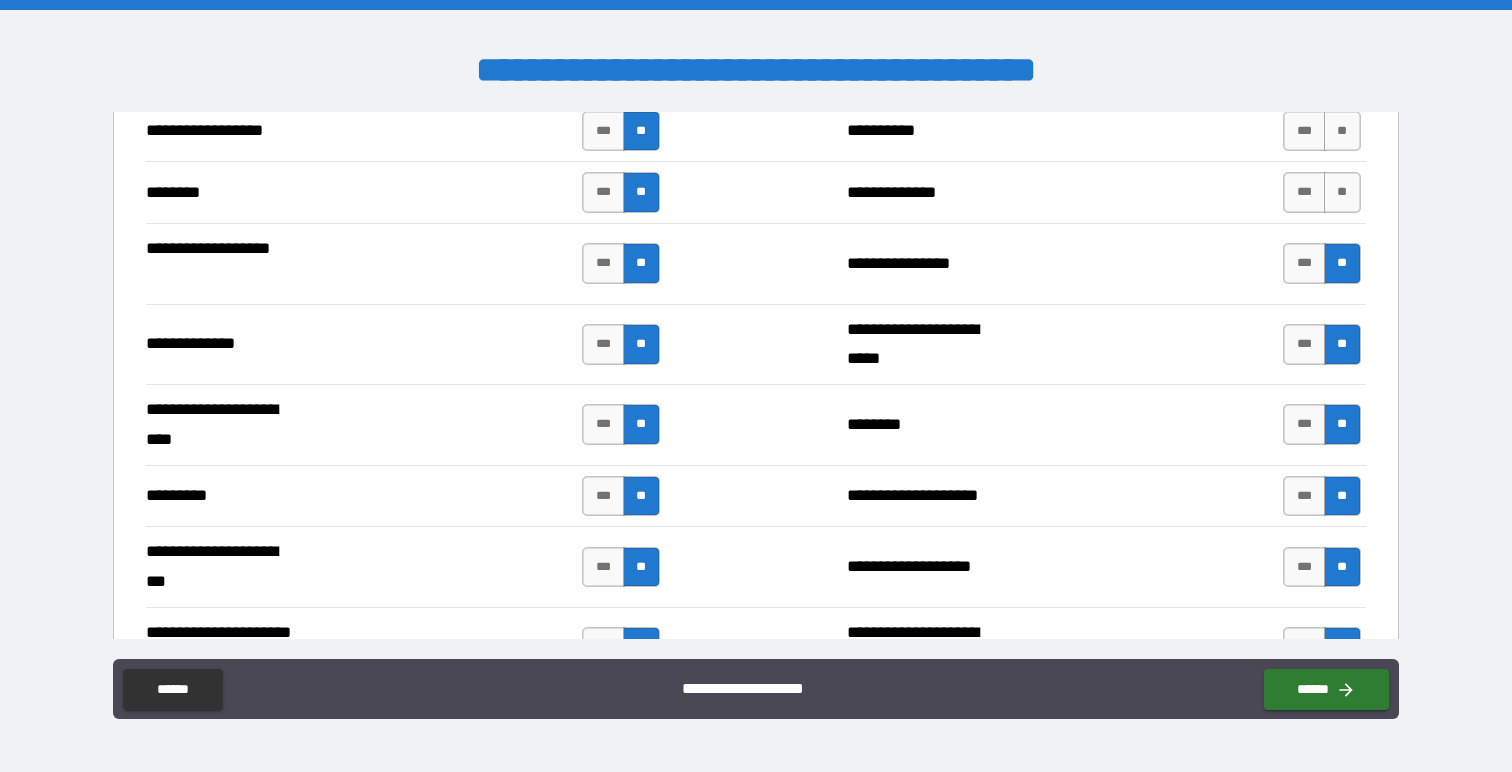 scroll, scrollTop: 2901, scrollLeft: 0, axis: vertical 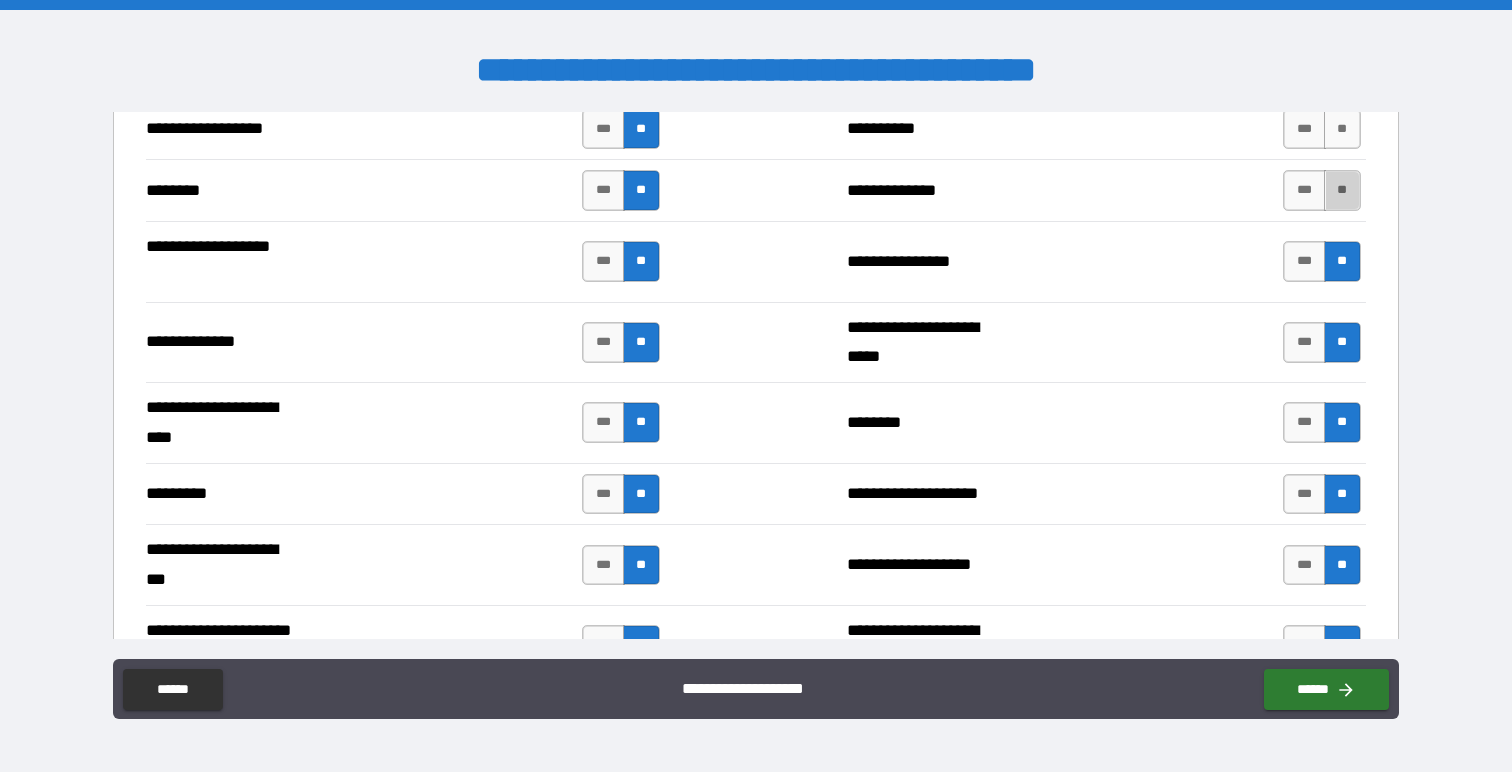 click on "**" at bounding box center [1342, 190] 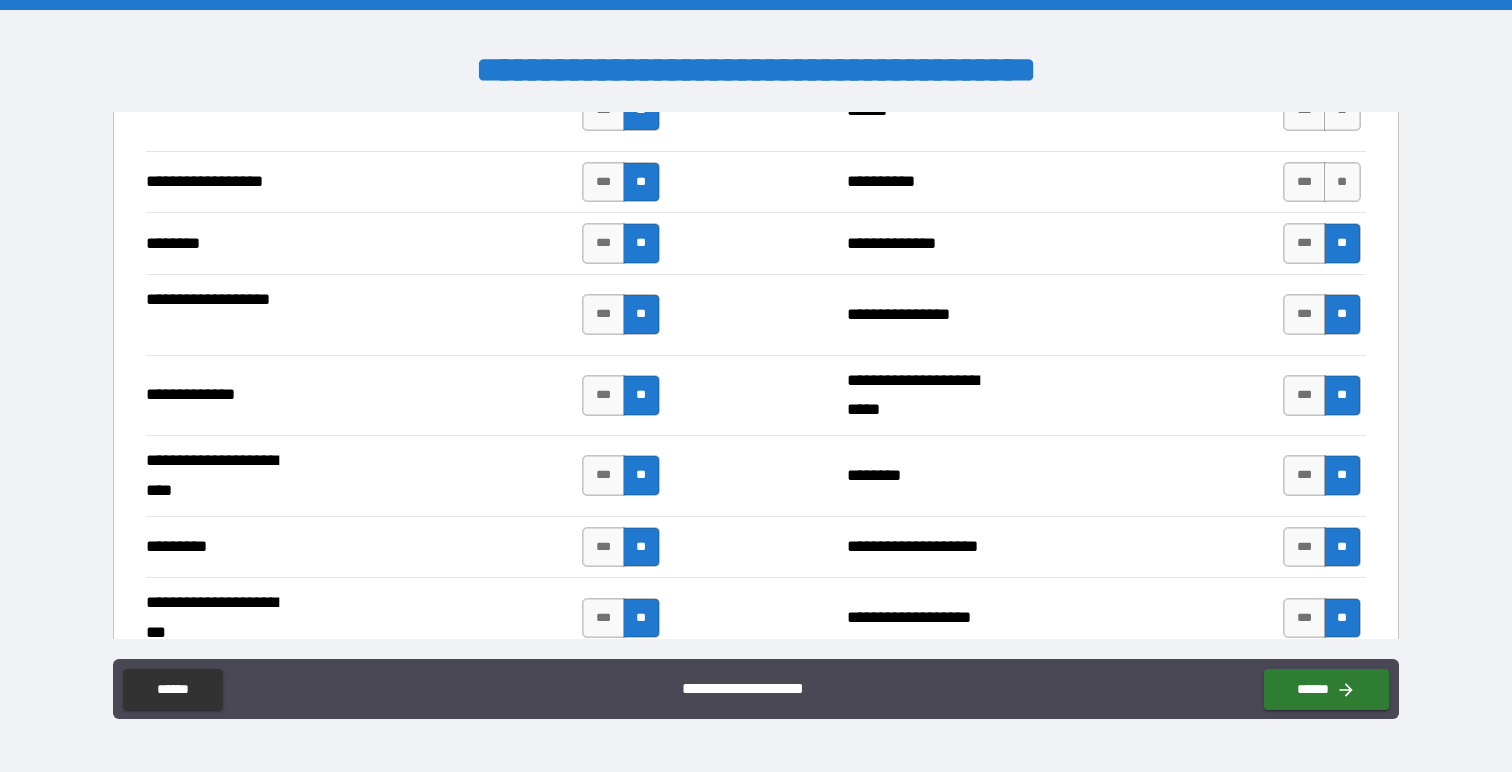 scroll, scrollTop: 2846, scrollLeft: 0, axis: vertical 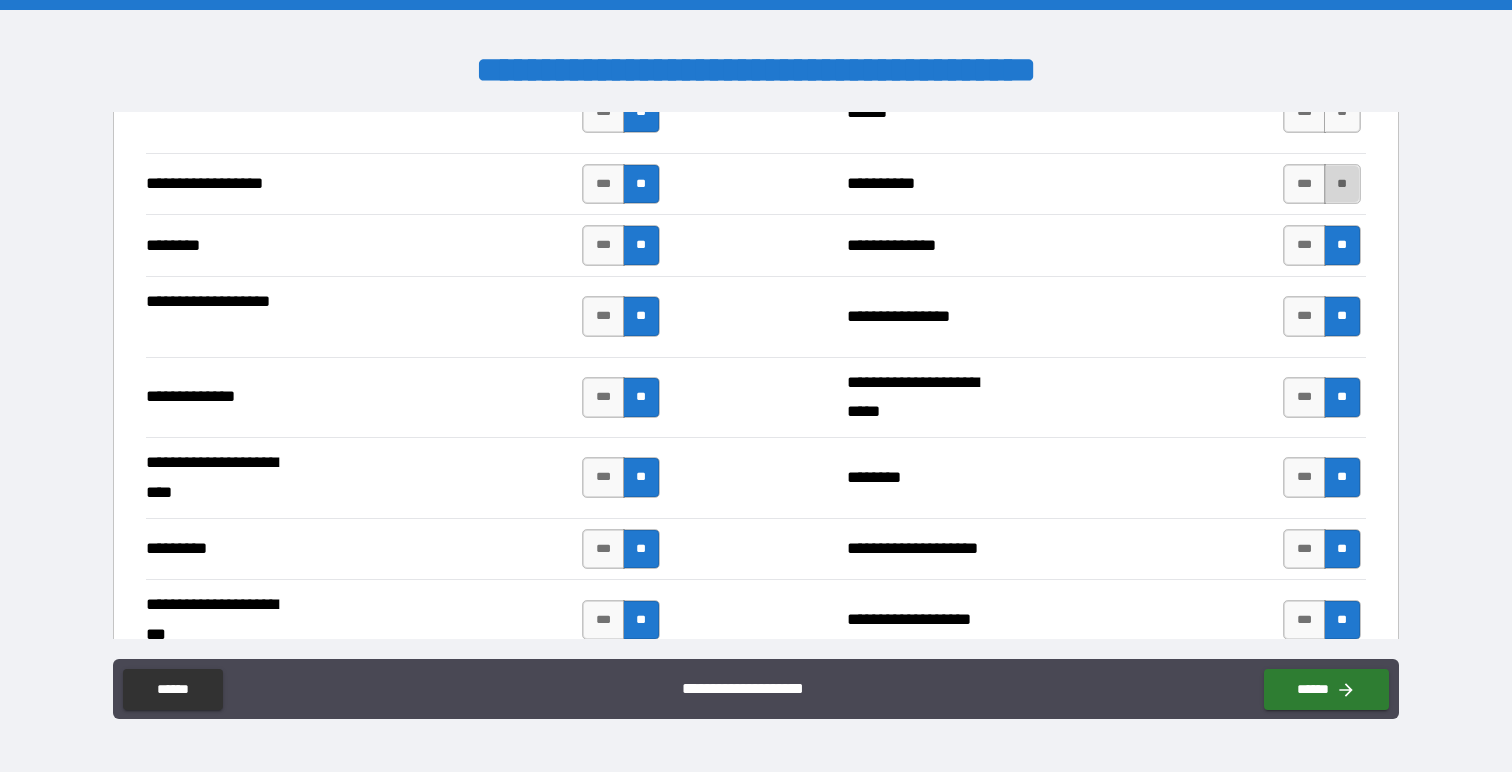 click on "**" at bounding box center (1342, 184) 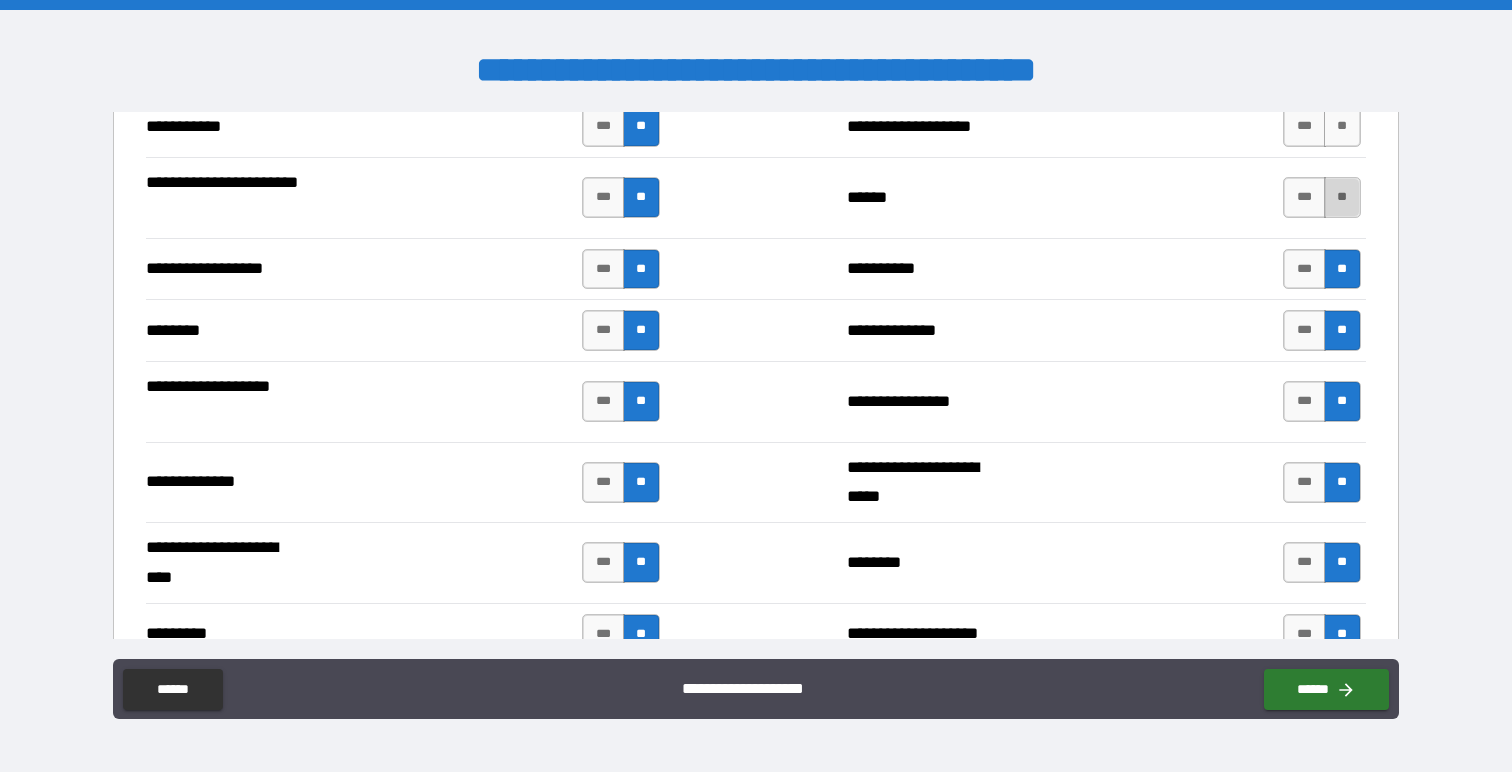 click on "**" at bounding box center [1342, 197] 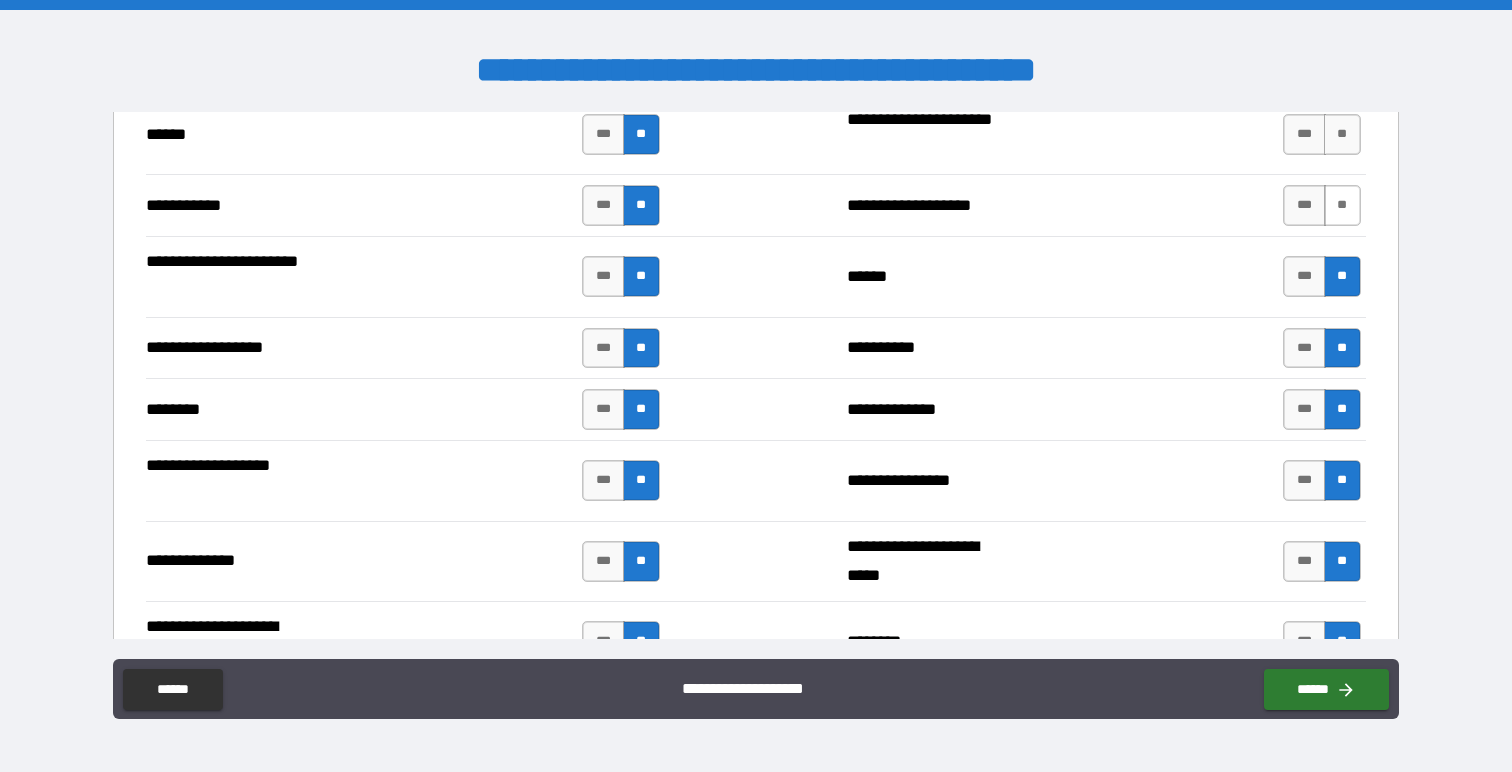 scroll, scrollTop: 2686, scrollLeft: 0, axis: vertical 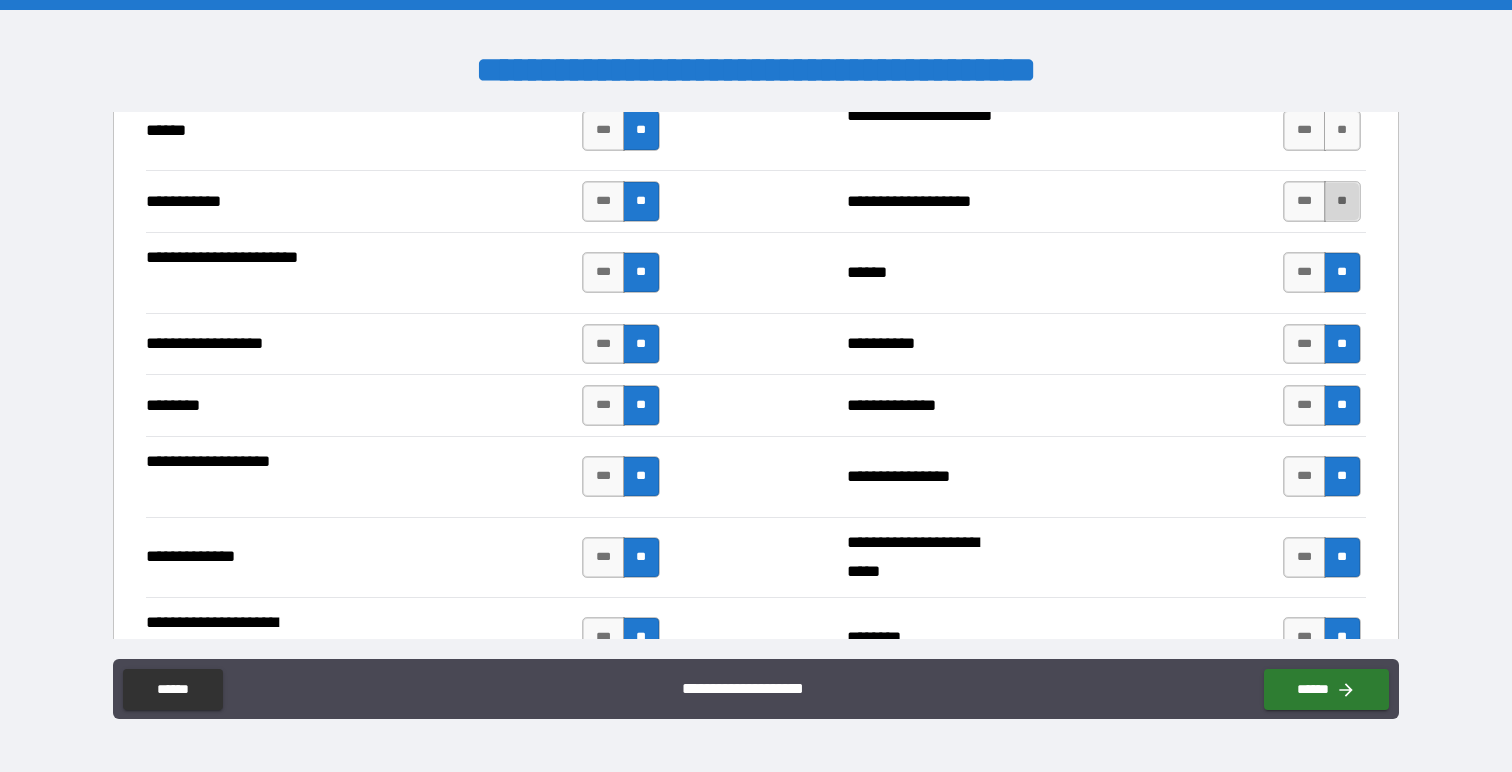 click on "**" at bounding box center [1342, 201] 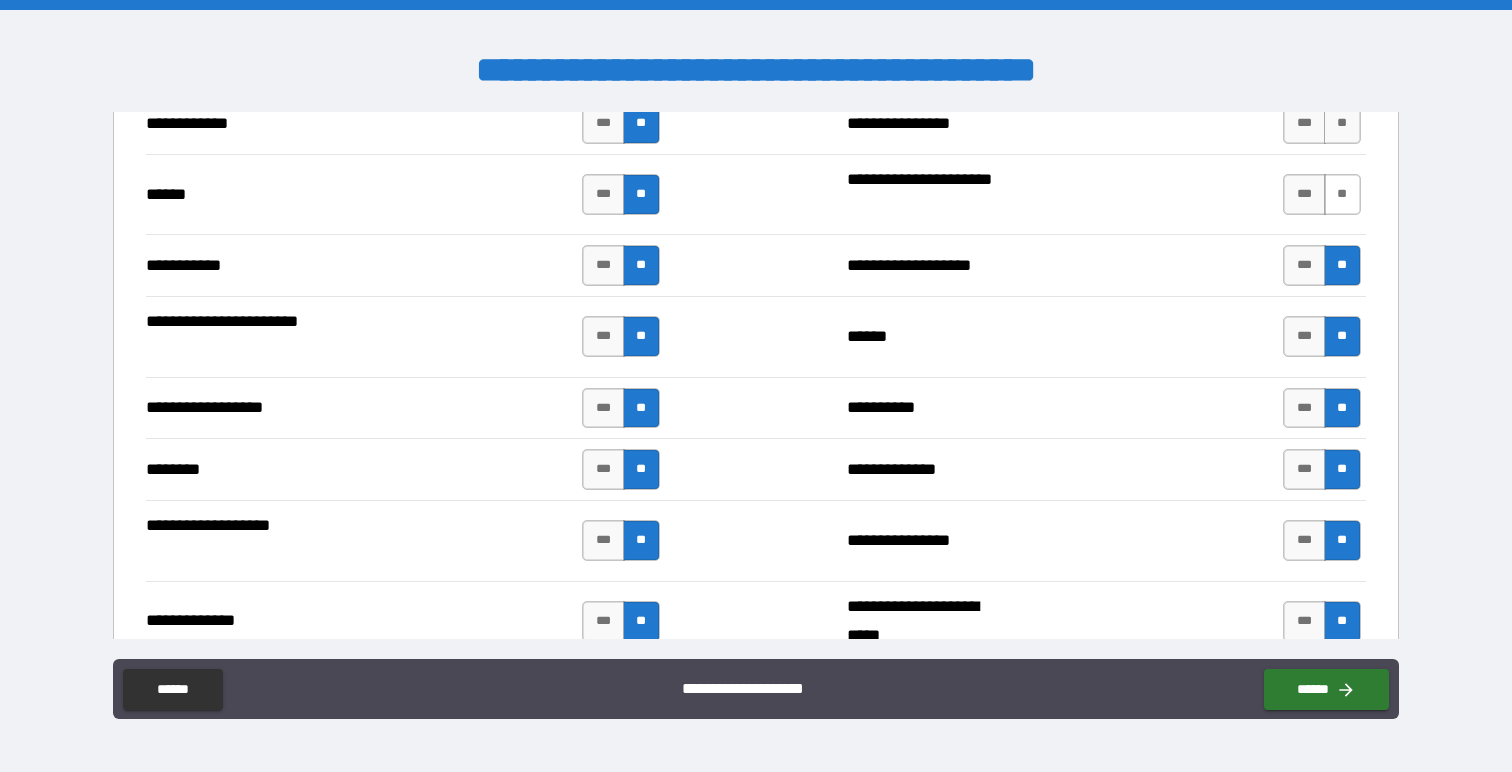 click on "**" at bounding box center [1342, 194] 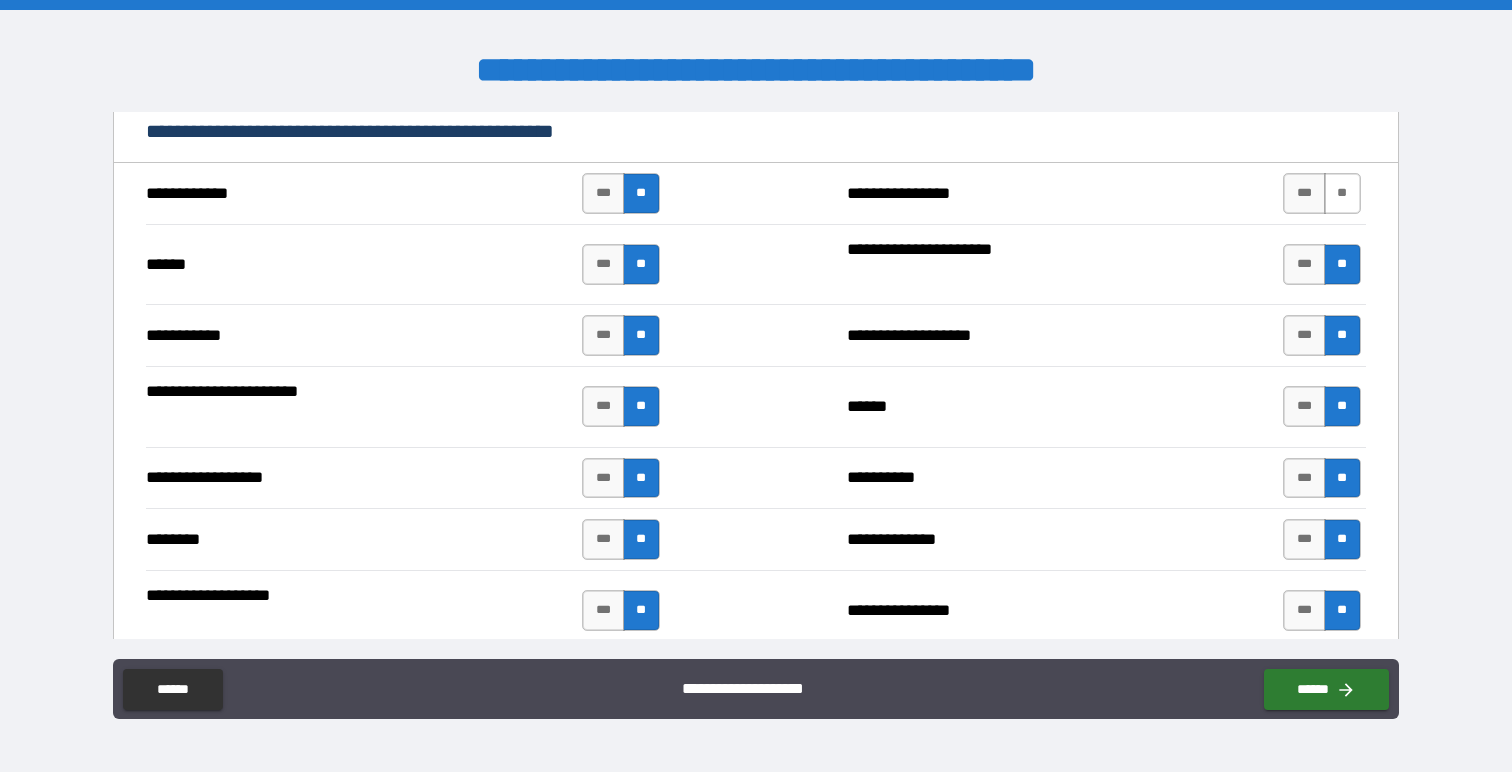 click on "**" at bounding box center (1342, 193) 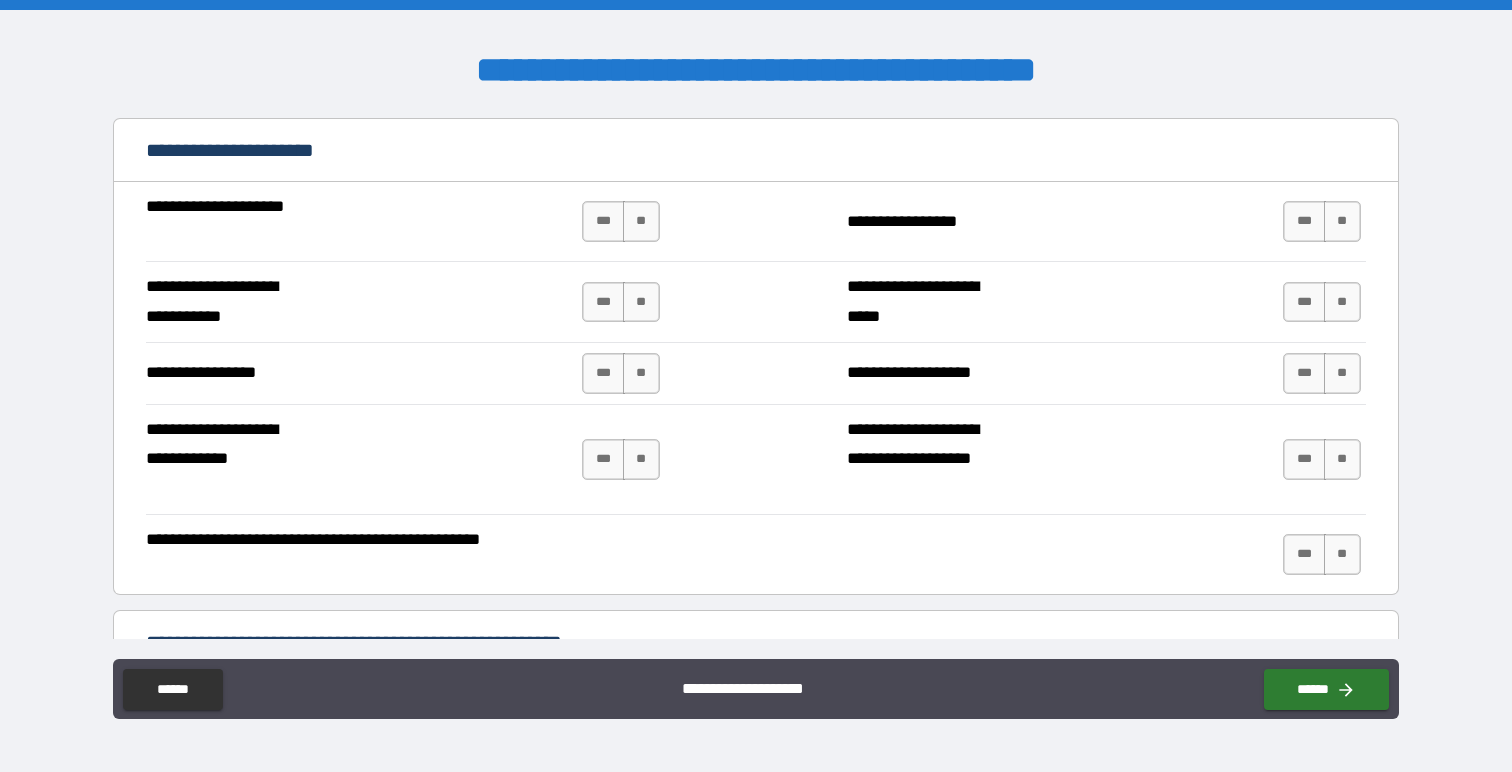 scroll, scrollTop: 4236, scrollLeft: 0, axis: vertical 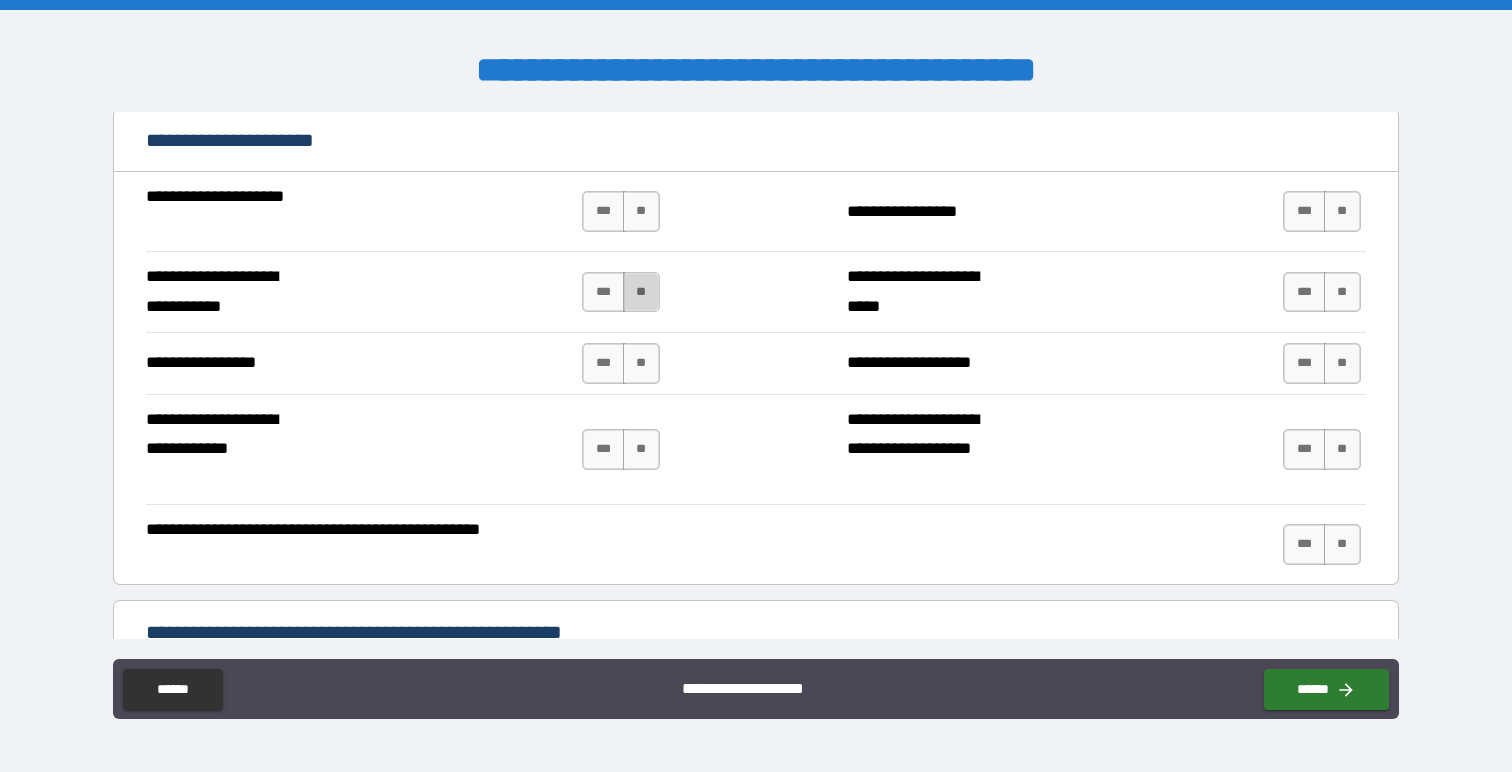 click on "**" at bounding box center [641, 292] 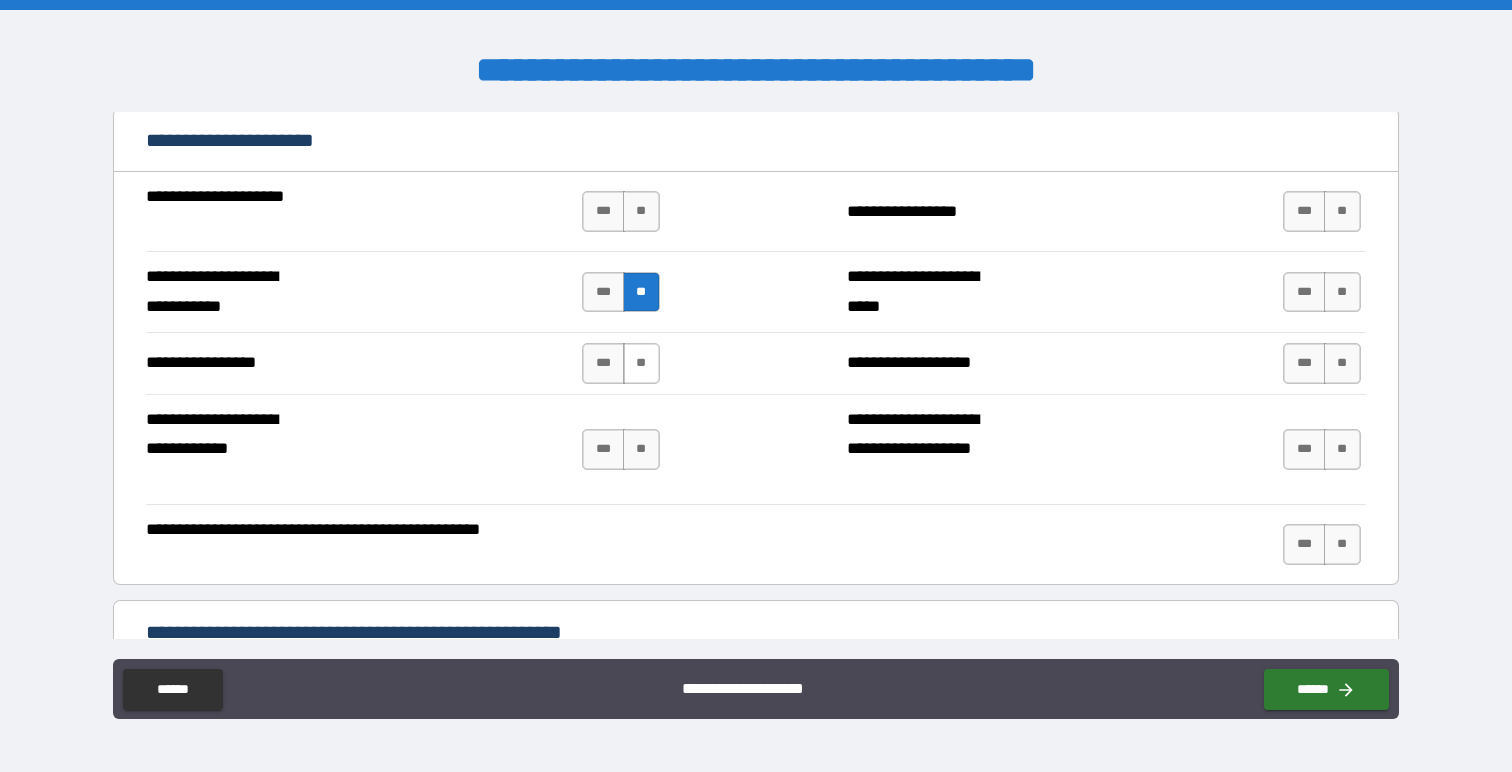 click on "**" at bounding box center (641, 363) 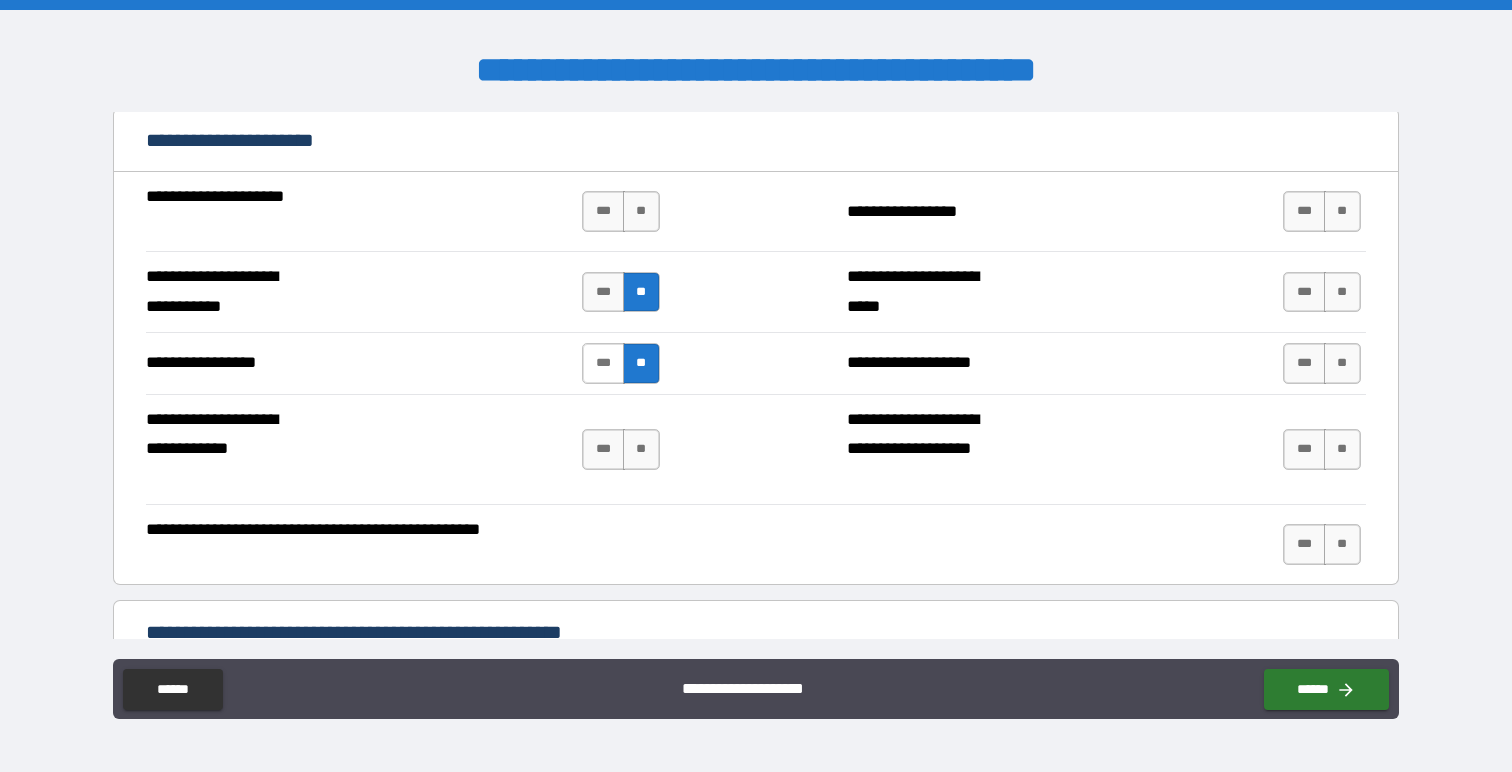 click on "***" at bounding box center [603, 363] 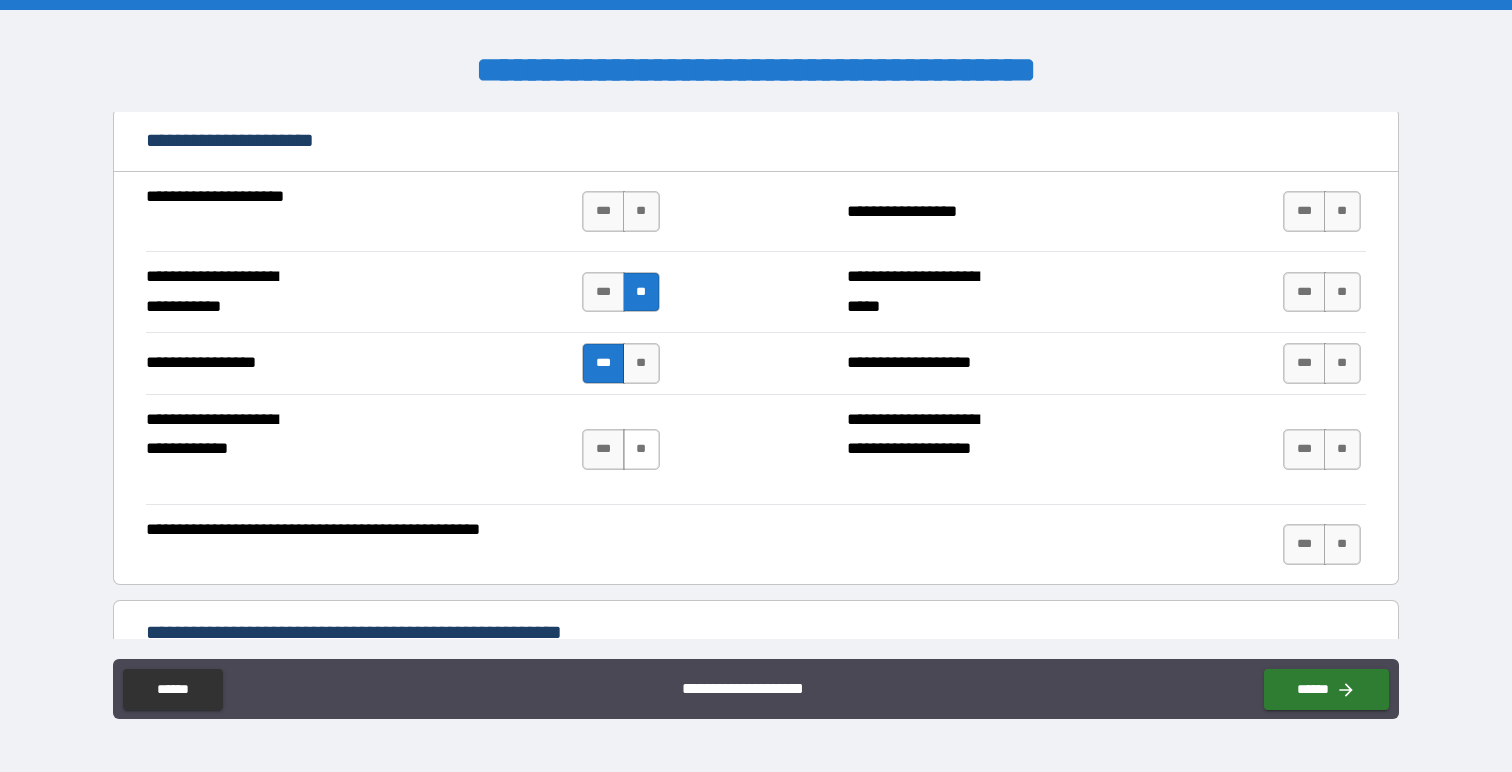 click on "**" at bounding box center (641, 449) 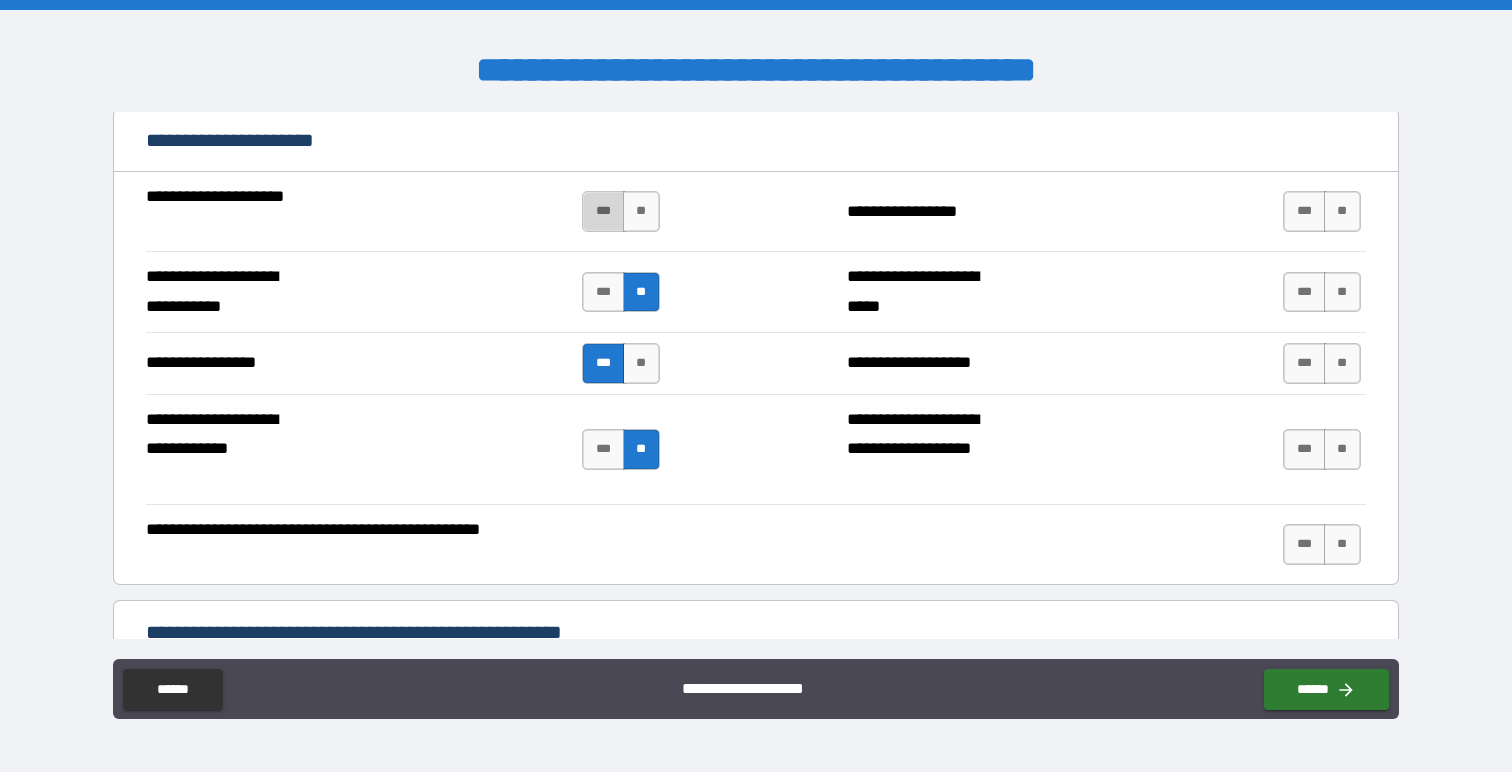 click on "***" at bounding box center (603, 211) 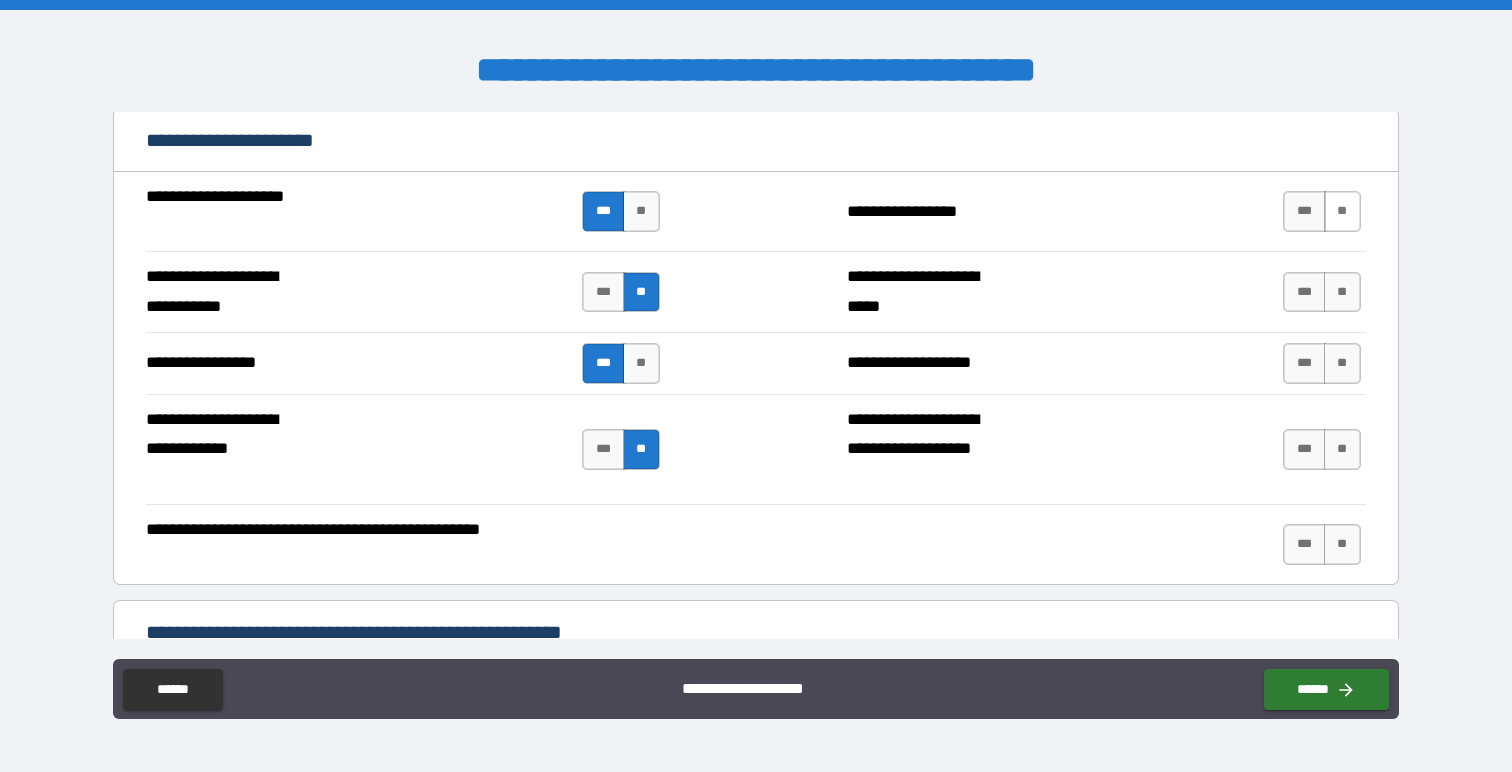 click on "**" at bounding box center [1342, 211] 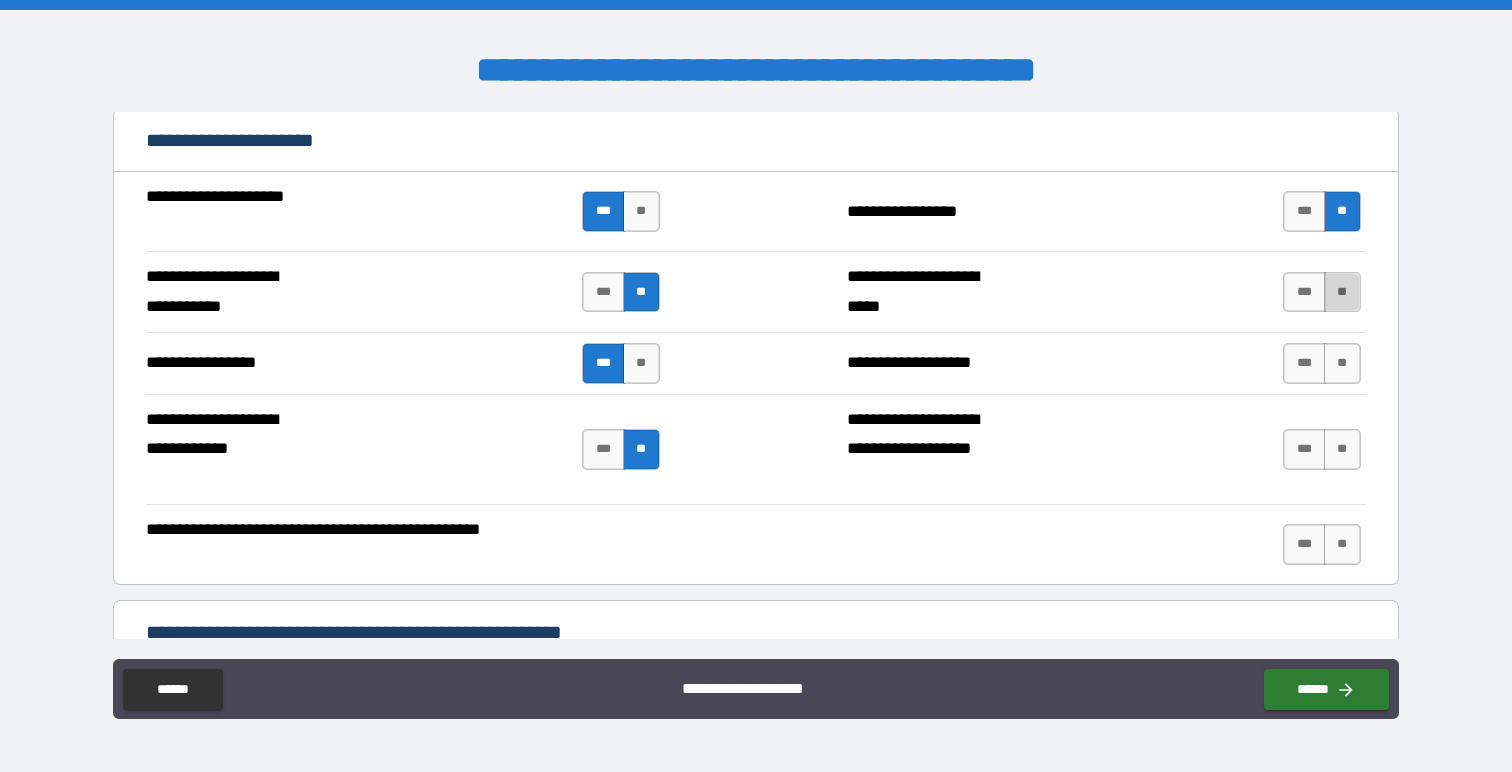click on "**" at bounding box center [1342, 292] 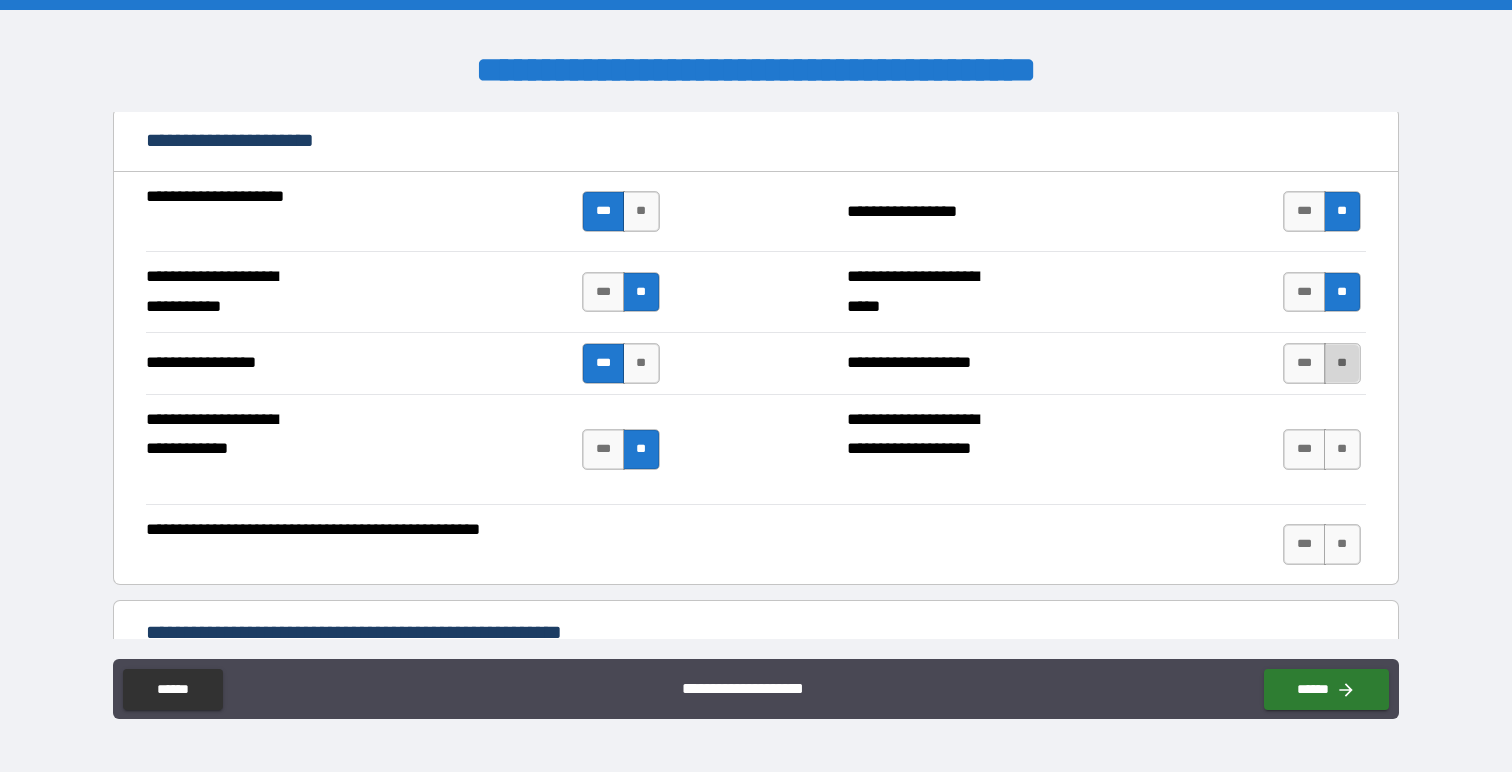 click on "**" at bounding box center [1342, 363] 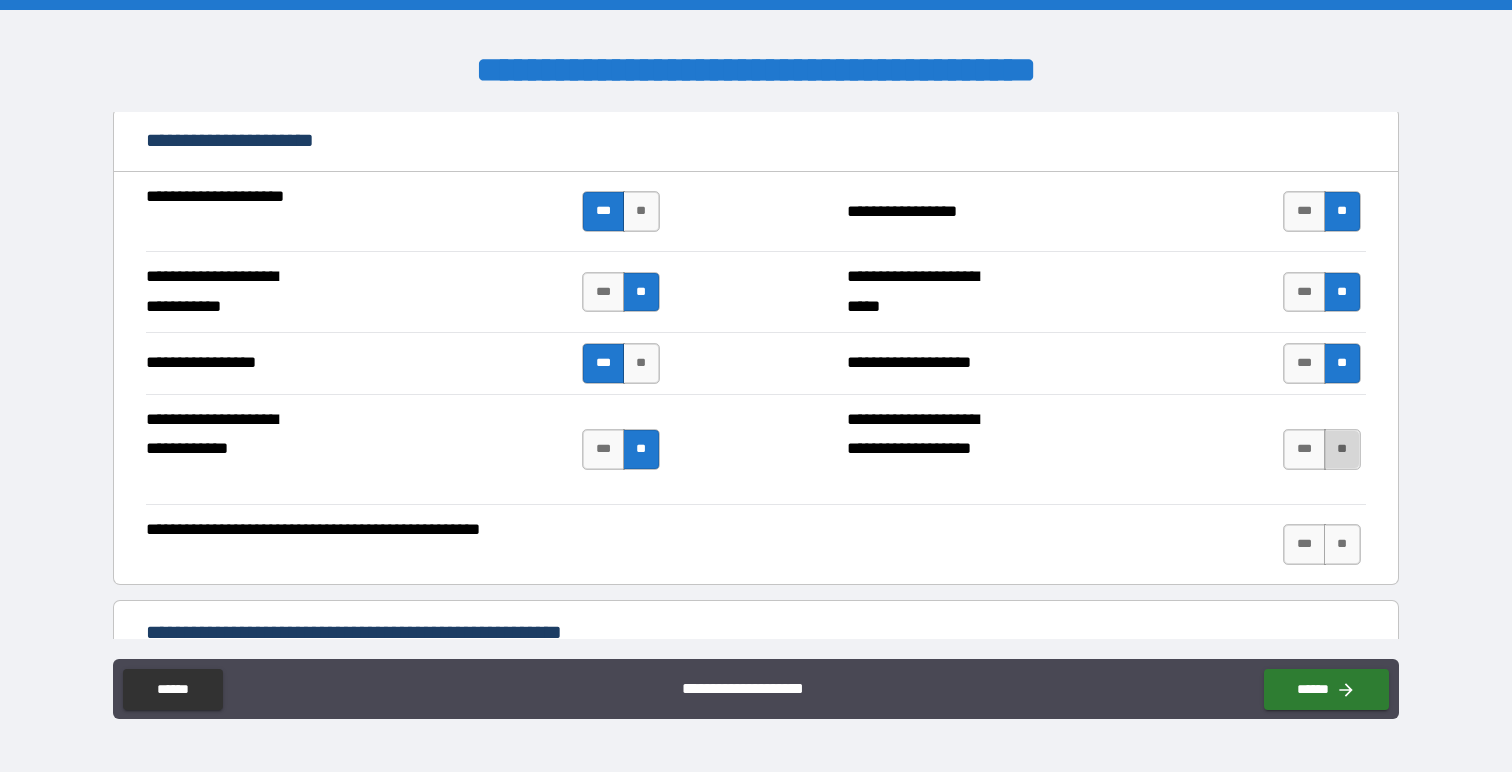 click on "**" at bounding box center [1342, 449] 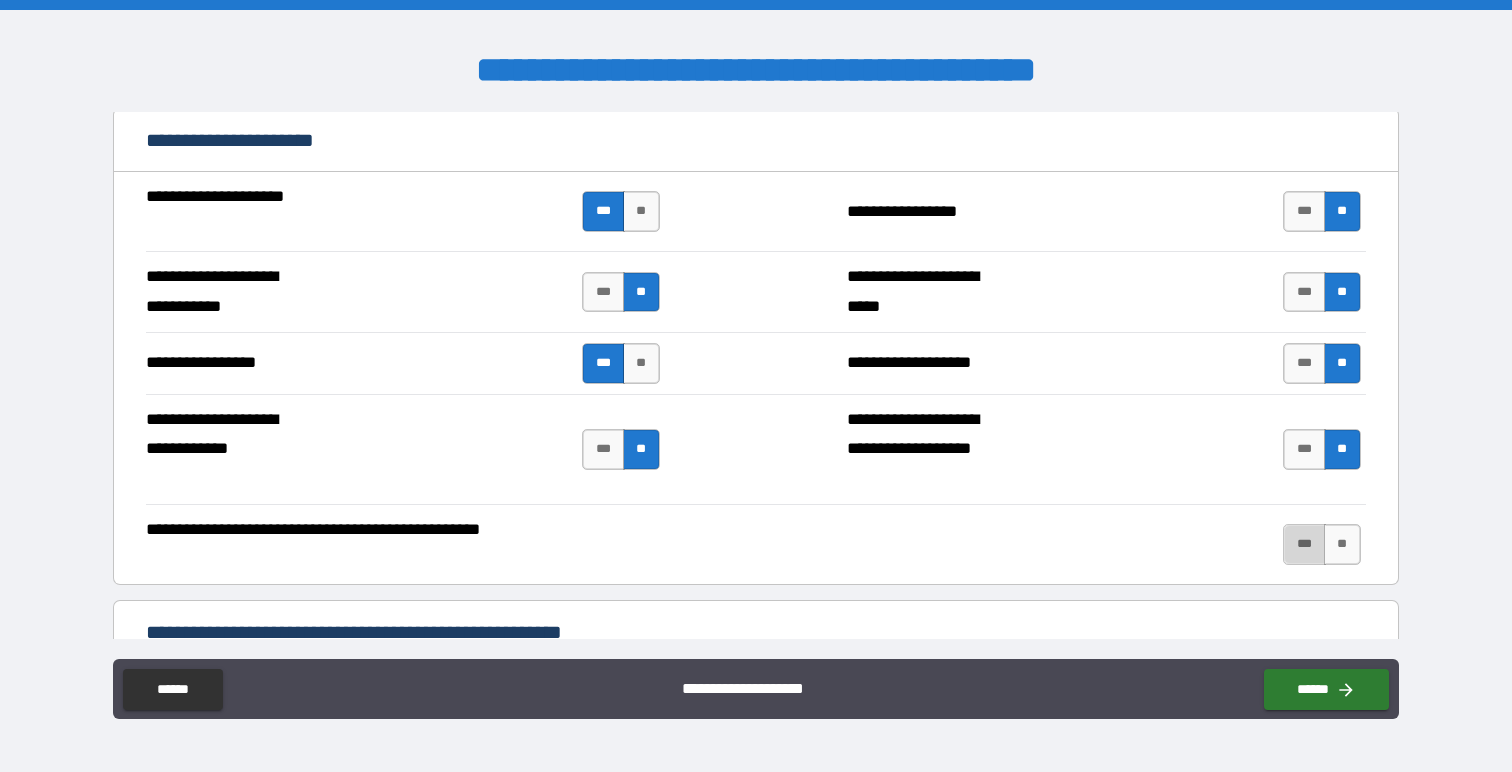 click on "***" at bounding box center (1304, 544) 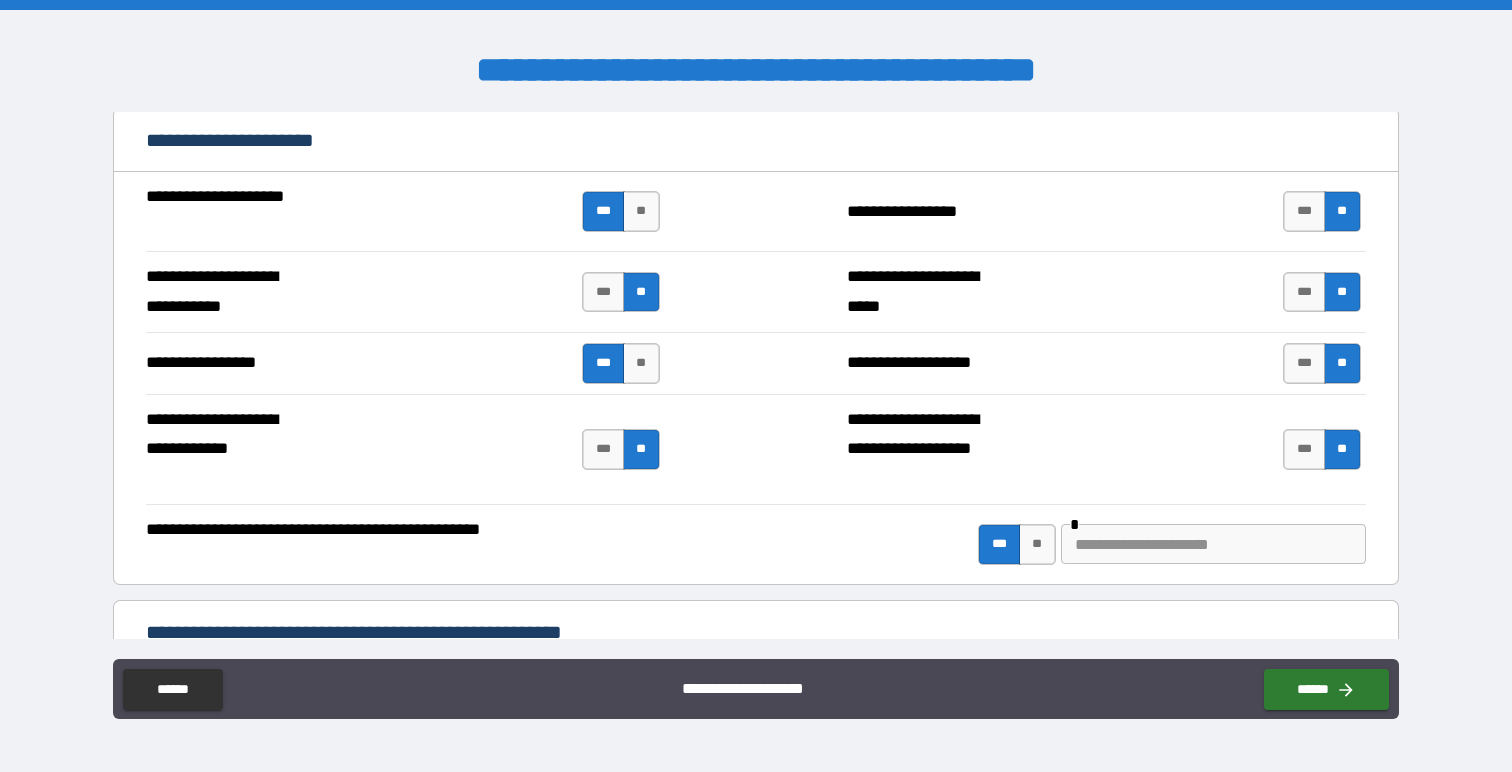 click at bounding box center (1213, 544) 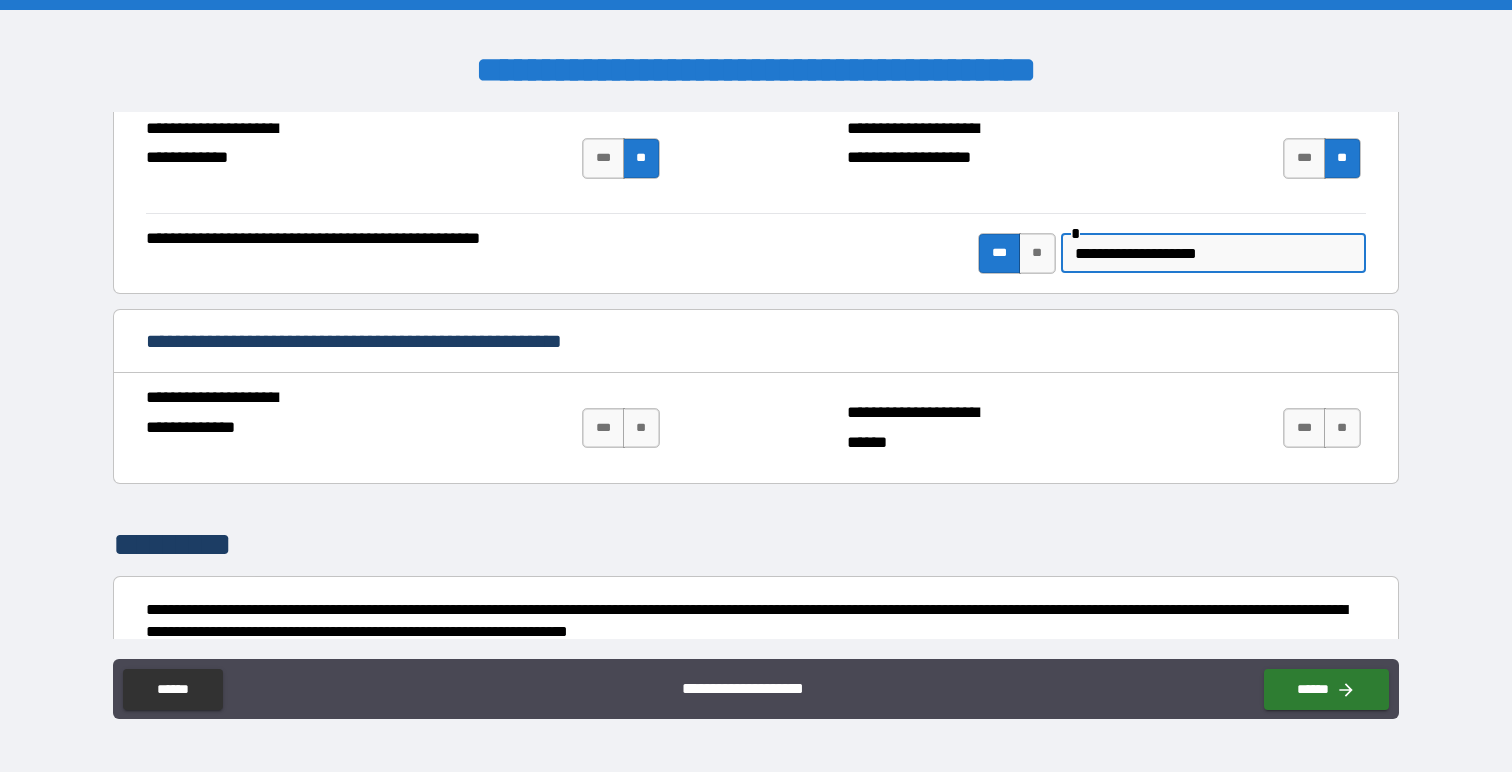 scroll, scrollTop: 4547, scrollLeft: 0, axis: vertical 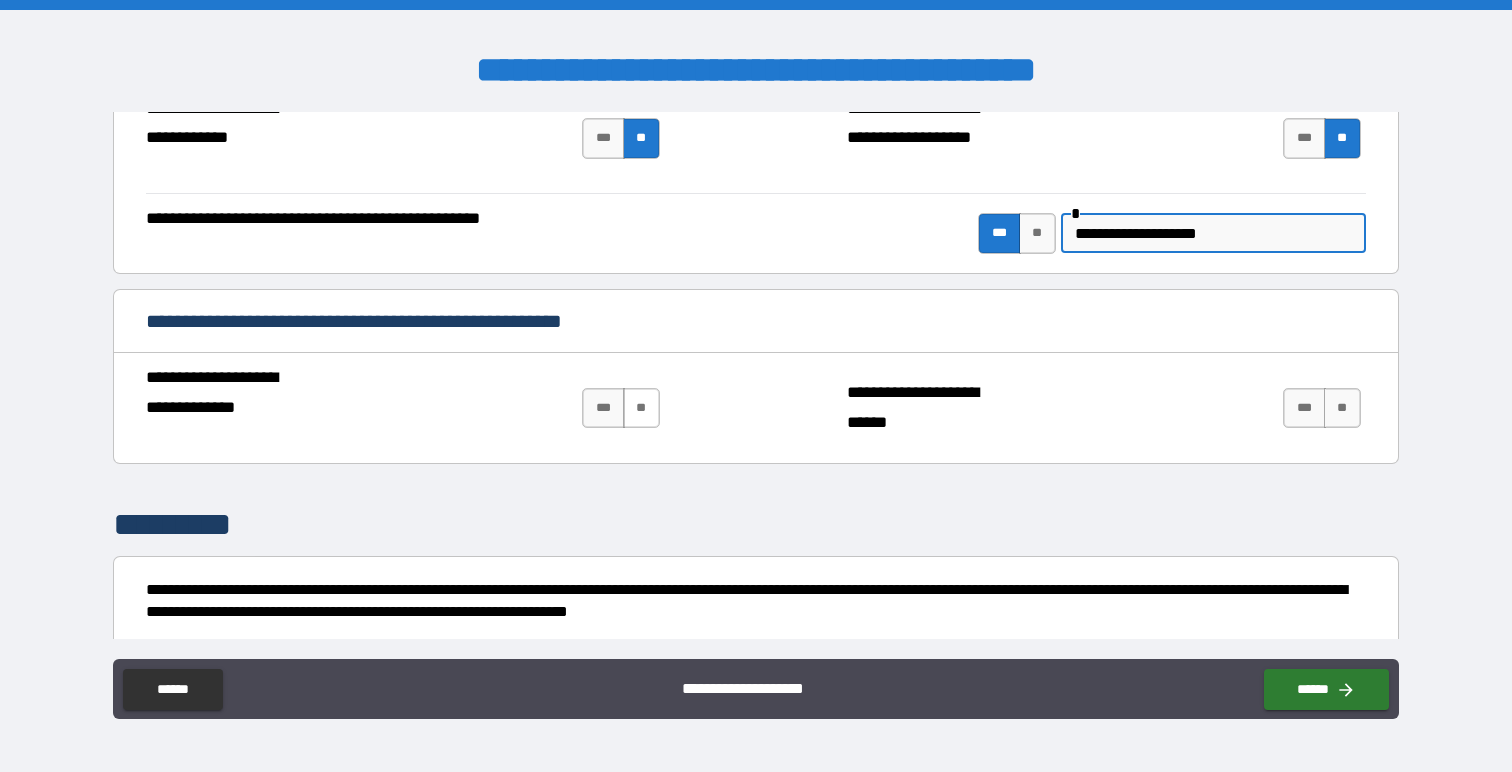 type on "**********" 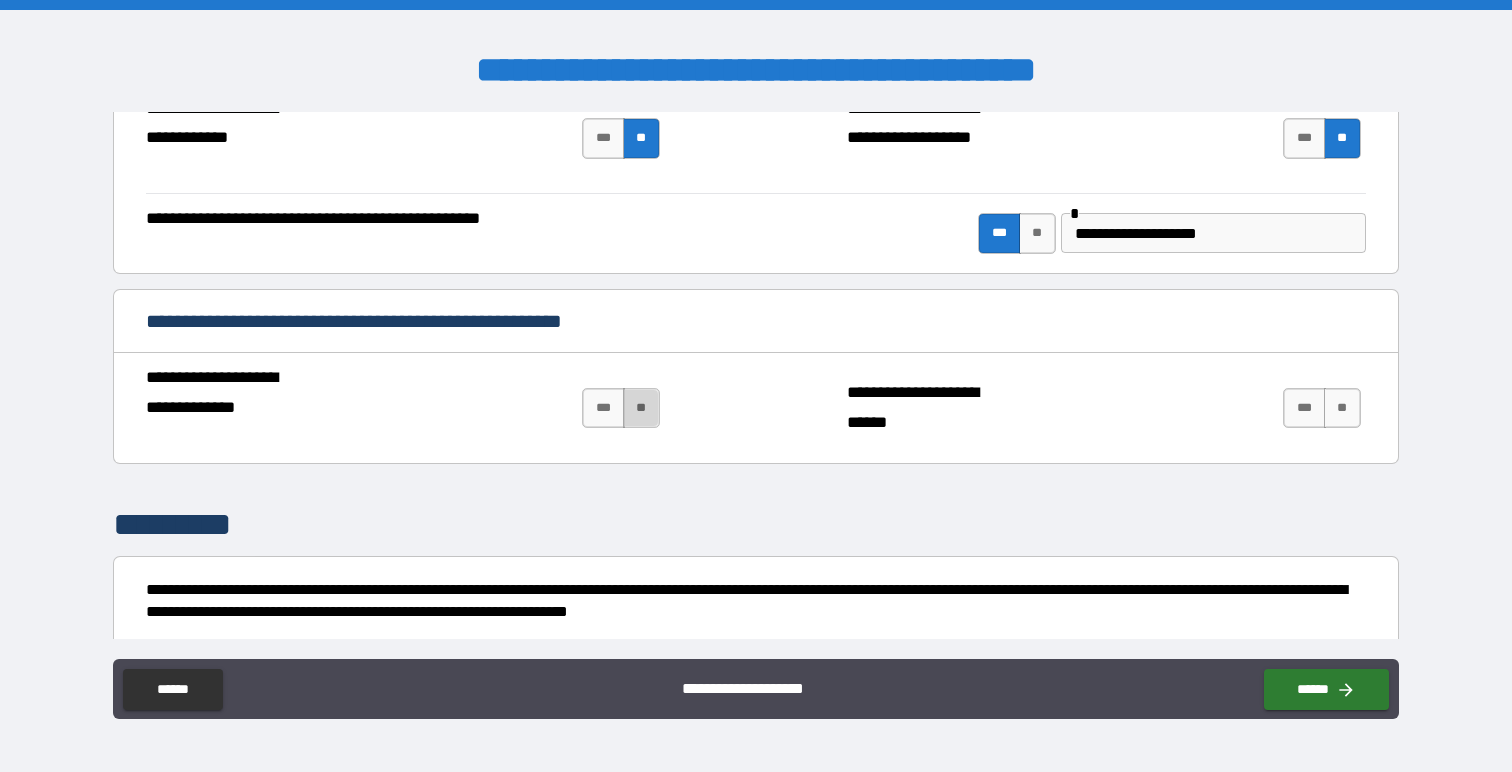 click on "**" at bounding box center [641, 408] 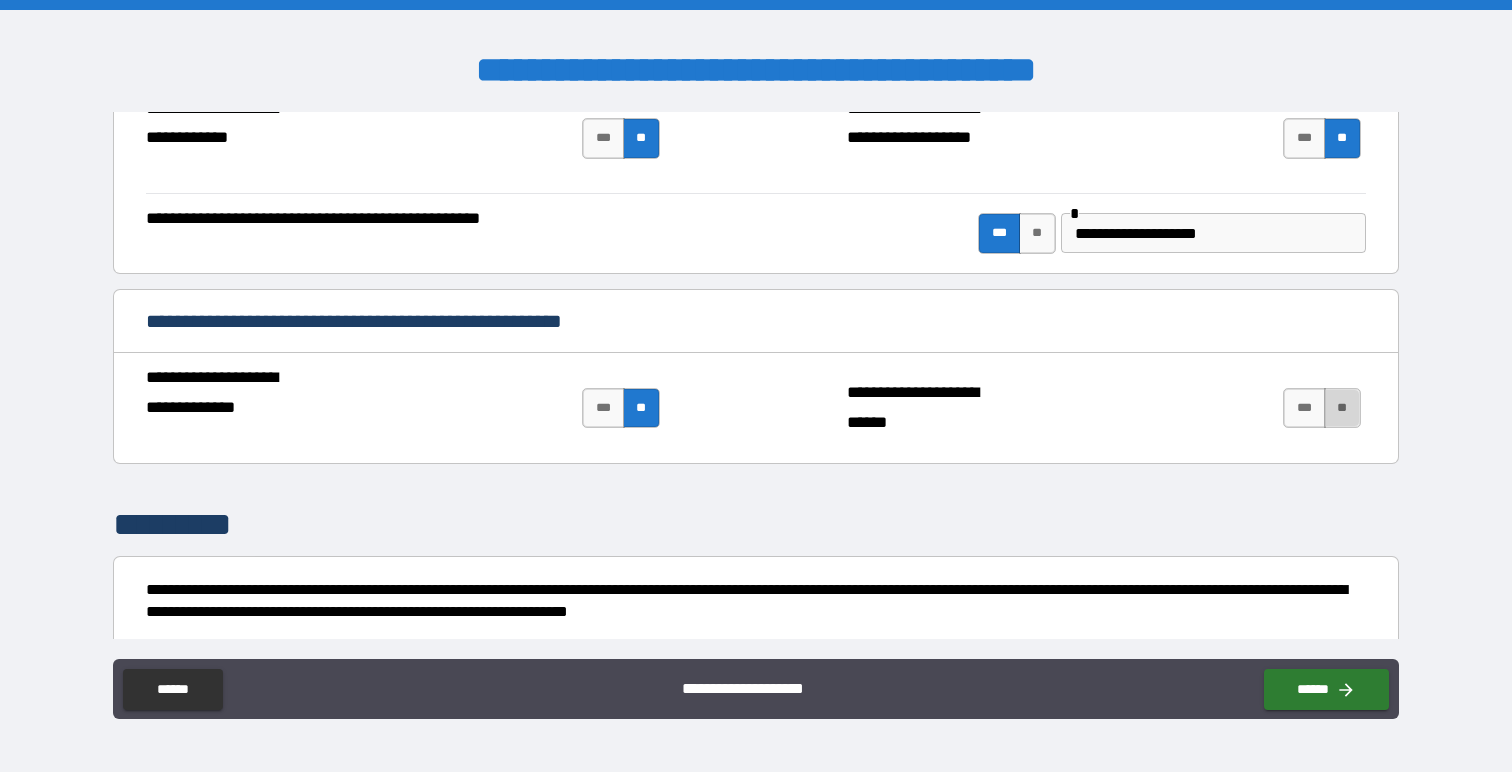 click on "**" at bounding box center [1342, 408] 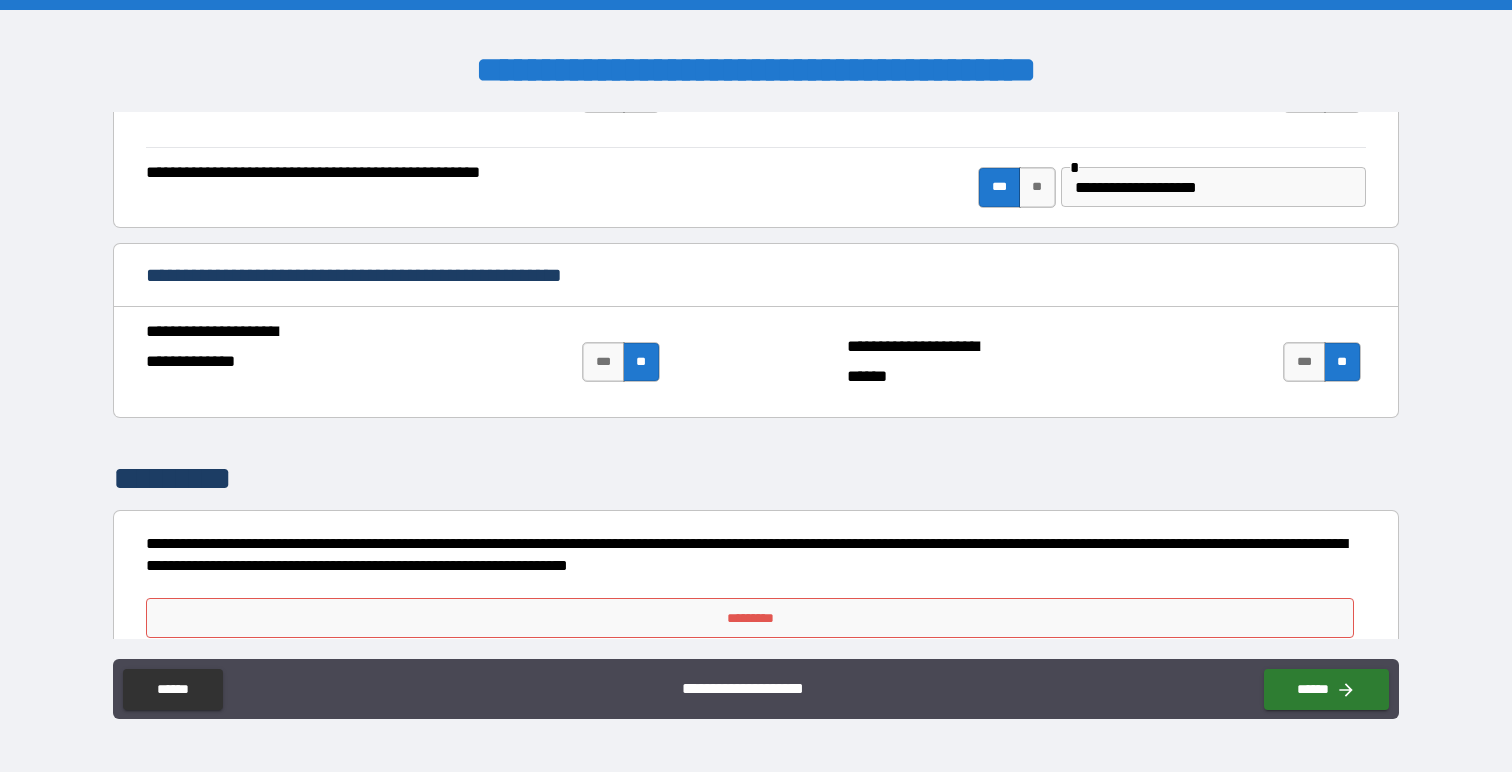 scroll, scrollTop: 4622, scrollLeft: 0, axis: vertical 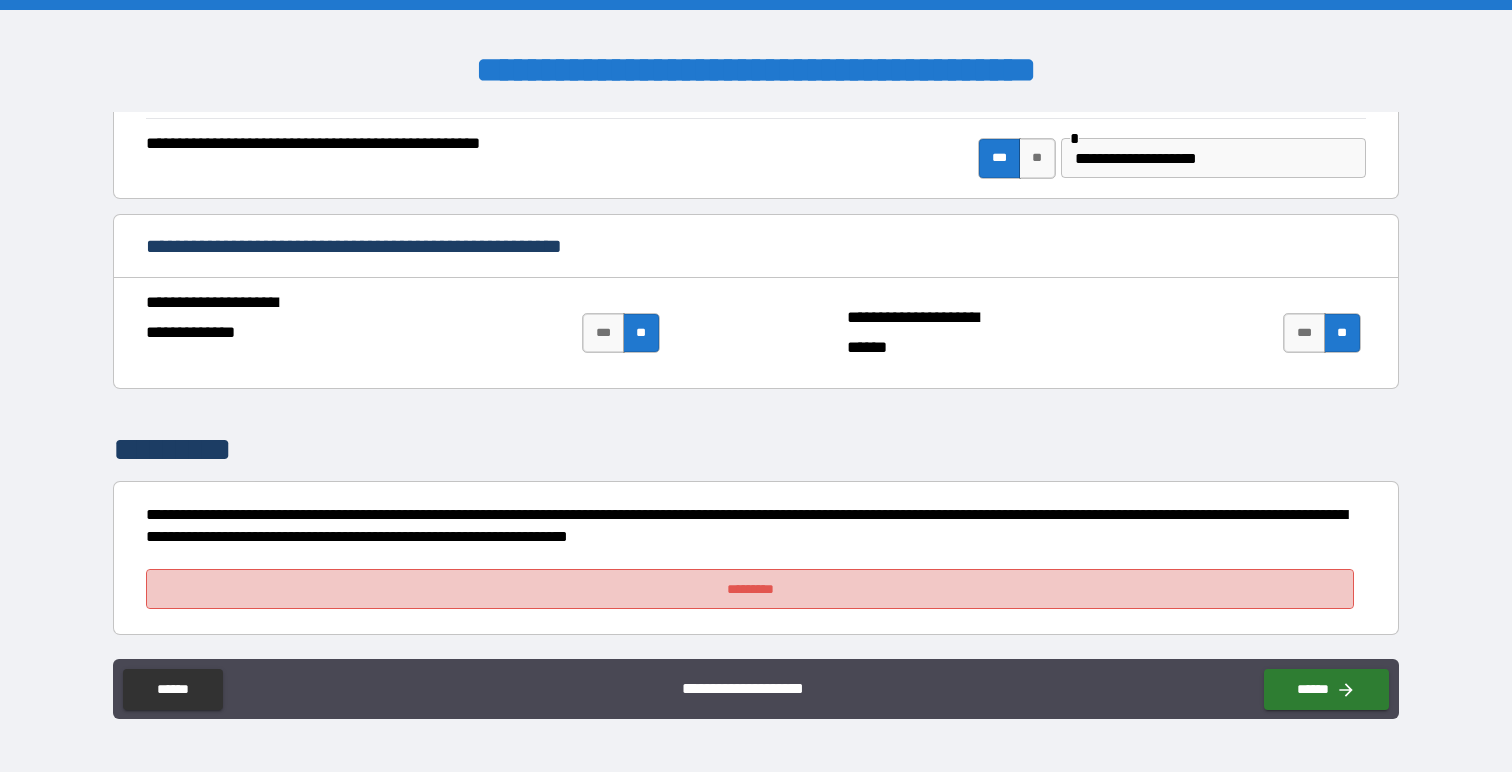 click on "*********" at bounding box center (749, 589) 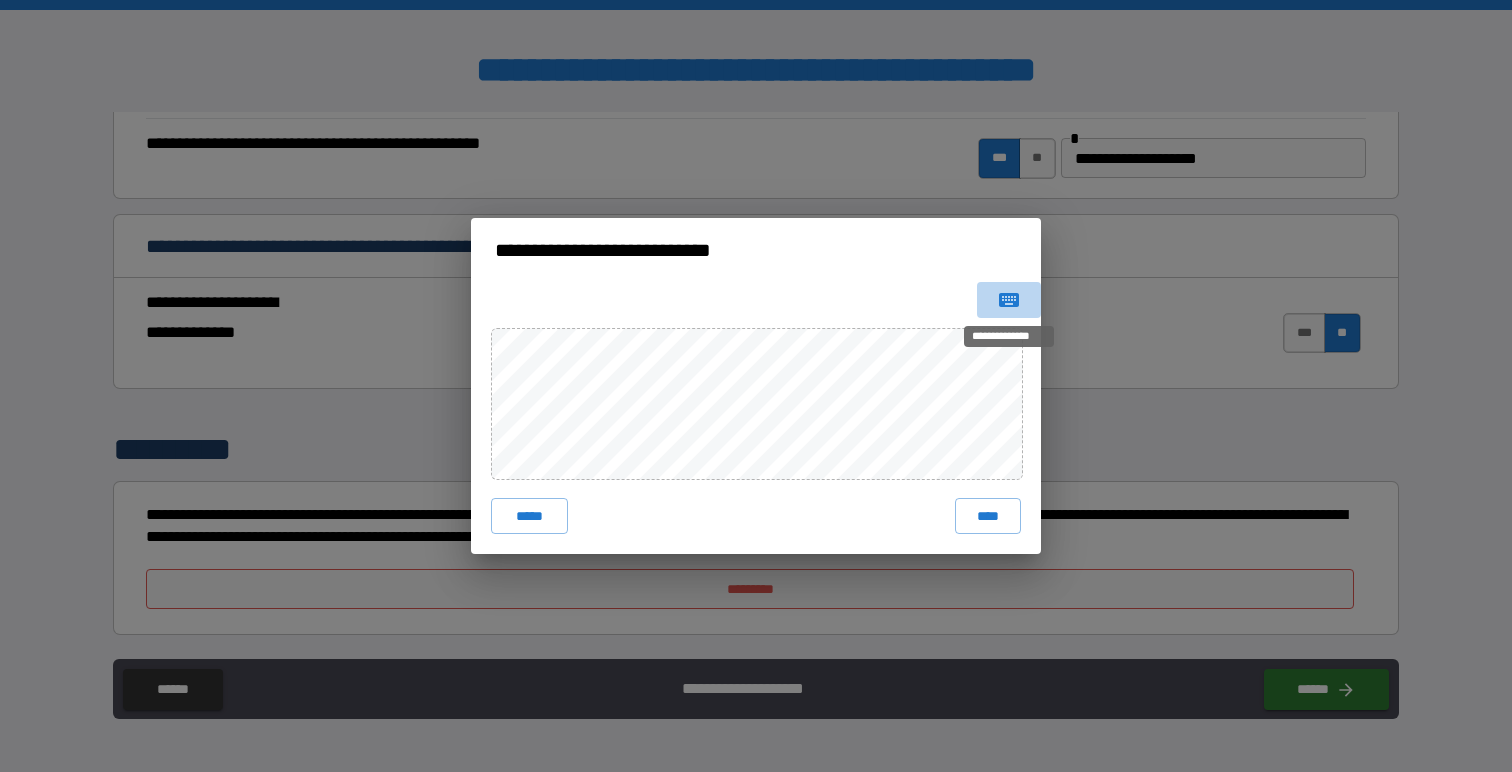 click 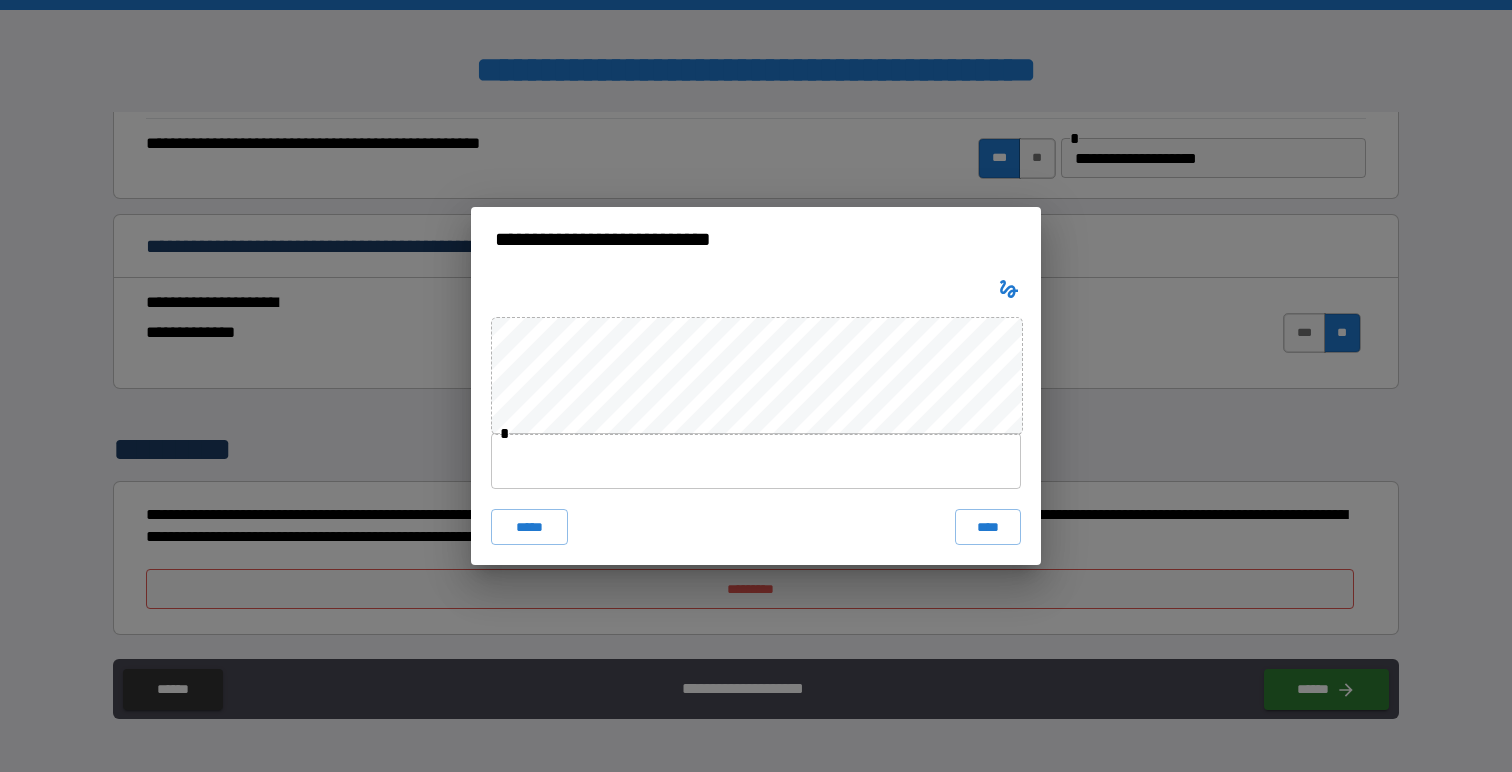 type 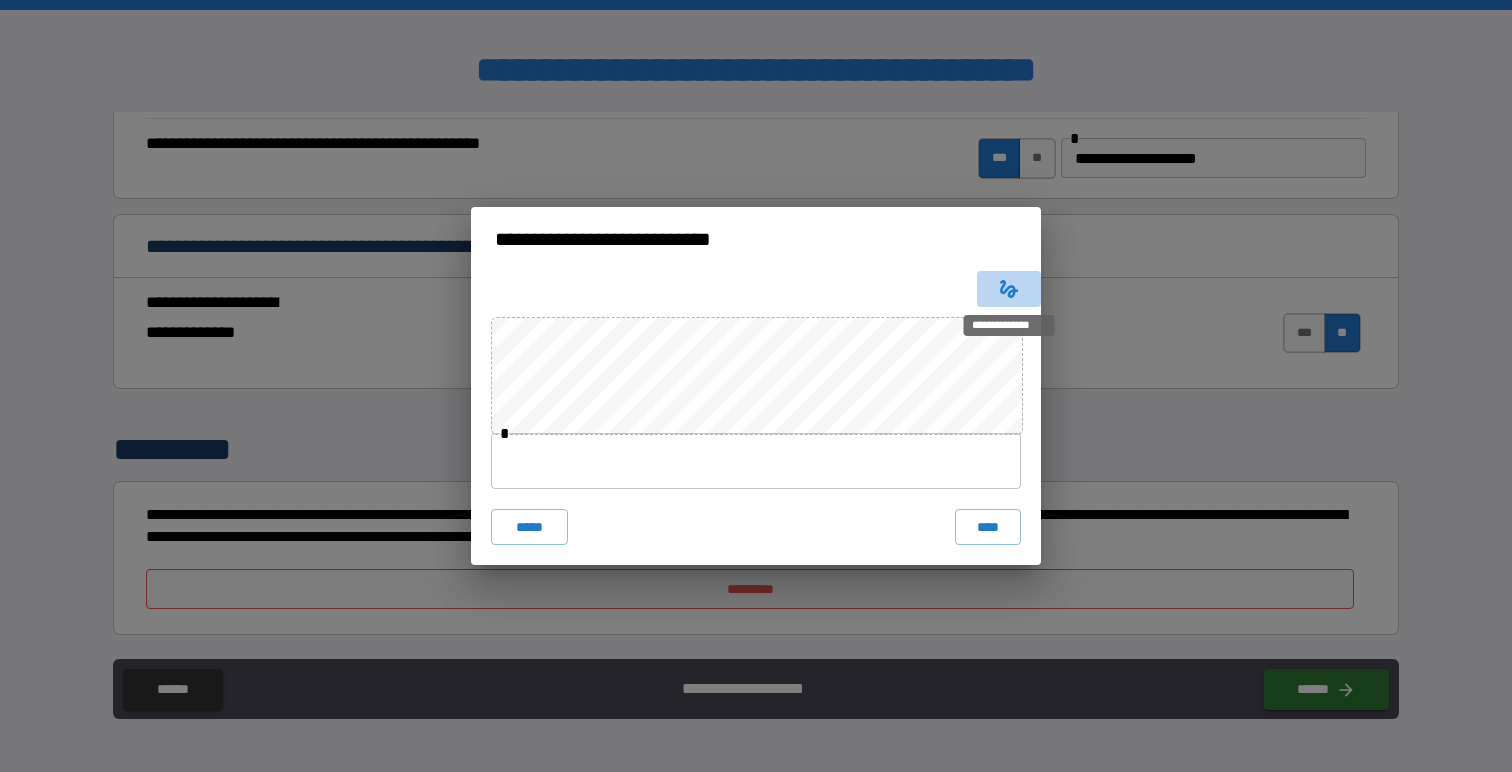 click 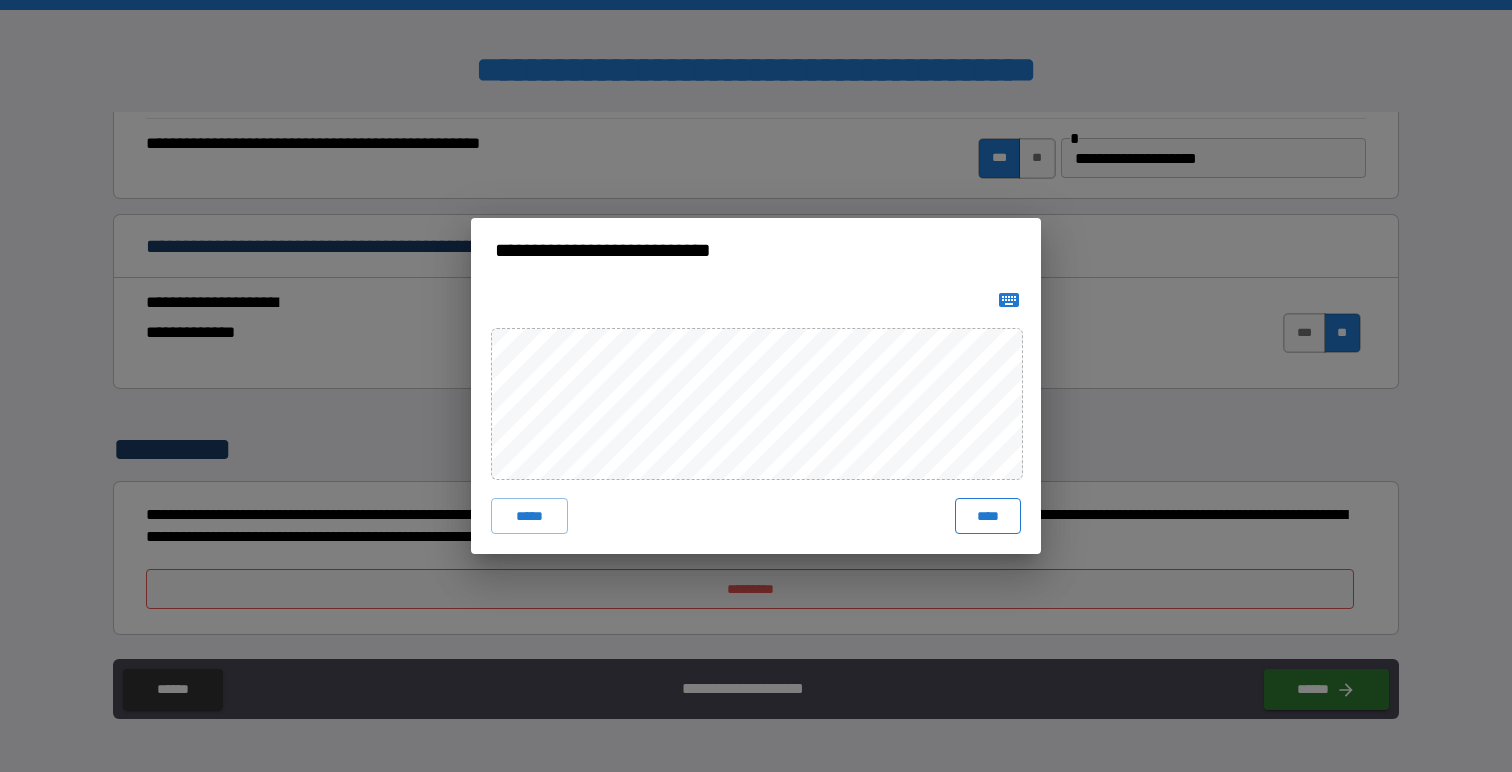 click on "****" at bounding box center [988, 516] 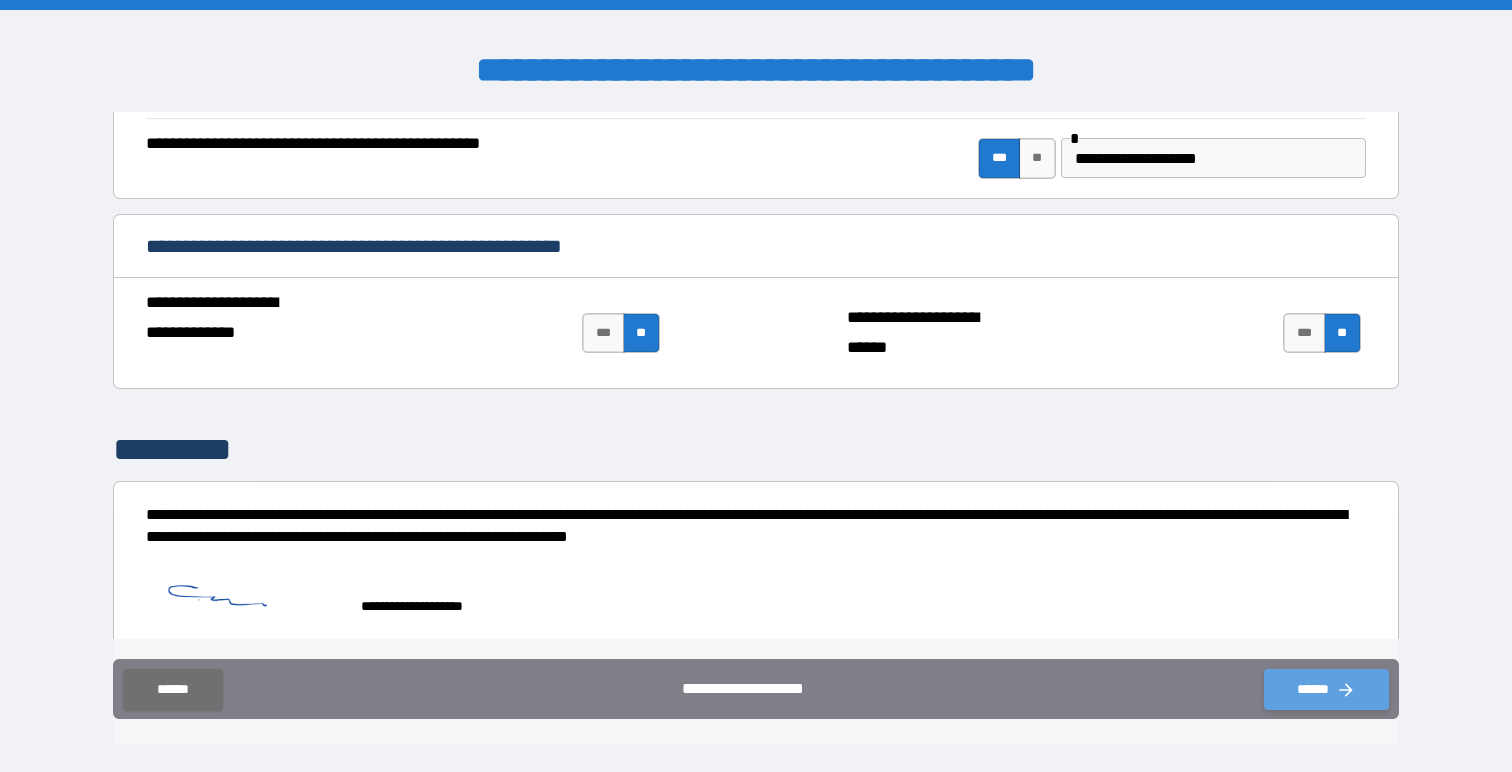 click on "******" at bounding box center [1326, 689] 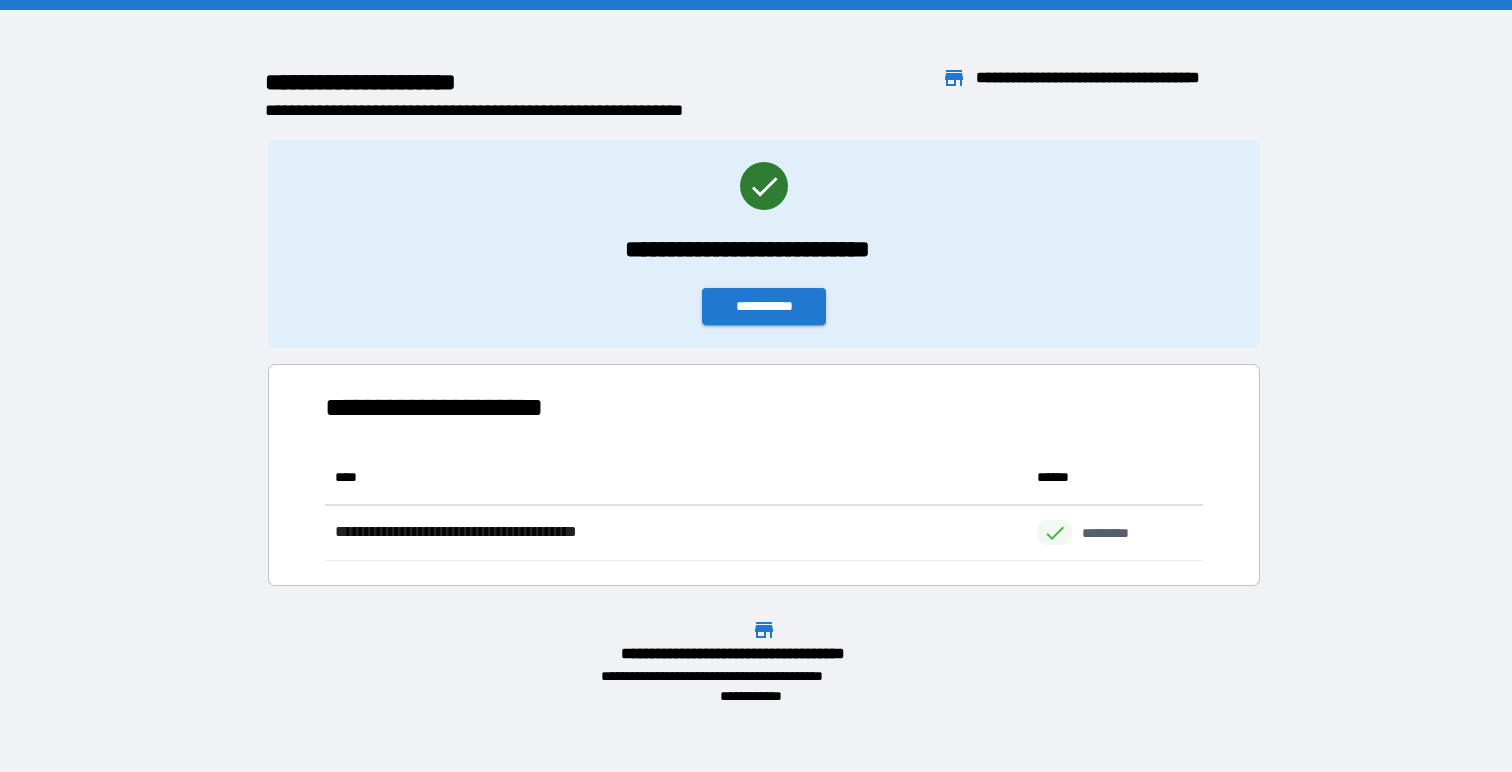 scroll, scrollTop: 1, scrollLeft: 1, axis: both 